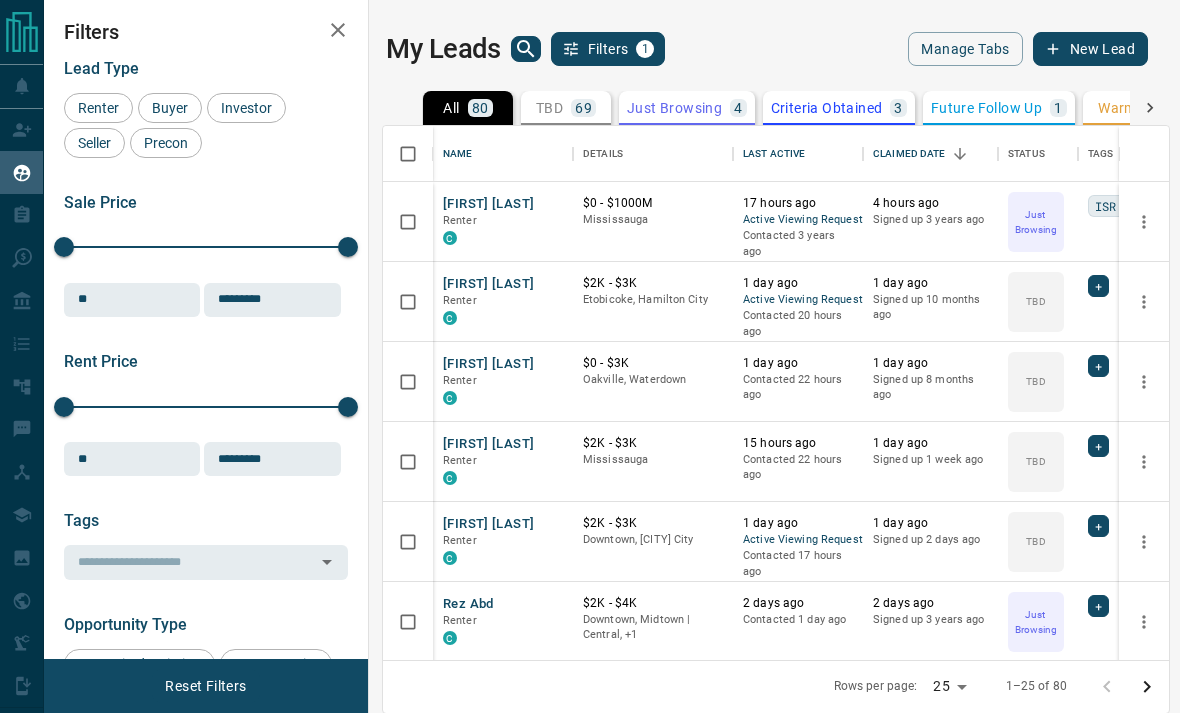 scroll, scrollTop: 0, scrollLeft: 0, axis: both 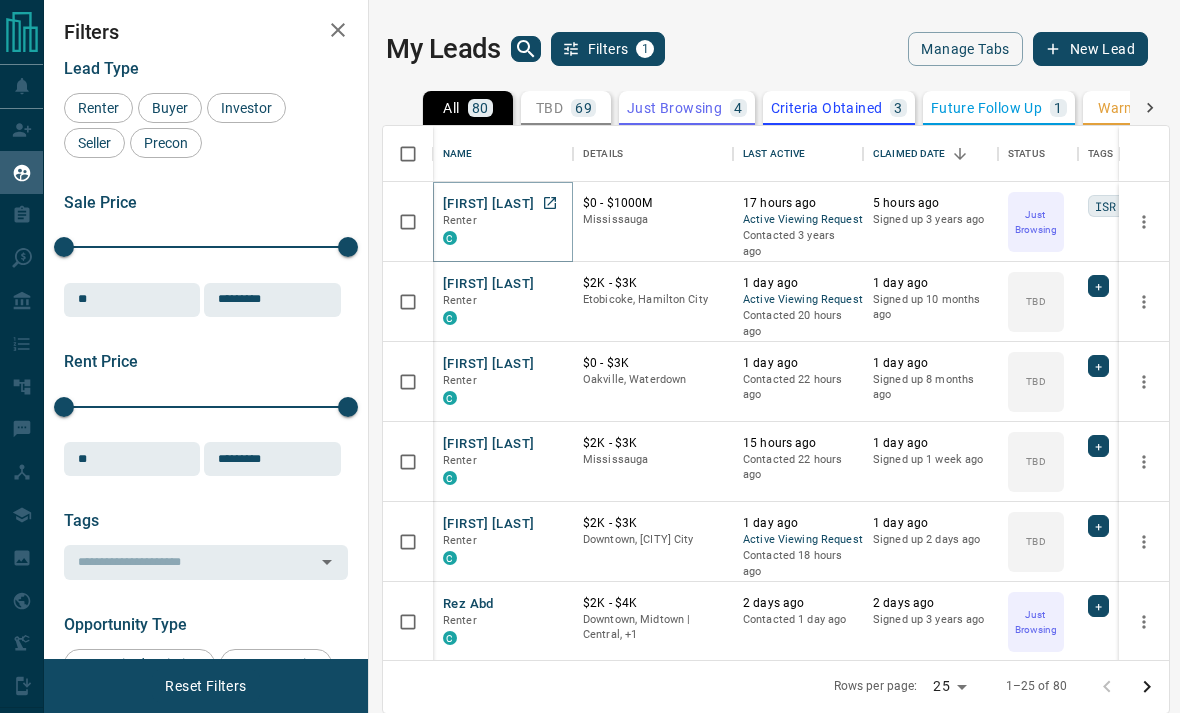 click on "[FIRST] [LAST]" at bounding box center (488, 204) 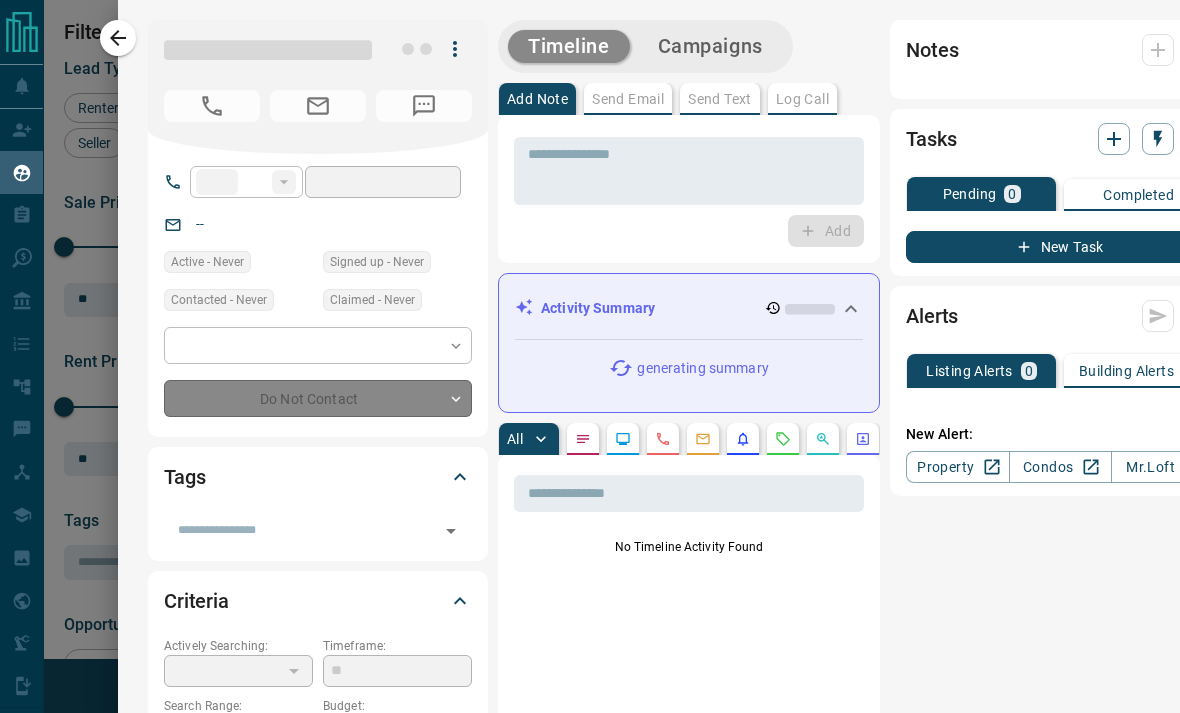 type on "**" 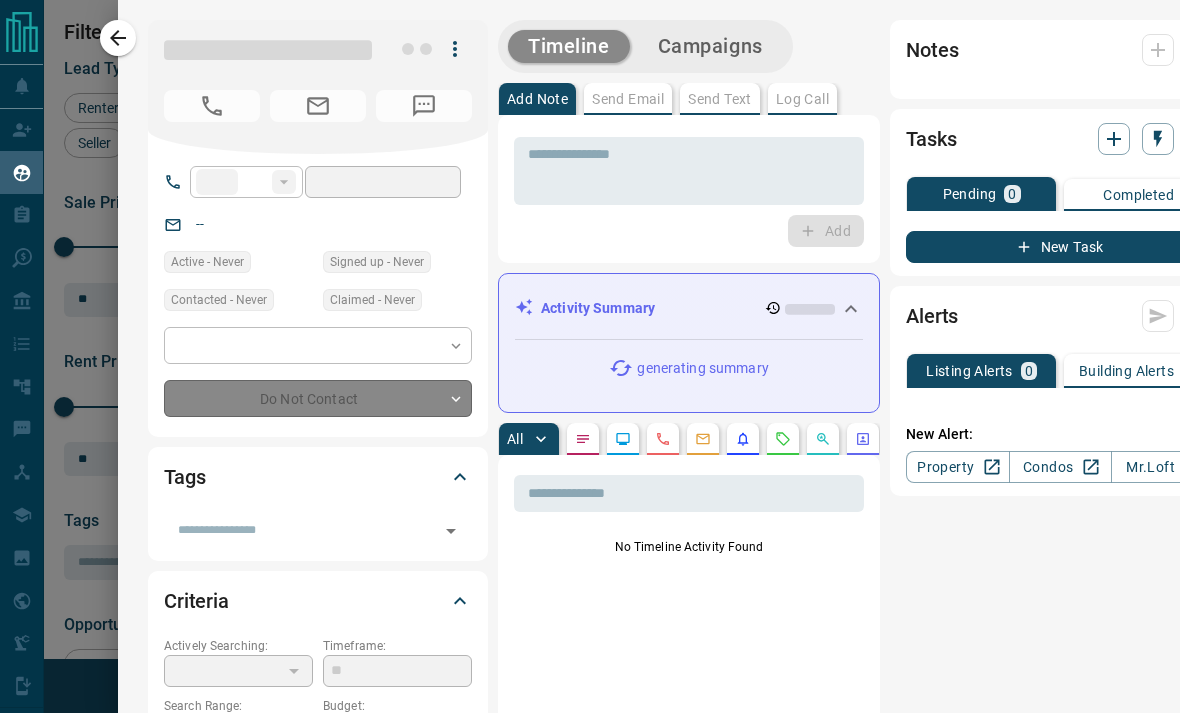 type on "**********" 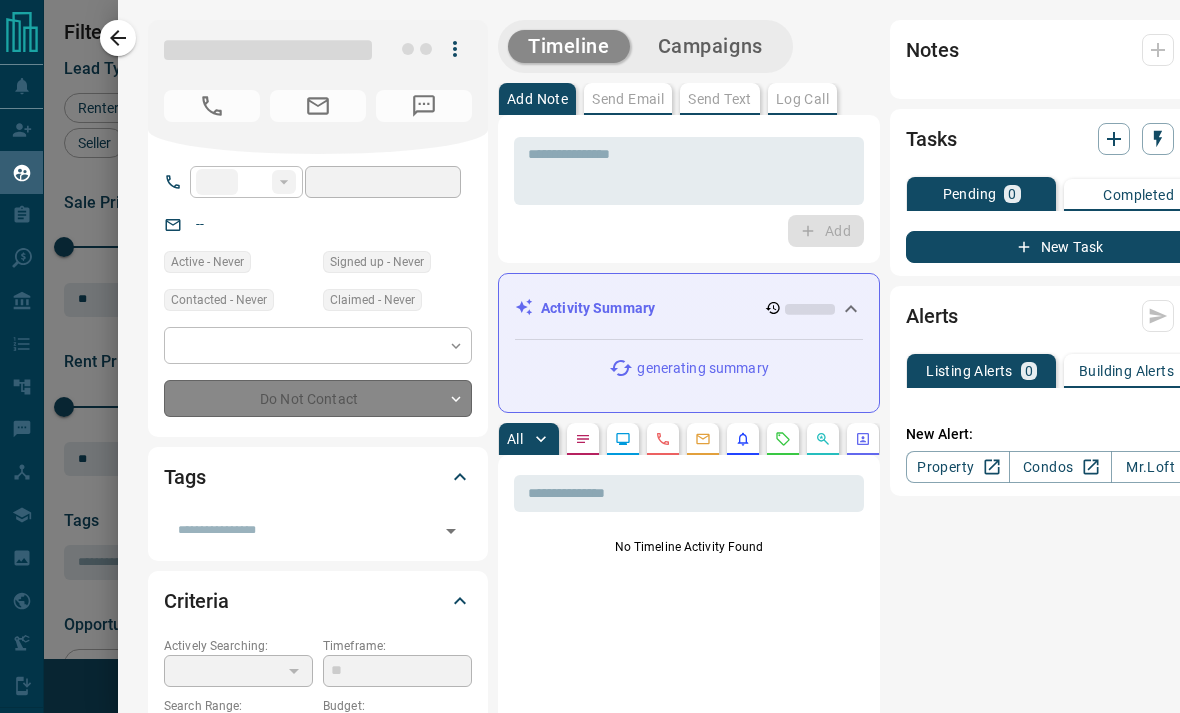 type on "**********" 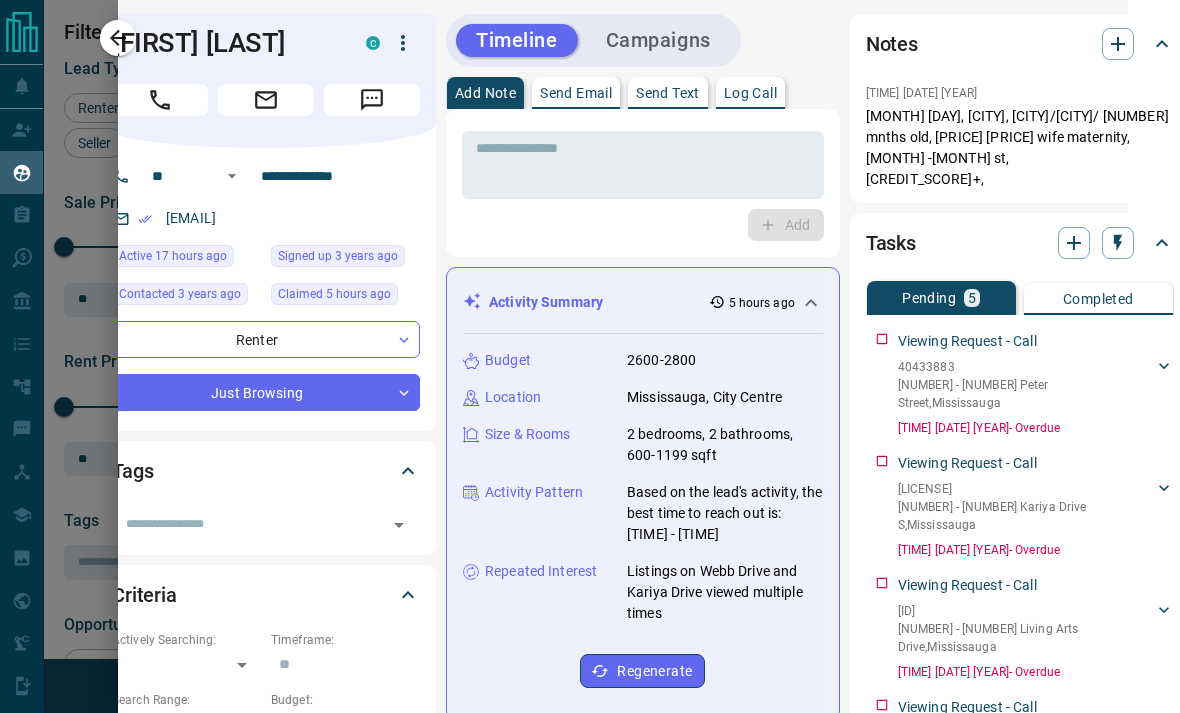 scroll, scrollTop: 6, scrollLeft: 51, axis: both 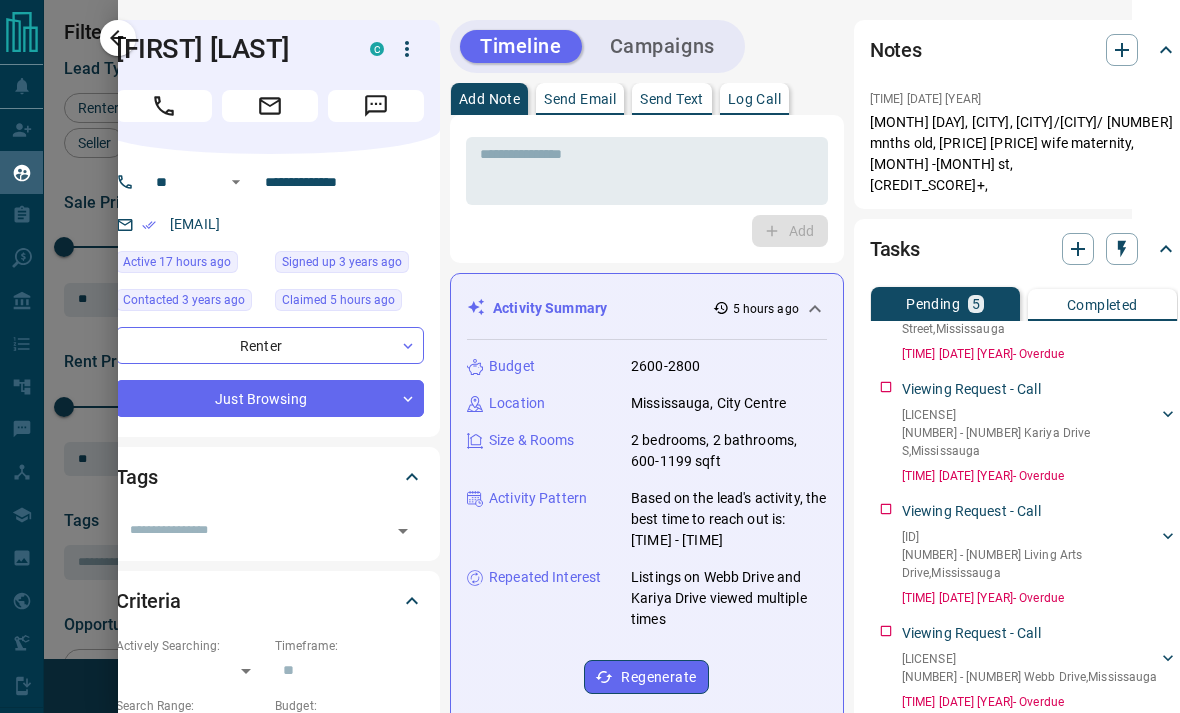 click on "Send Text" at bounding box center (672, 99) 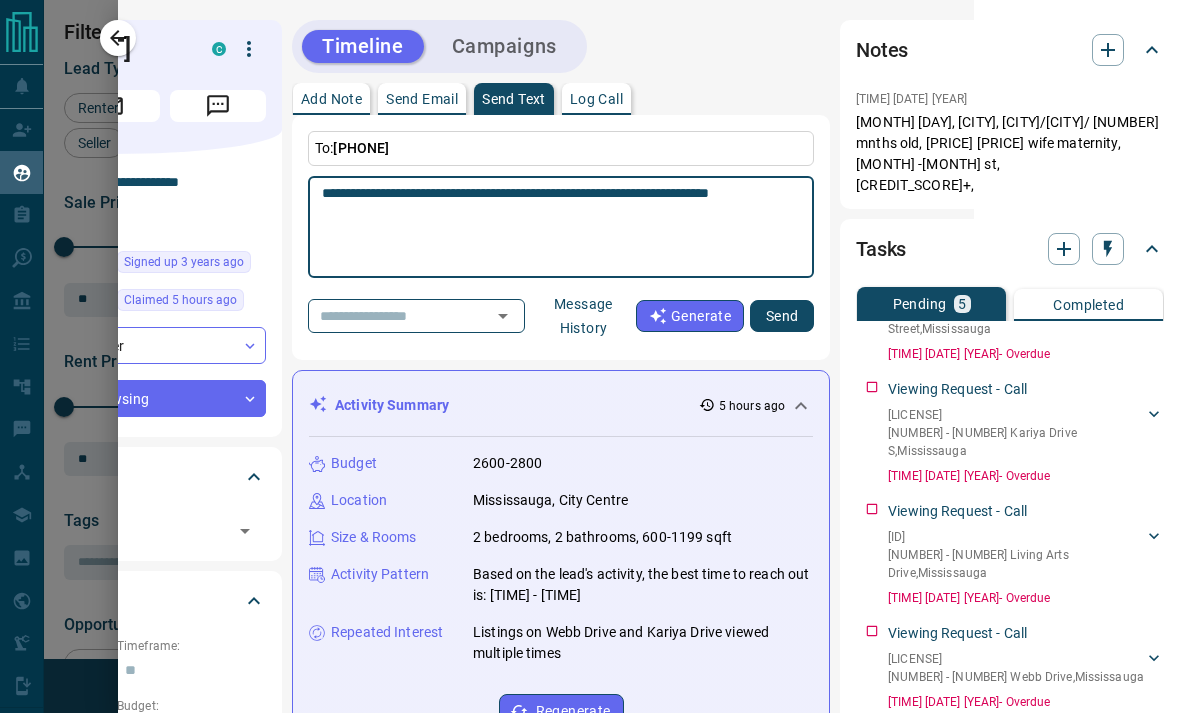 scroll, scrollTop: 0, scrollLeft: 206, axis: horizontal 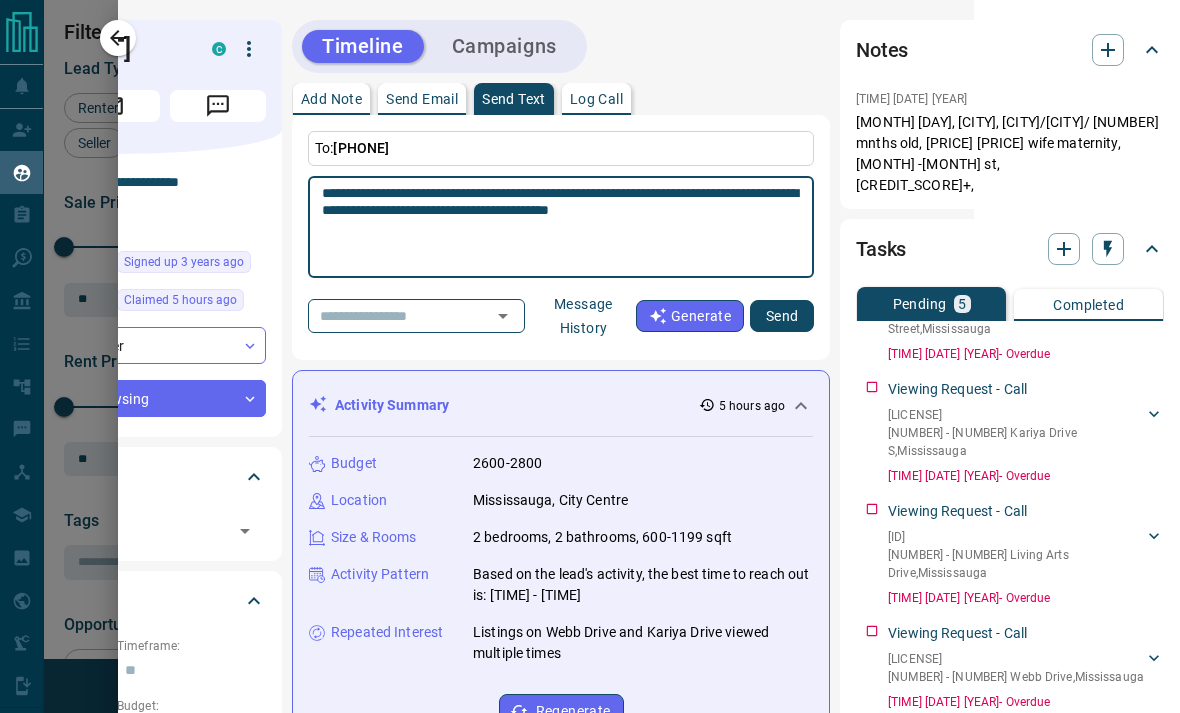 type on "**********" 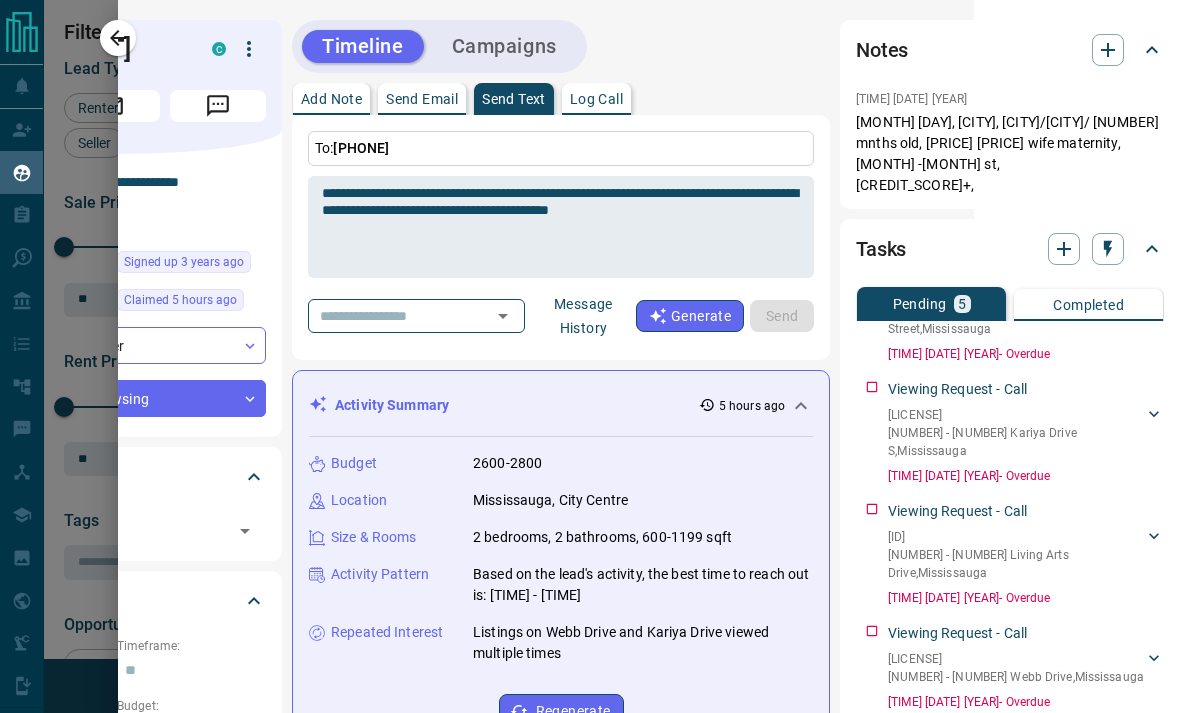 type 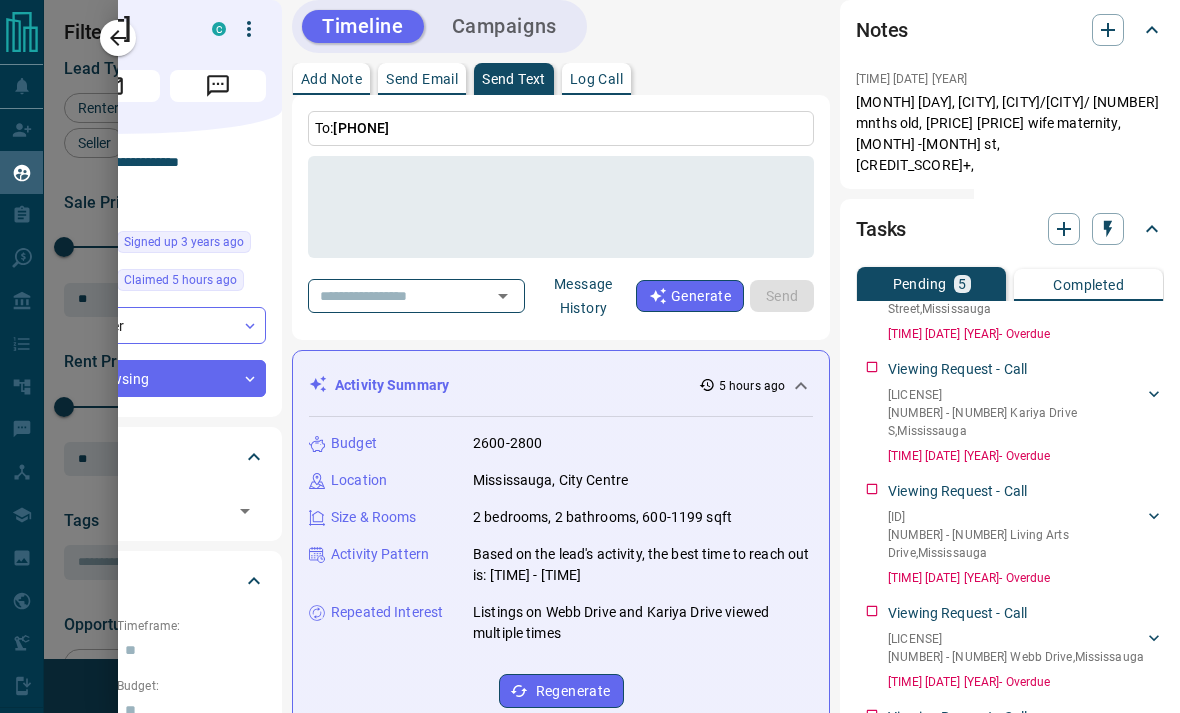 scroll, scrollTop: 20, scrollLeft: 206, axis: both 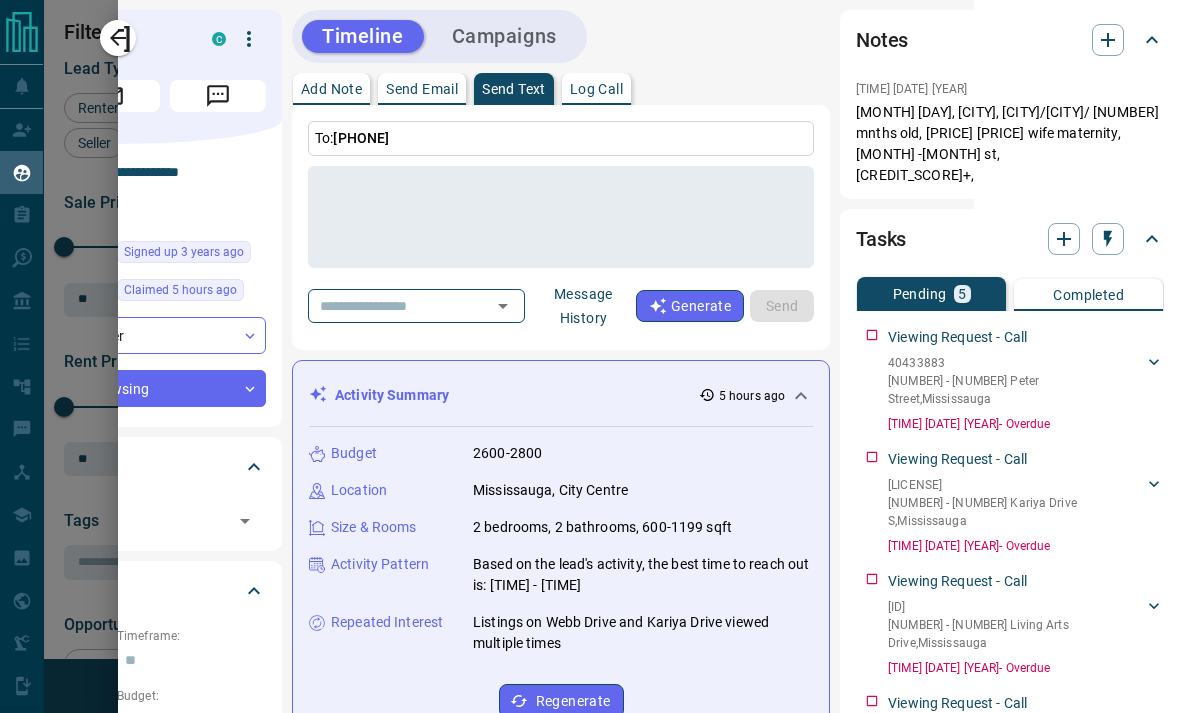 click at bounding box center [590, 356] 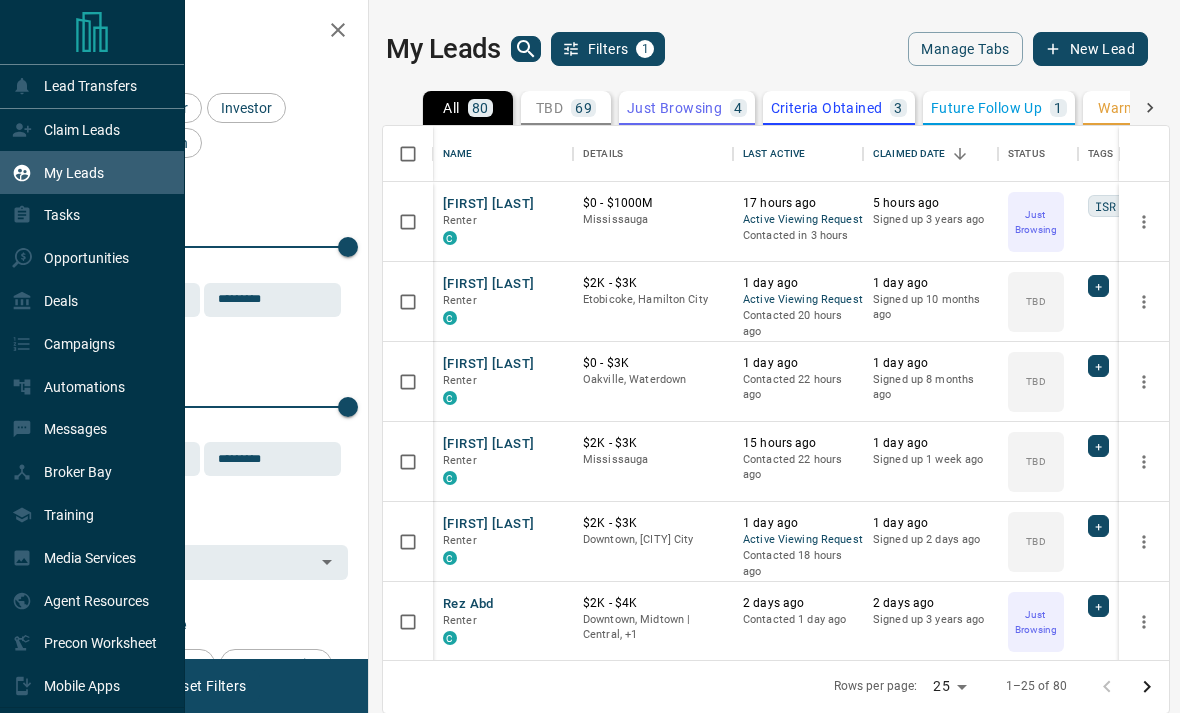 click on "Claim Leads" at bounding box center (92, 130) 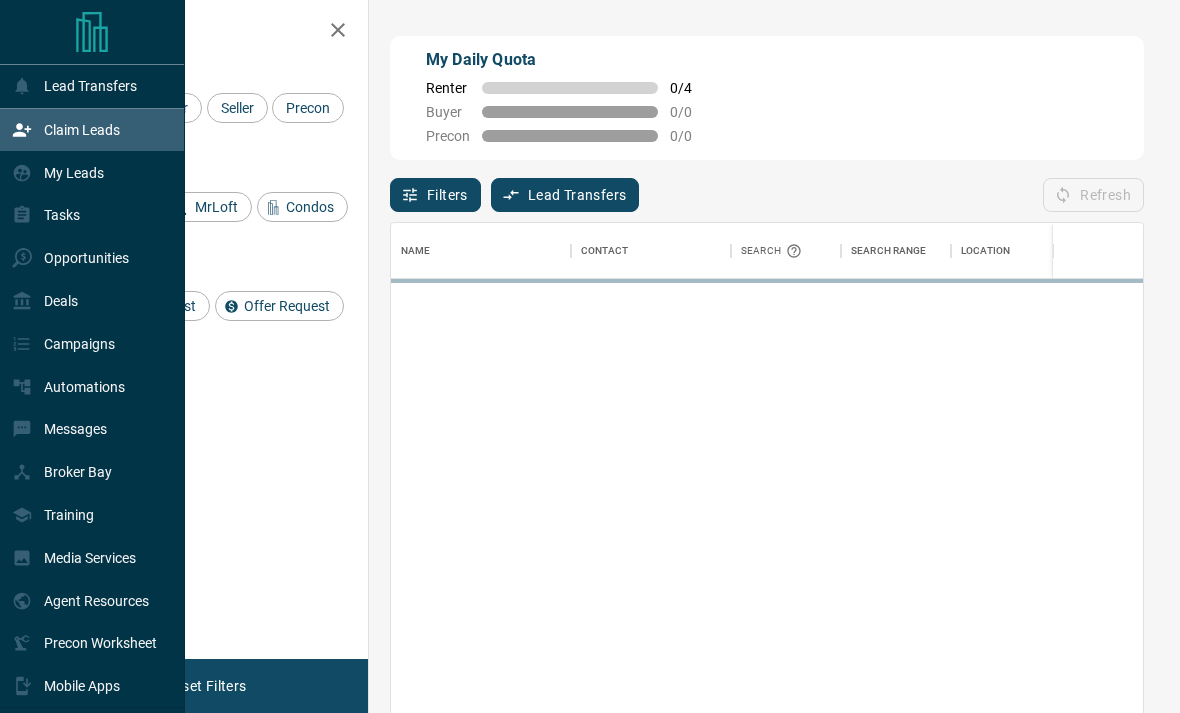 scroll, scrollTop: 1, scrollLeft: 1, axis: both 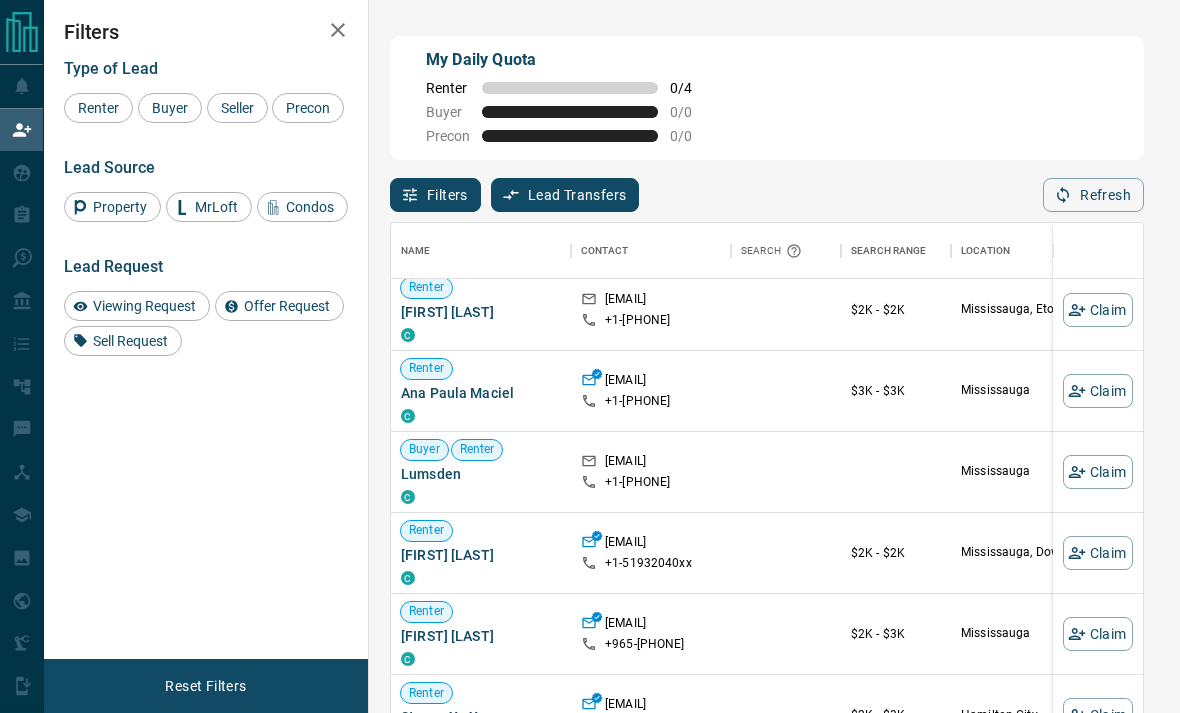 click on "Filters Type of Lead Renter Buyer Seller Precon Lead Source Property MrLoft Condos Lead Request Viewing Request Offer Request Sell Request" at bounding box center (206, 329) 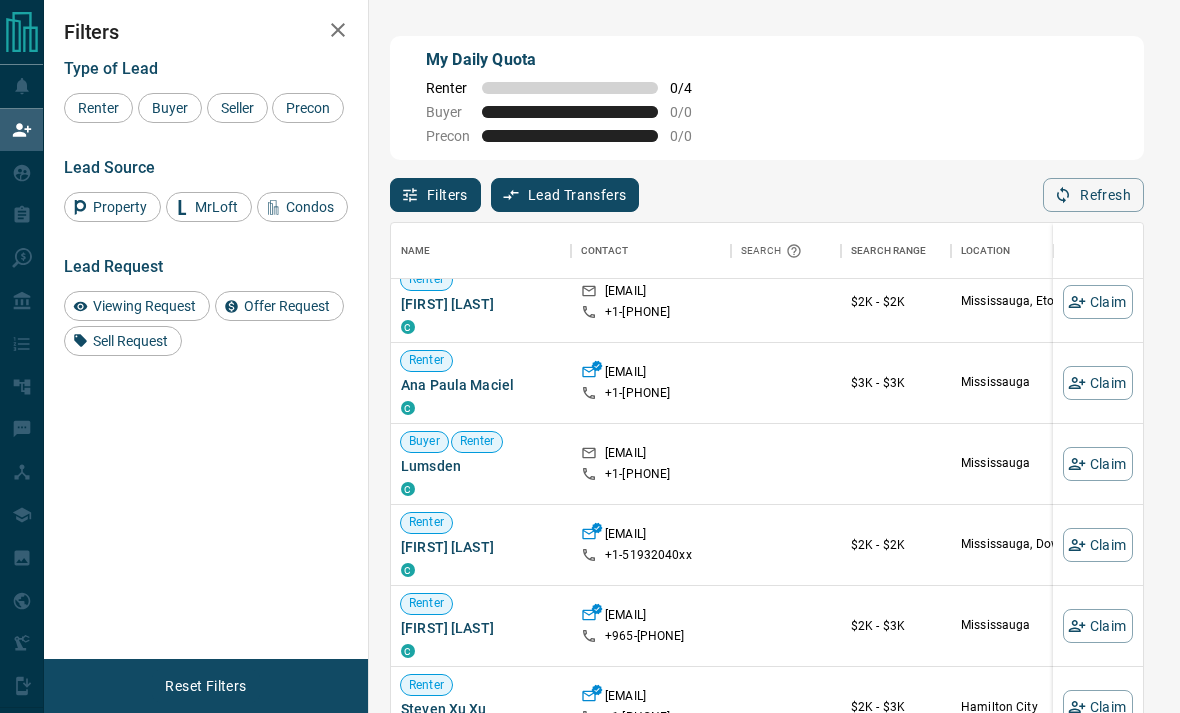 scroll, scrollTop: 16, scrollLeft: 0, axis: vertical 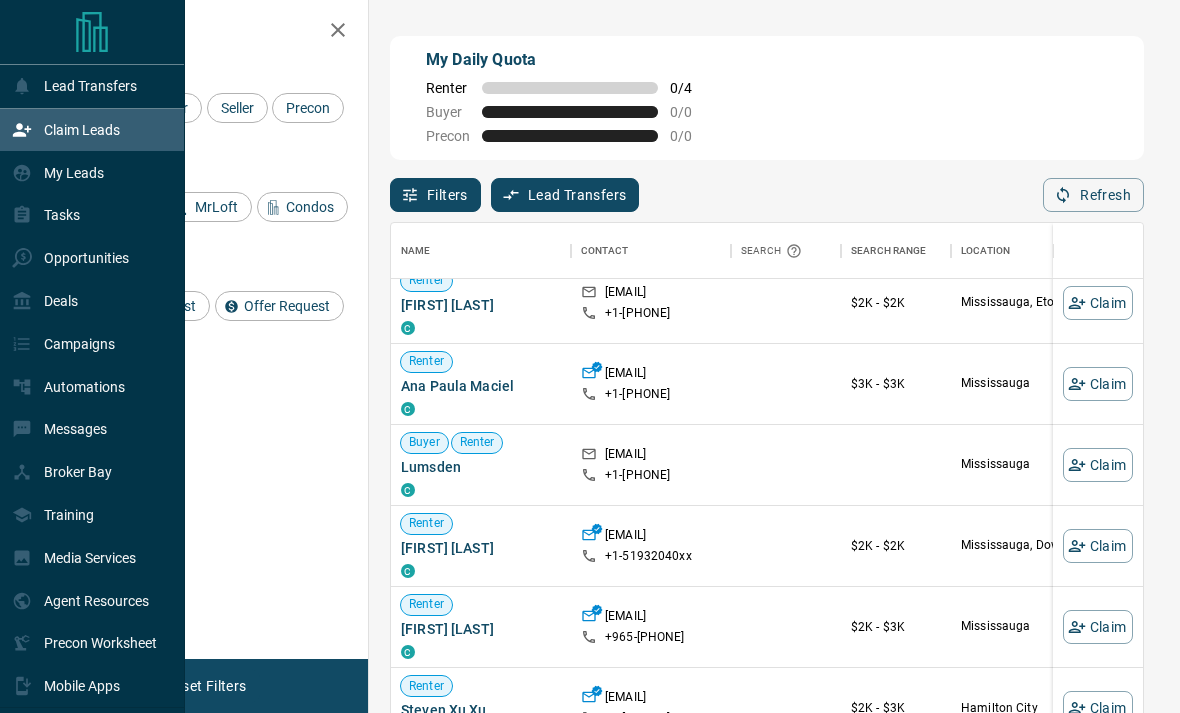 click 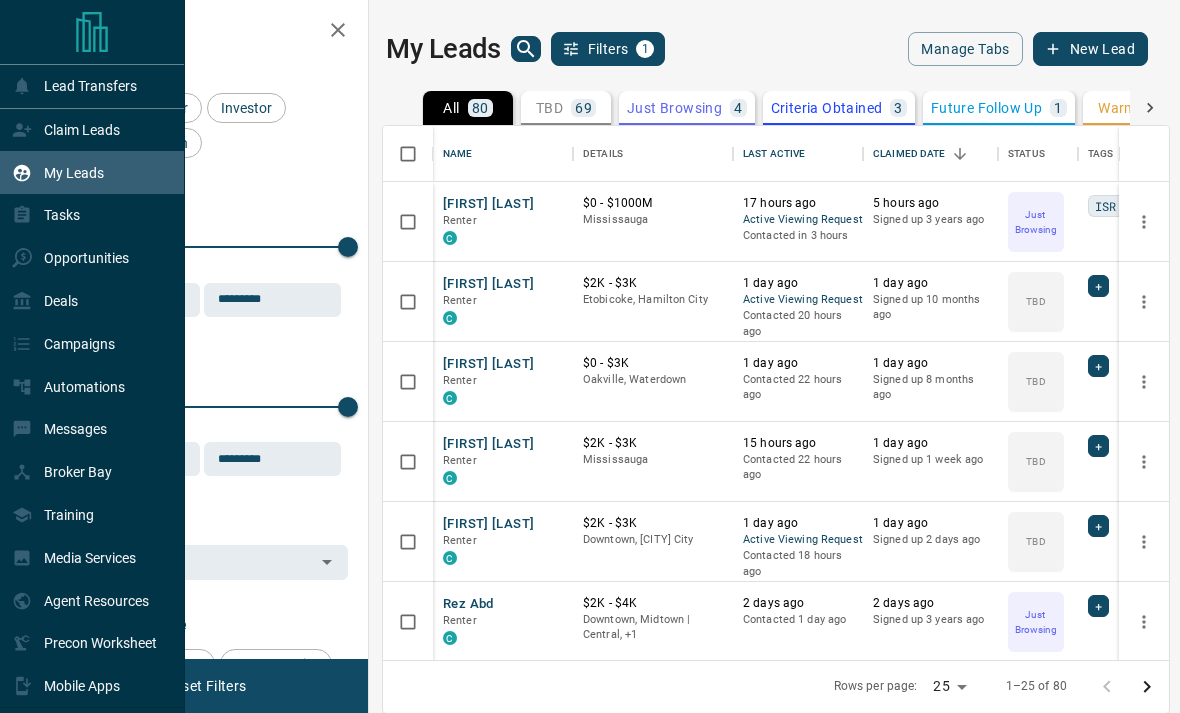 scroll, scrollTop: 1, scrollLeft: 1, axis: both 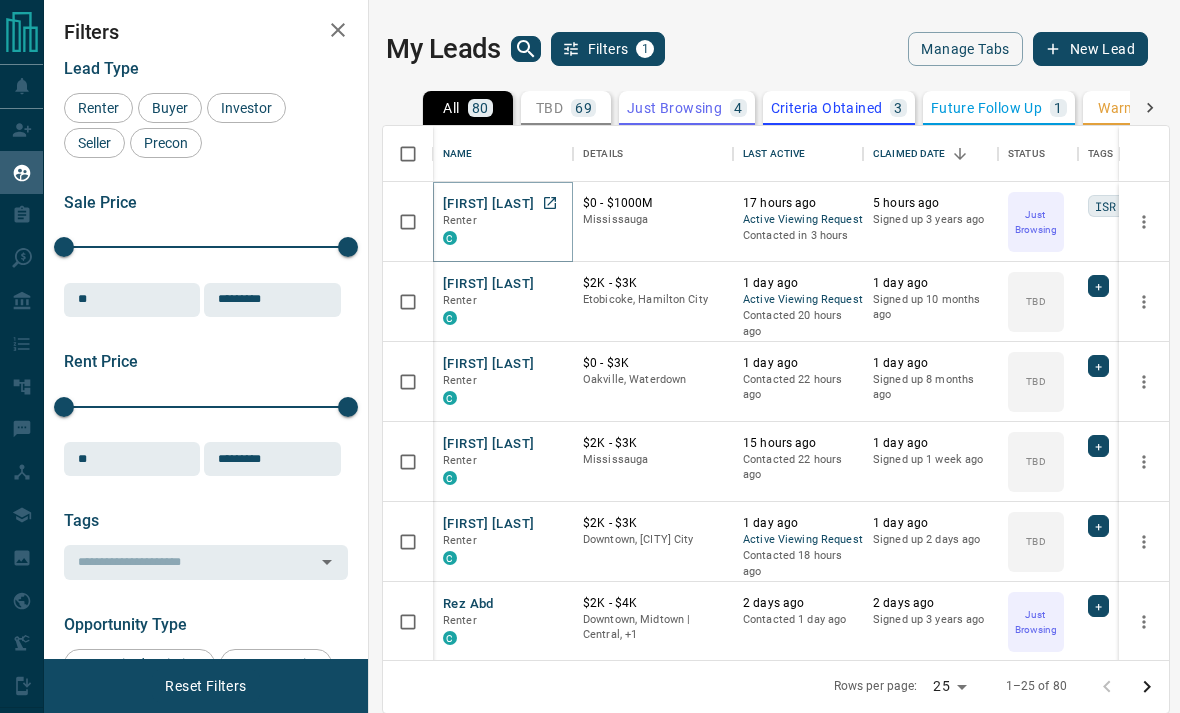 click on "[FIRST] [LAST]" at bounding box center [488, 204] 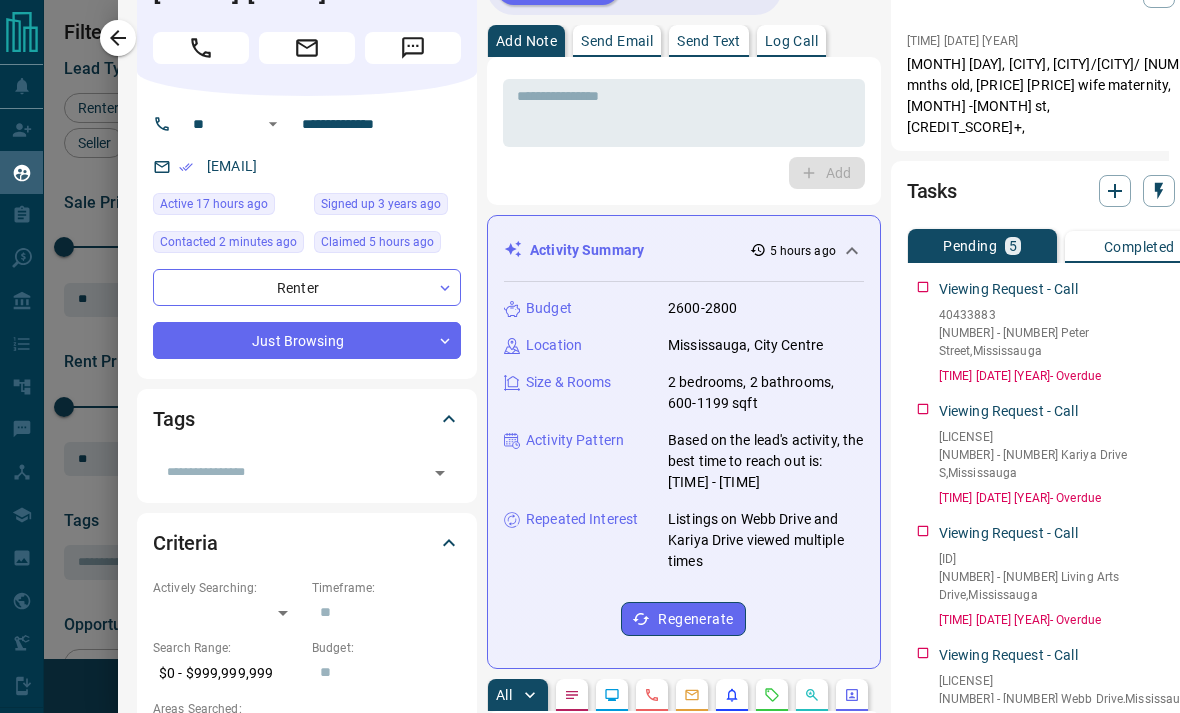 scroll, scrollTop: 54, scrollLeft: 11, axis: both 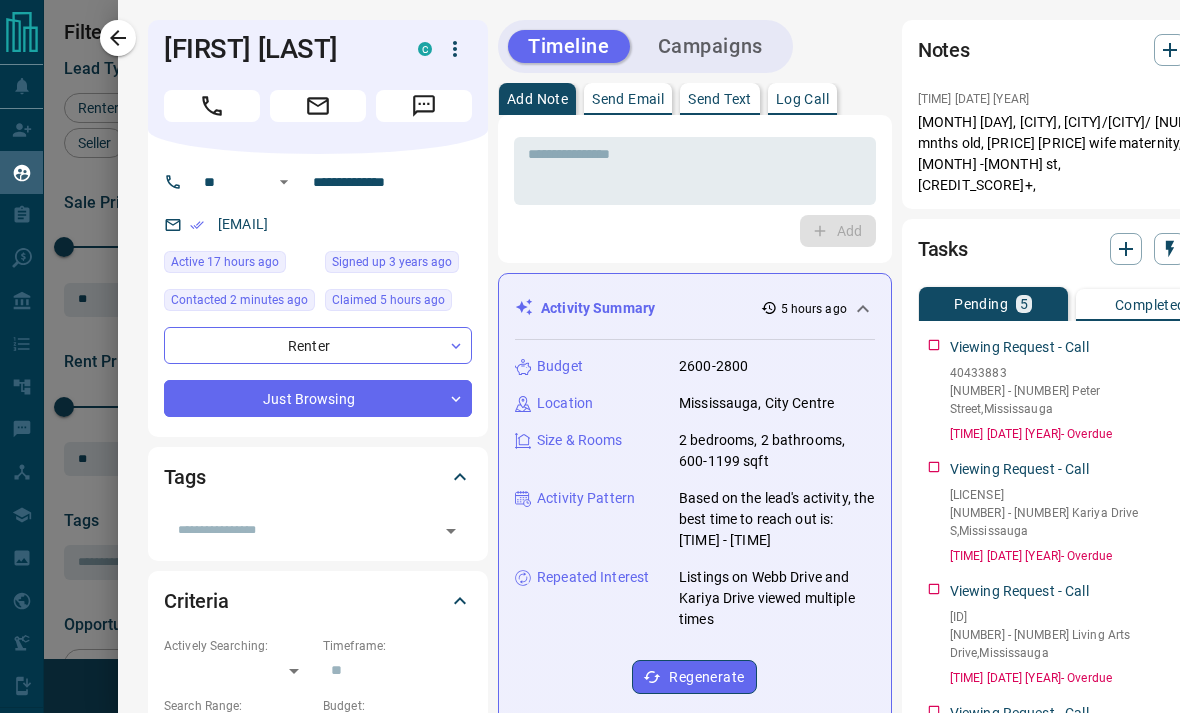 click at bounding box center [695, 171] 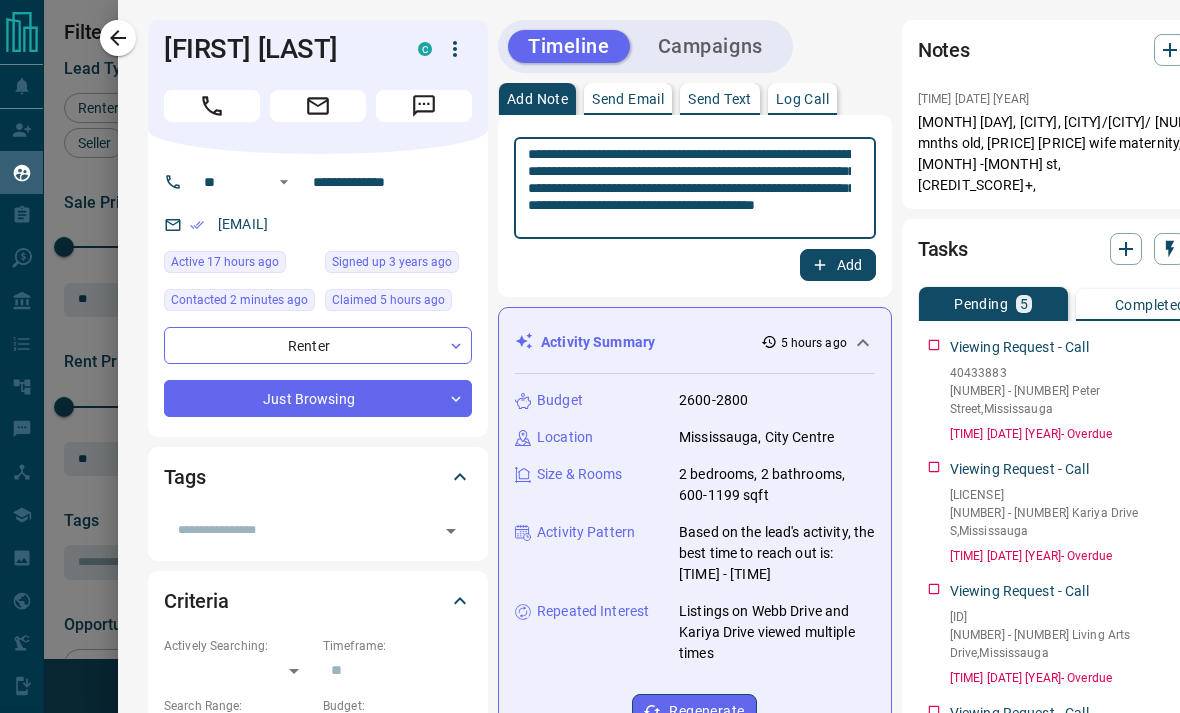 type on "**********" 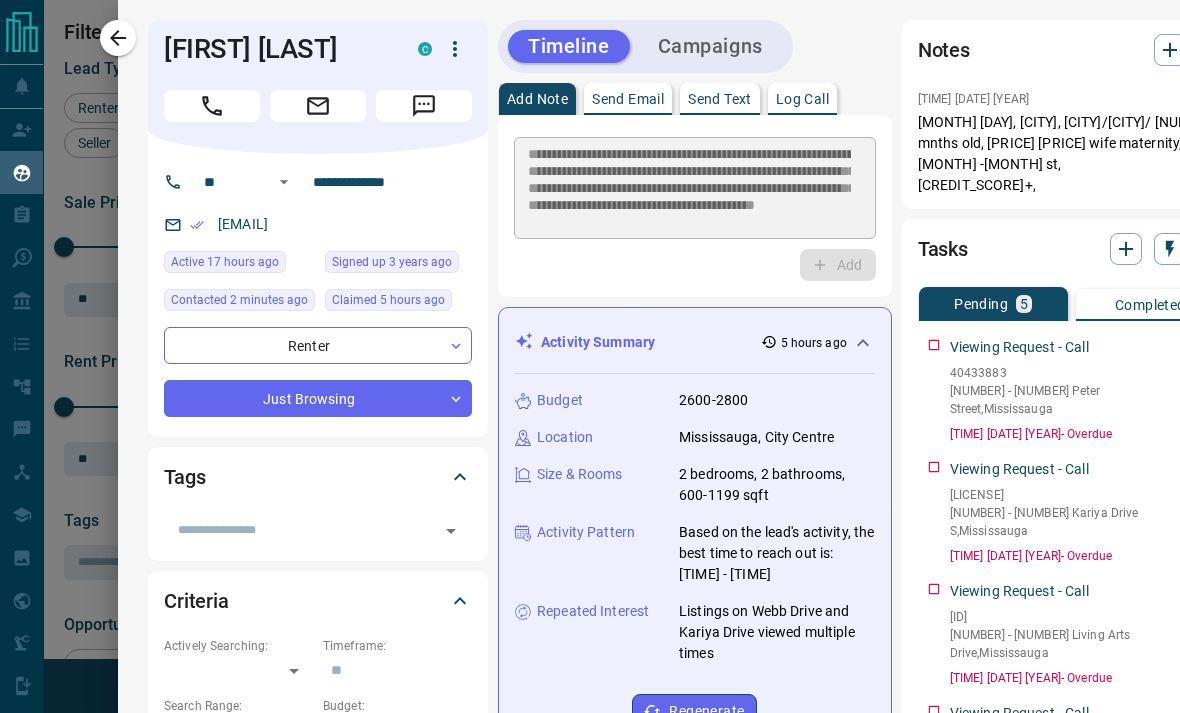type 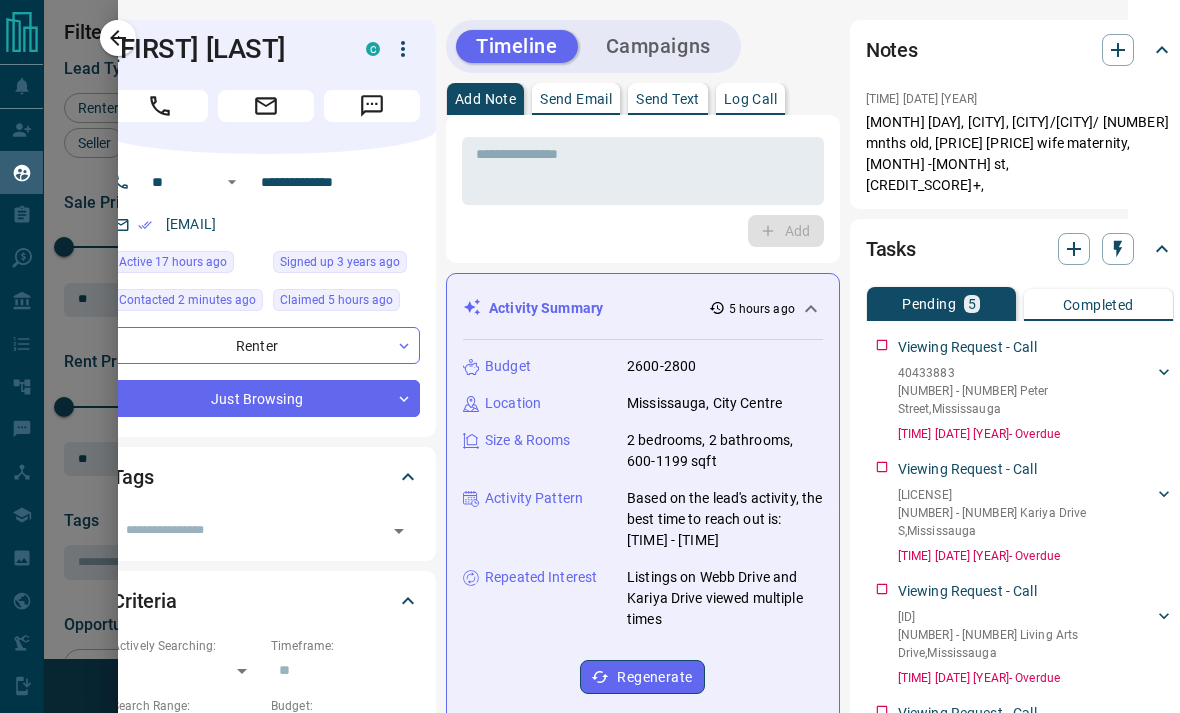 scroll, scrollTop: 0, scrollLeft: 51, axis: horizontal 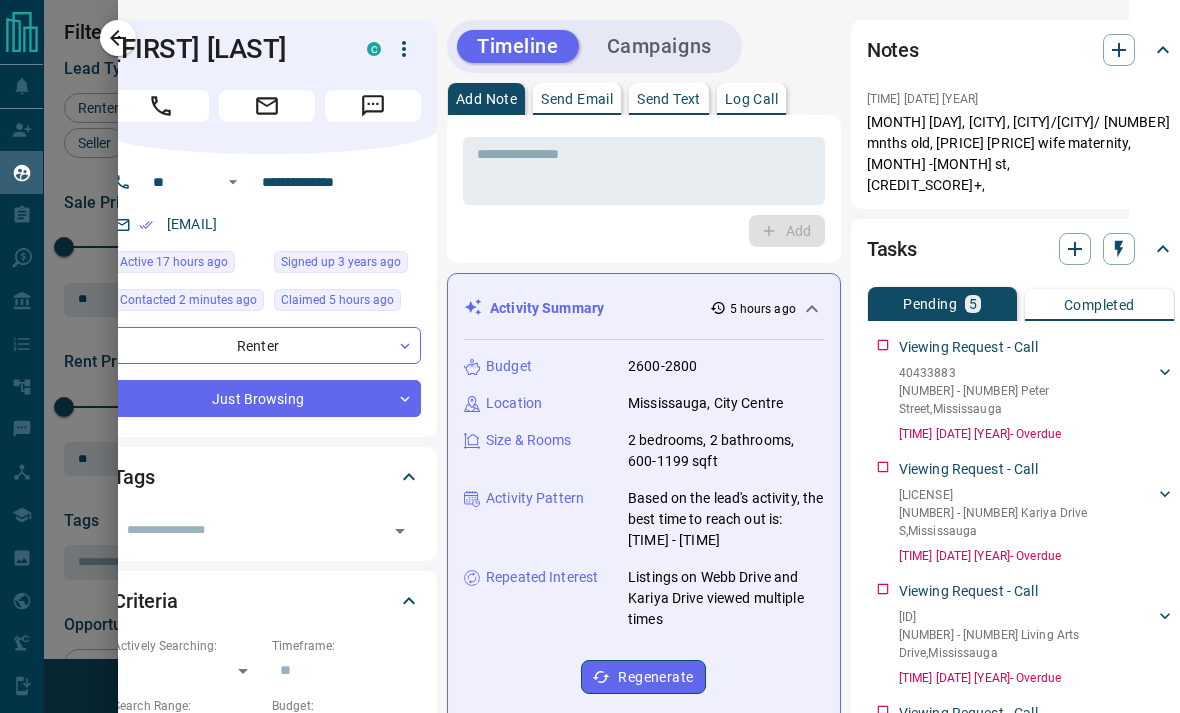 click on "Send Email" at bounding box center (577, 99) 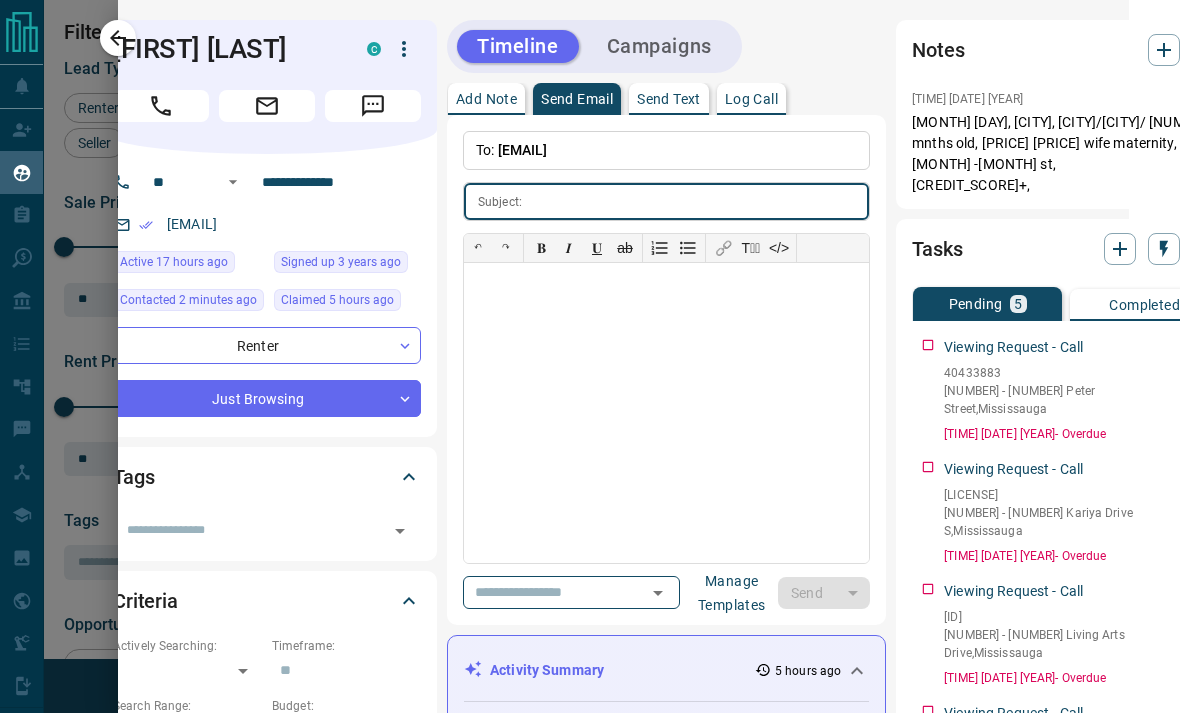 click on "[EMAIL]" at bounding box center (523, 150) 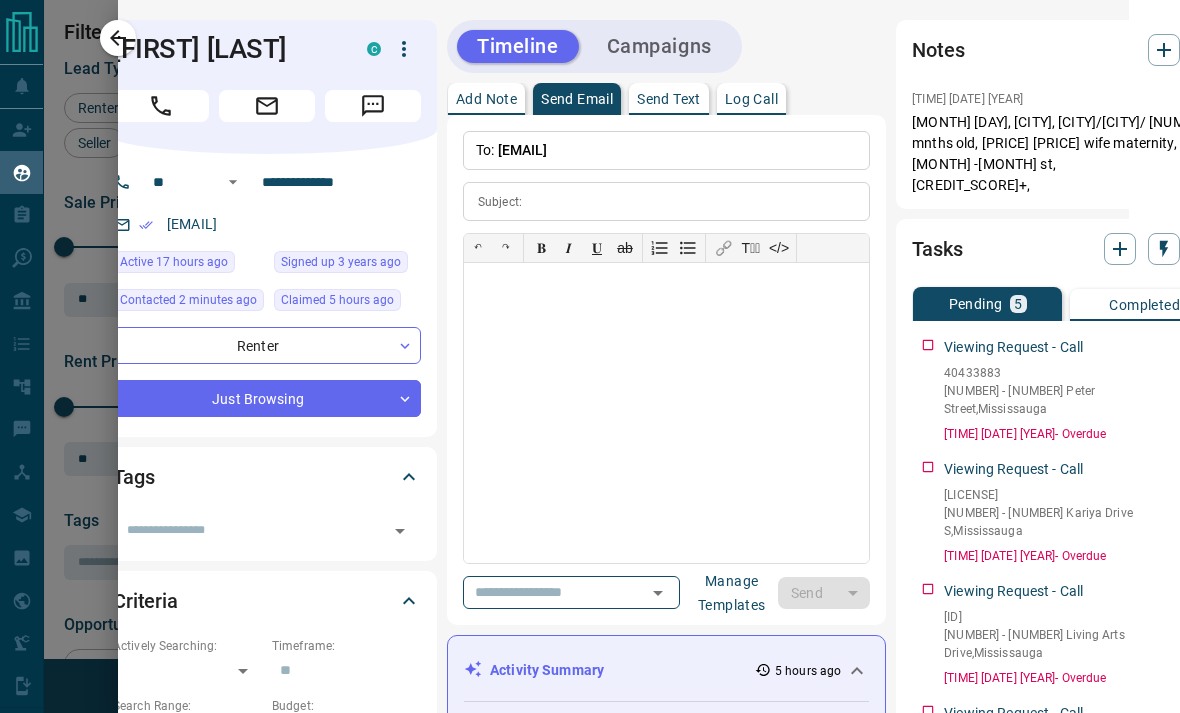 click on "[EMAIL]" at bounding box center (523, 150) 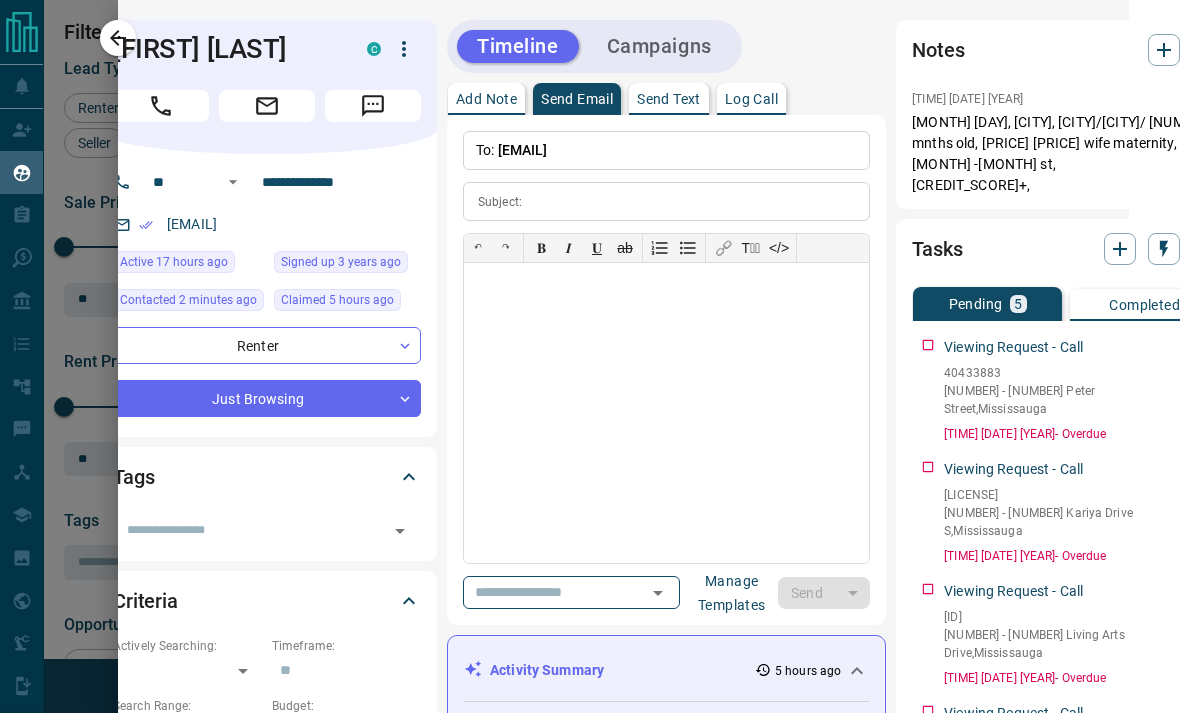 copy on "[EMAIL]" 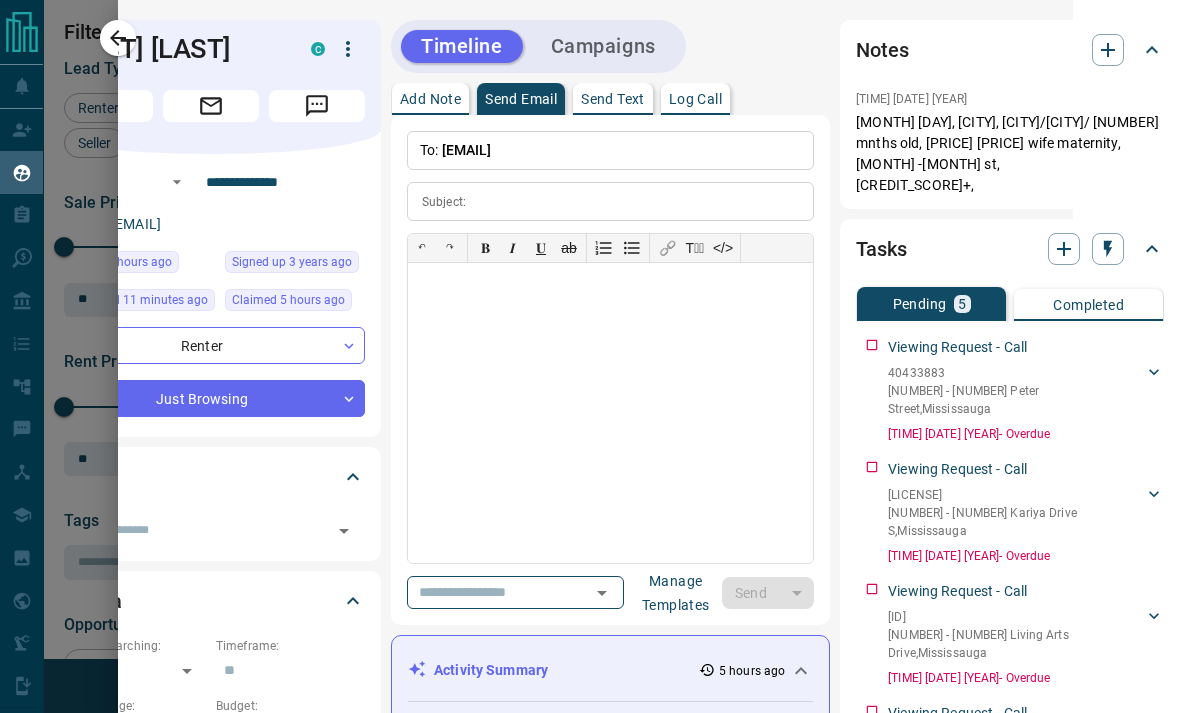 scroll, scrollTop: 0, scrollLeft: 131, axis: horizontal 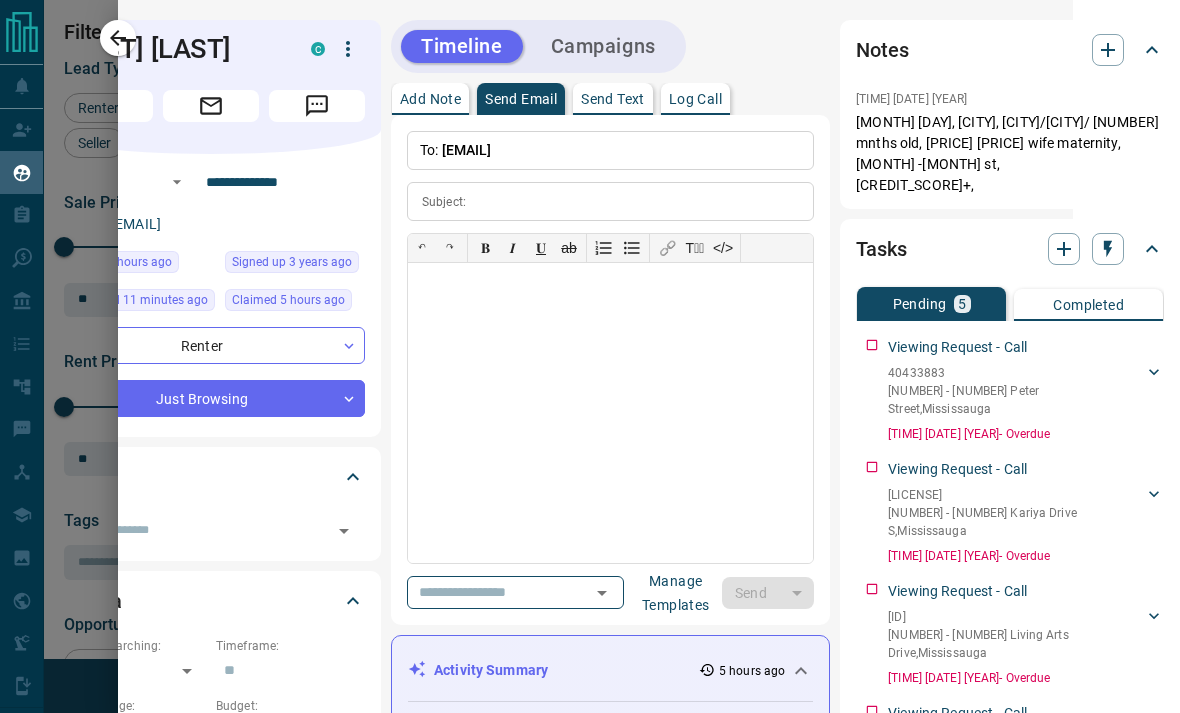 click 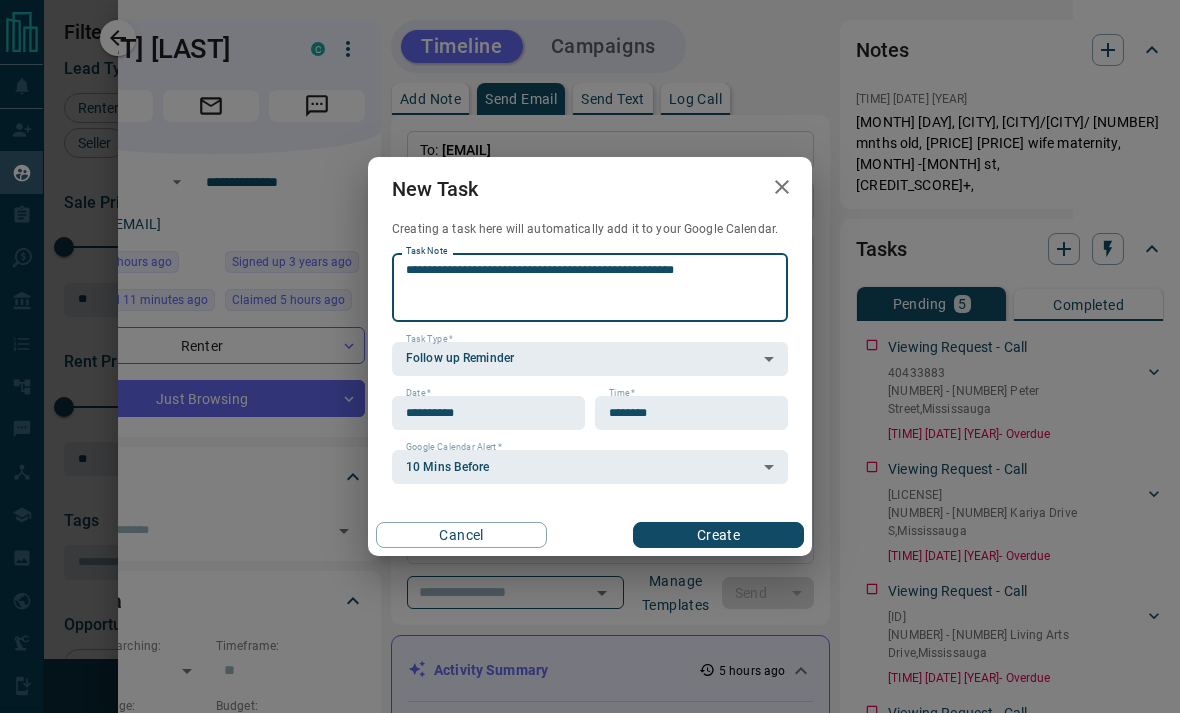 type on "**********" 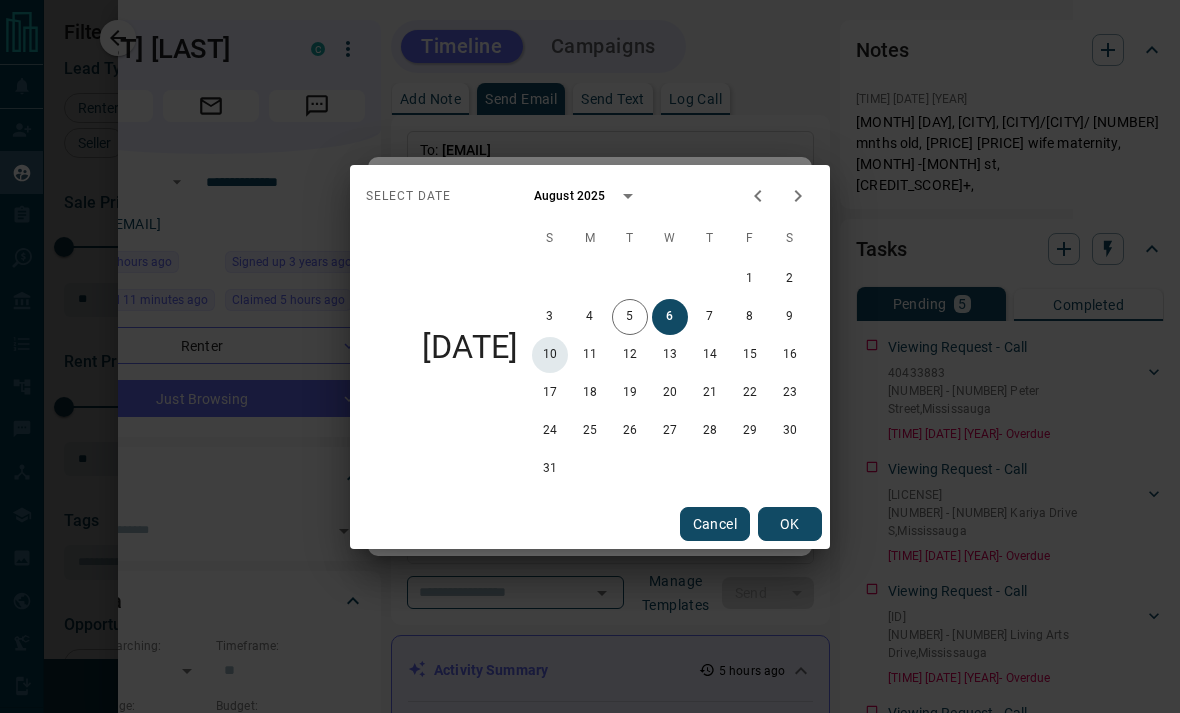 click on "10" at bounding box center [550, 355] 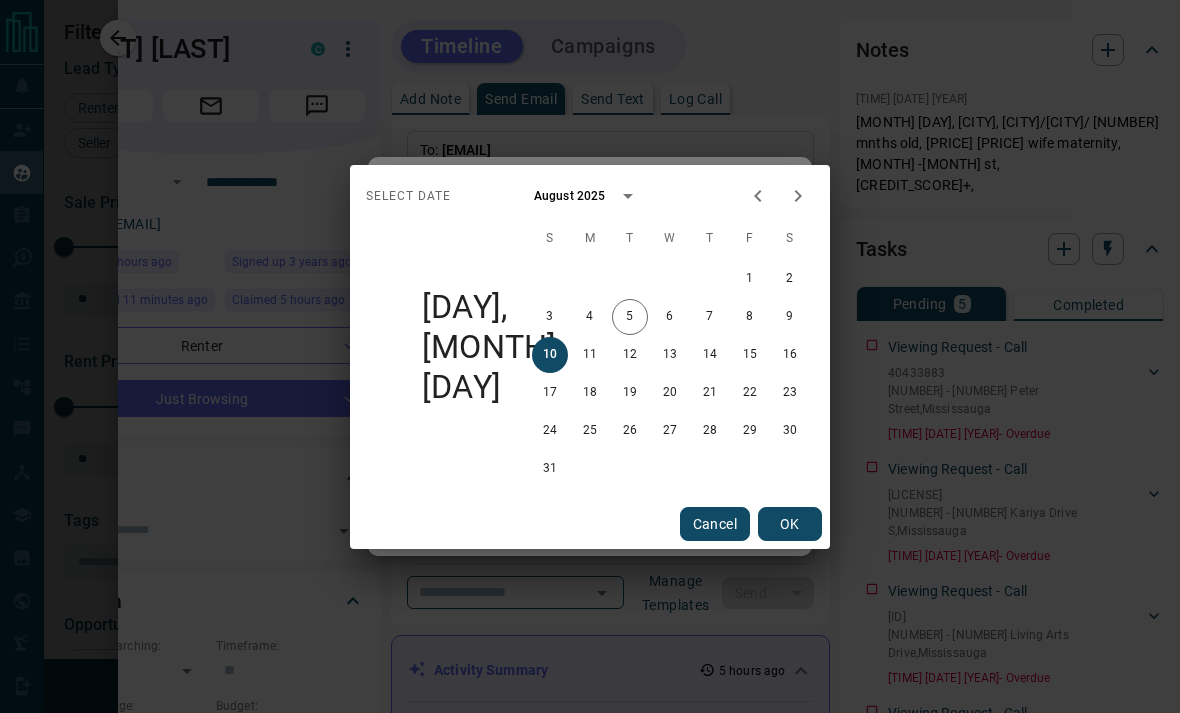 click on "OK" at bounding box center [790, 524] 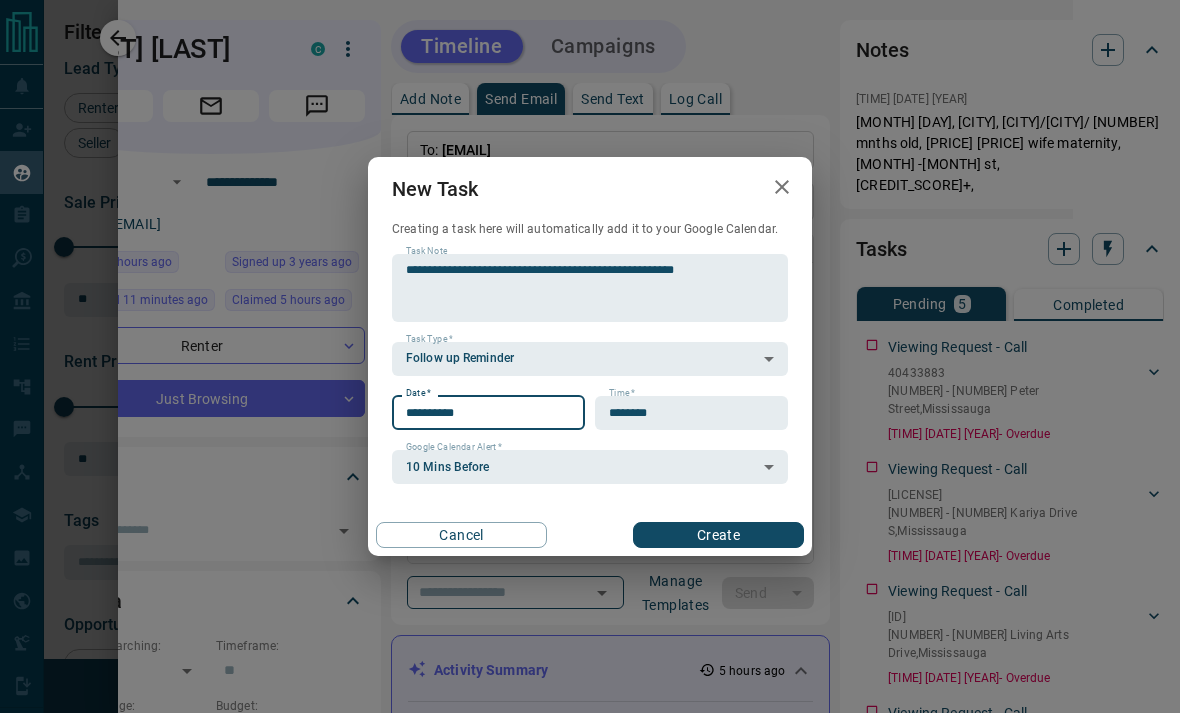 click on "**********" at bounding box center (590, 287) 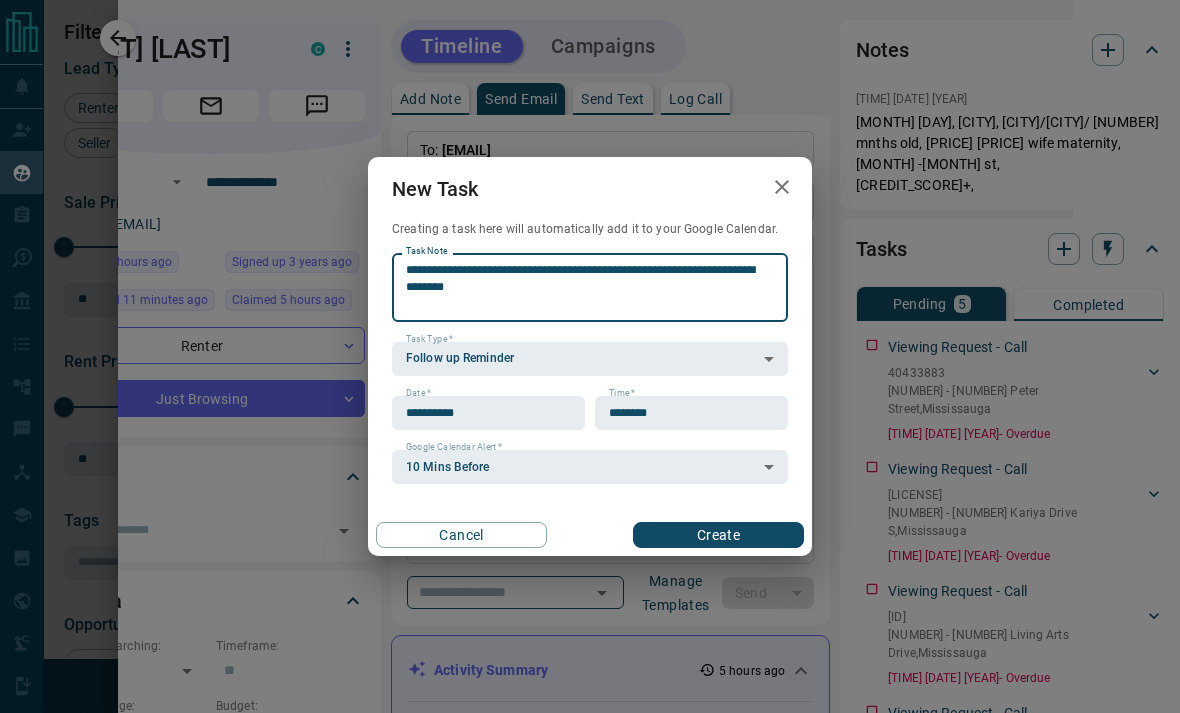 type on "**********" 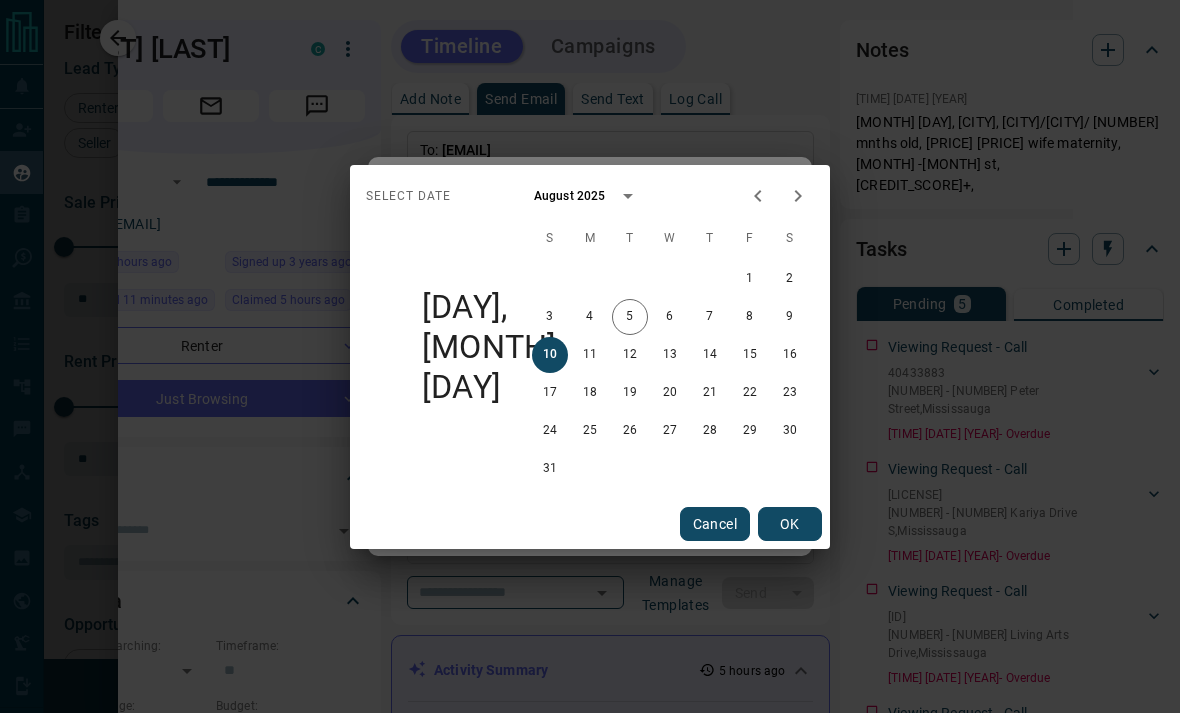 click on "OK" at bounding box center (790, 524) 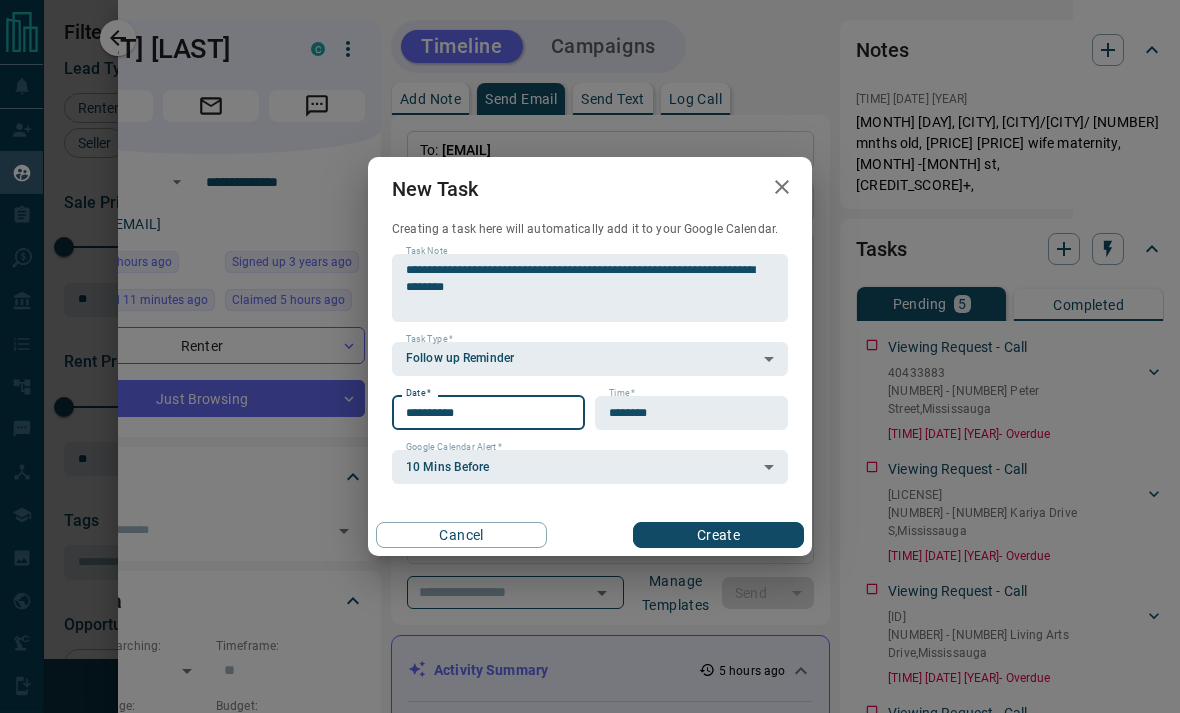 click on "********" at bounding box center [684, 413] 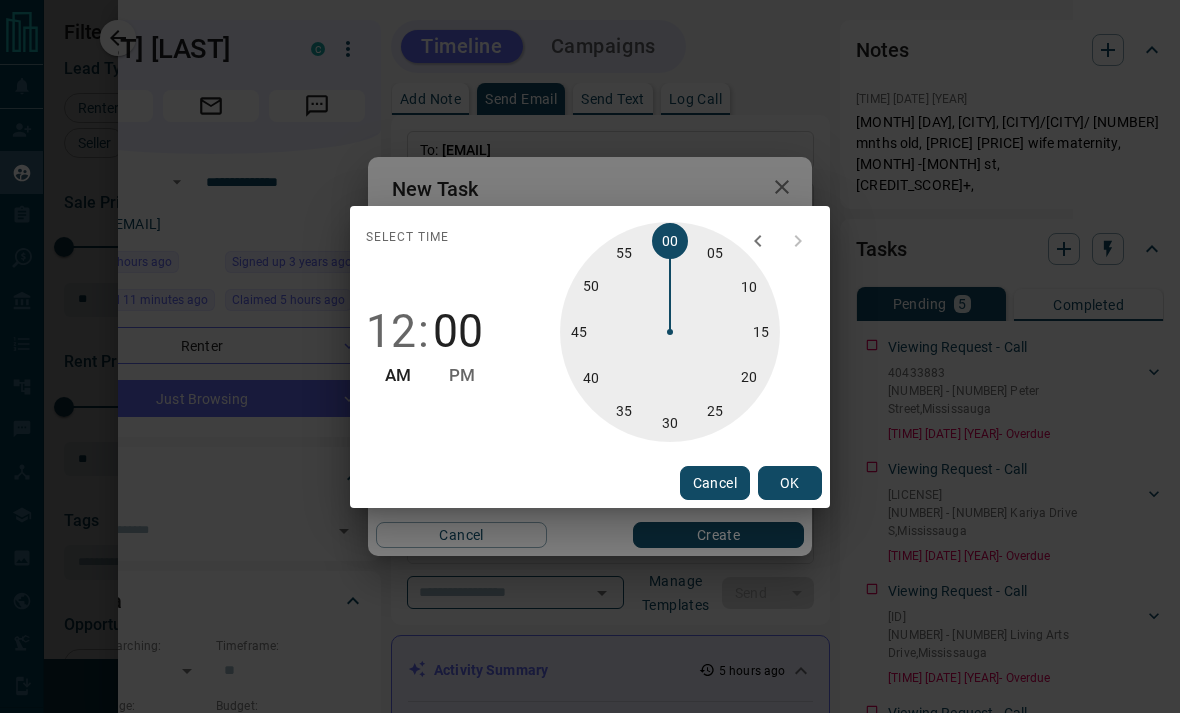 click on "PM" at bounding box center [462, 375] 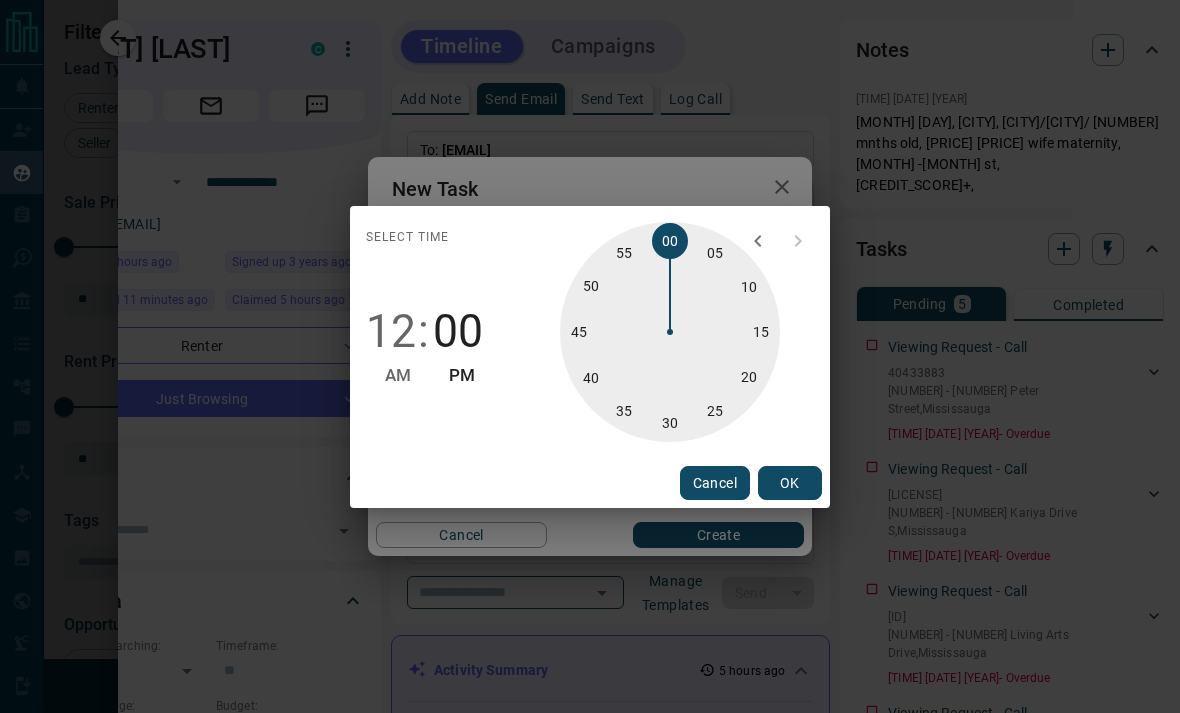 type on "********" 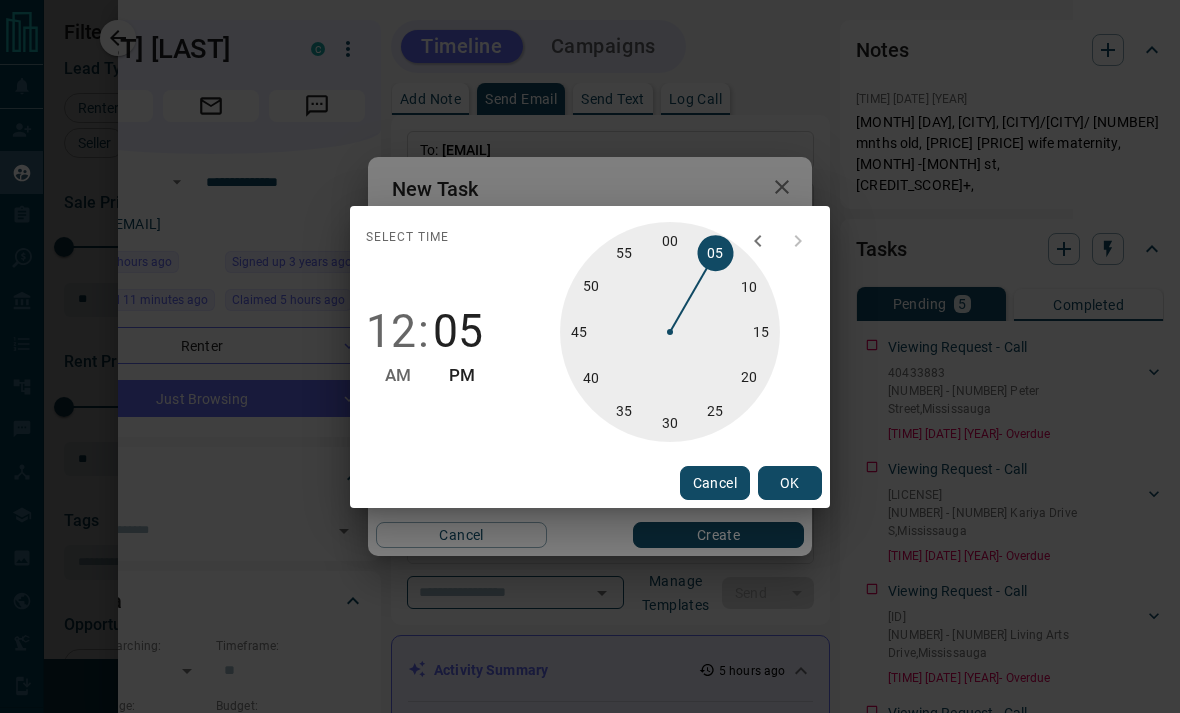 click on "[TIME_OPTIONS]" at bounding box center [670, 332] 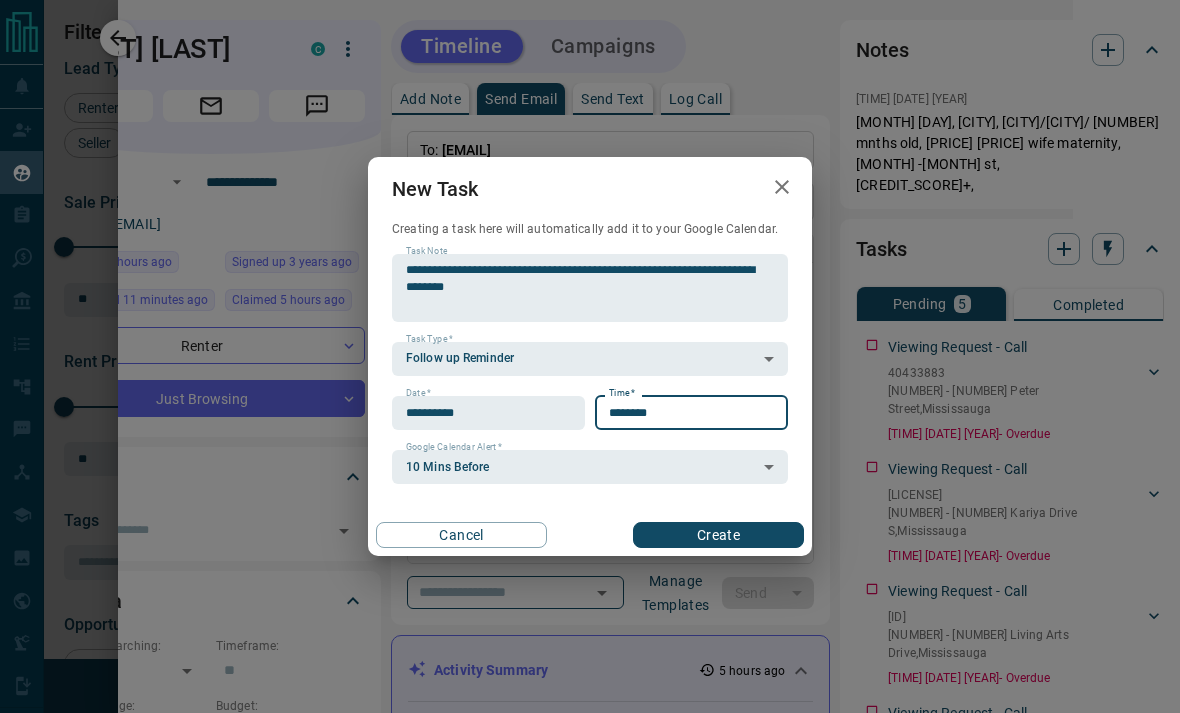 click on "Create" at bounding box center (718, 535) 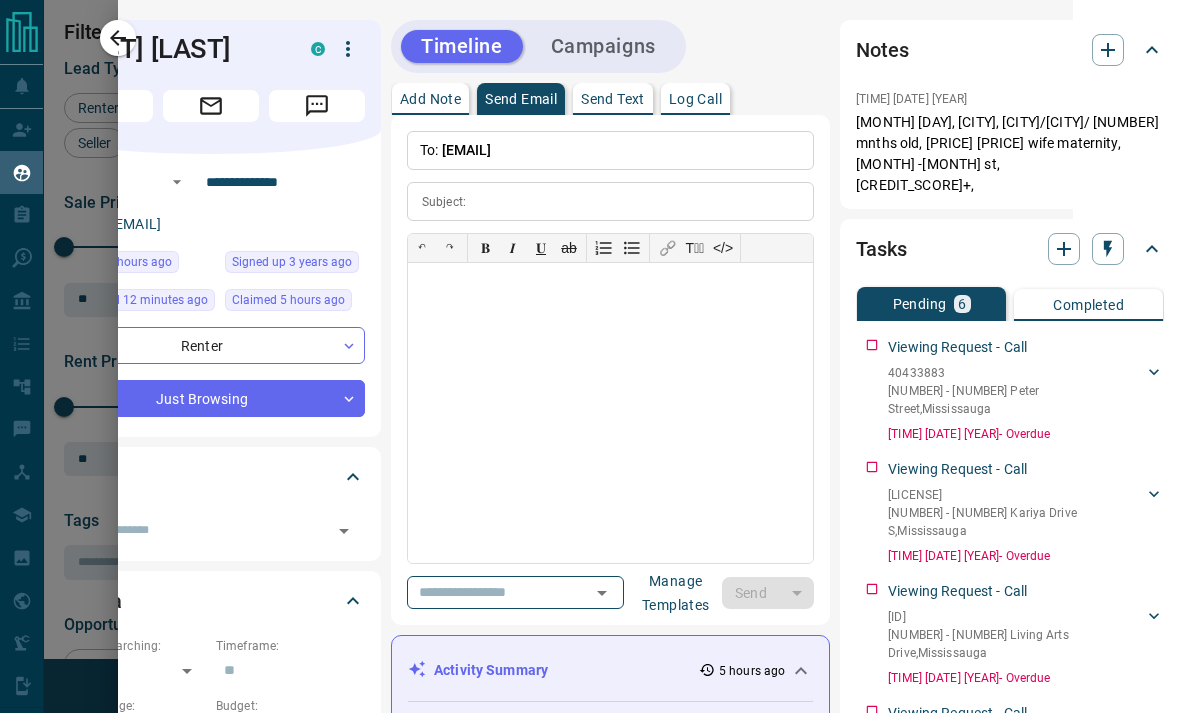 click at bounding box center (590, 356) 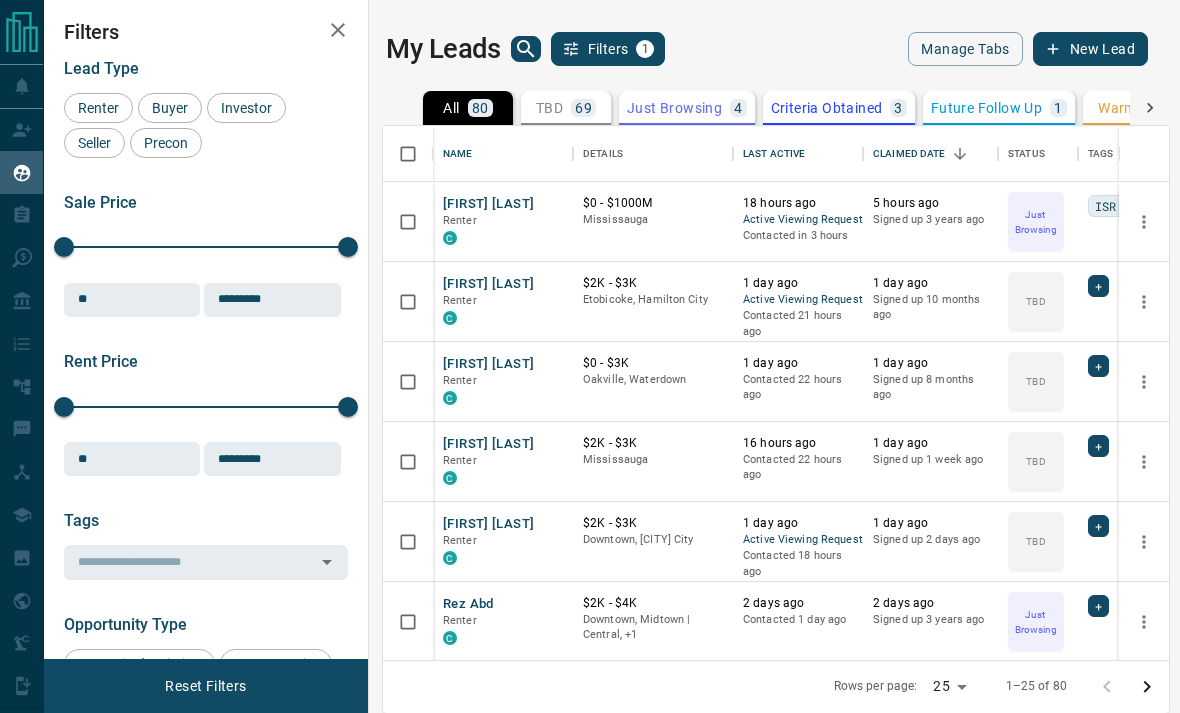 click 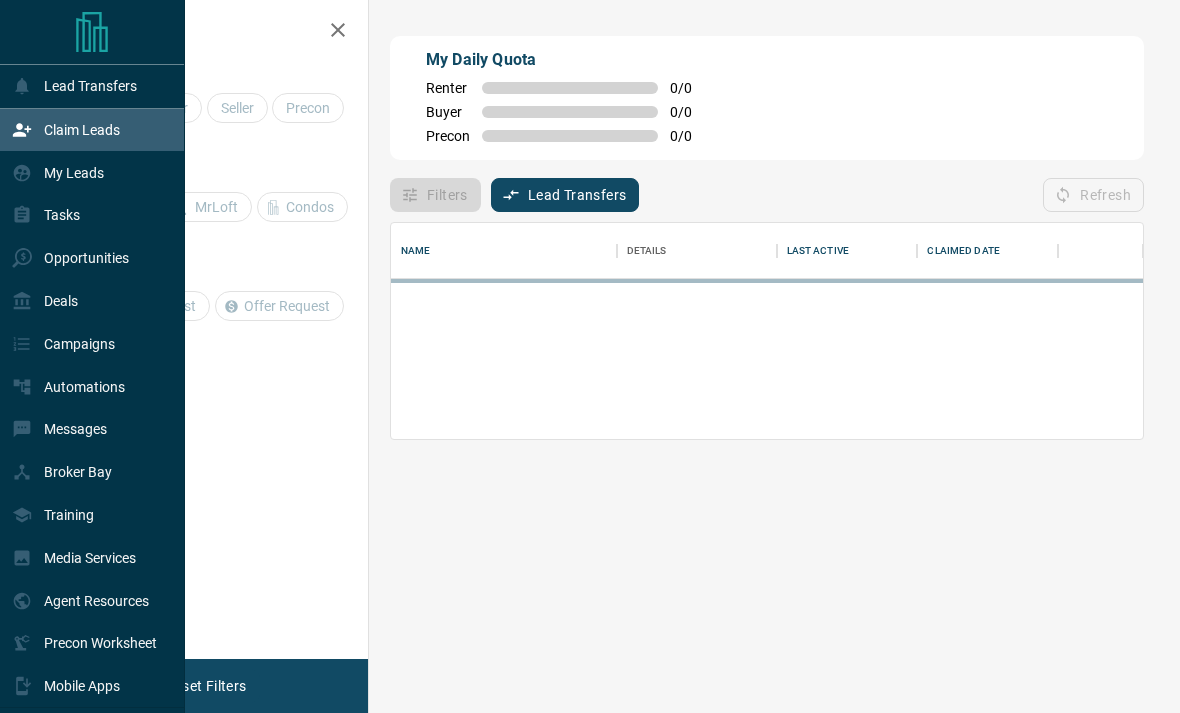 scroll, scrollTop: 1, scrollLeft: 1, axis: both 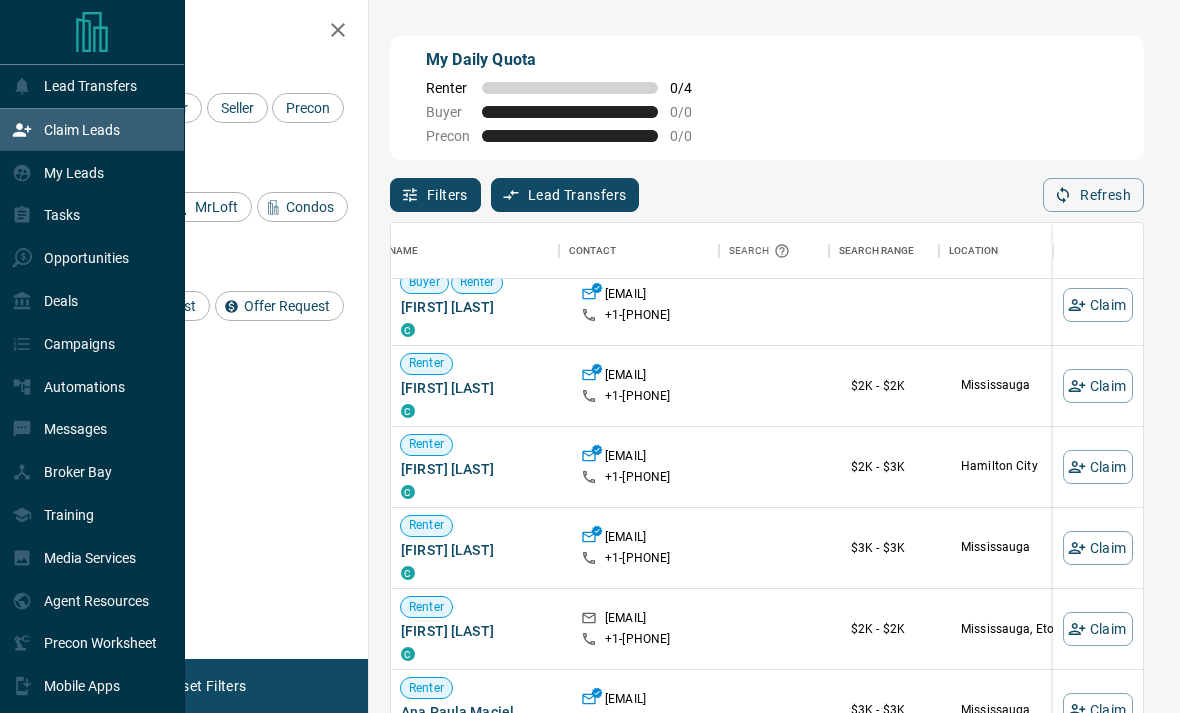 click on "Filters Type of Lead Renter Buyer Seller Precon Lead Source Property MrLoft Condos Lead Request Viewing Request Offer Request Sell Request" at bounding box center [206, 329] 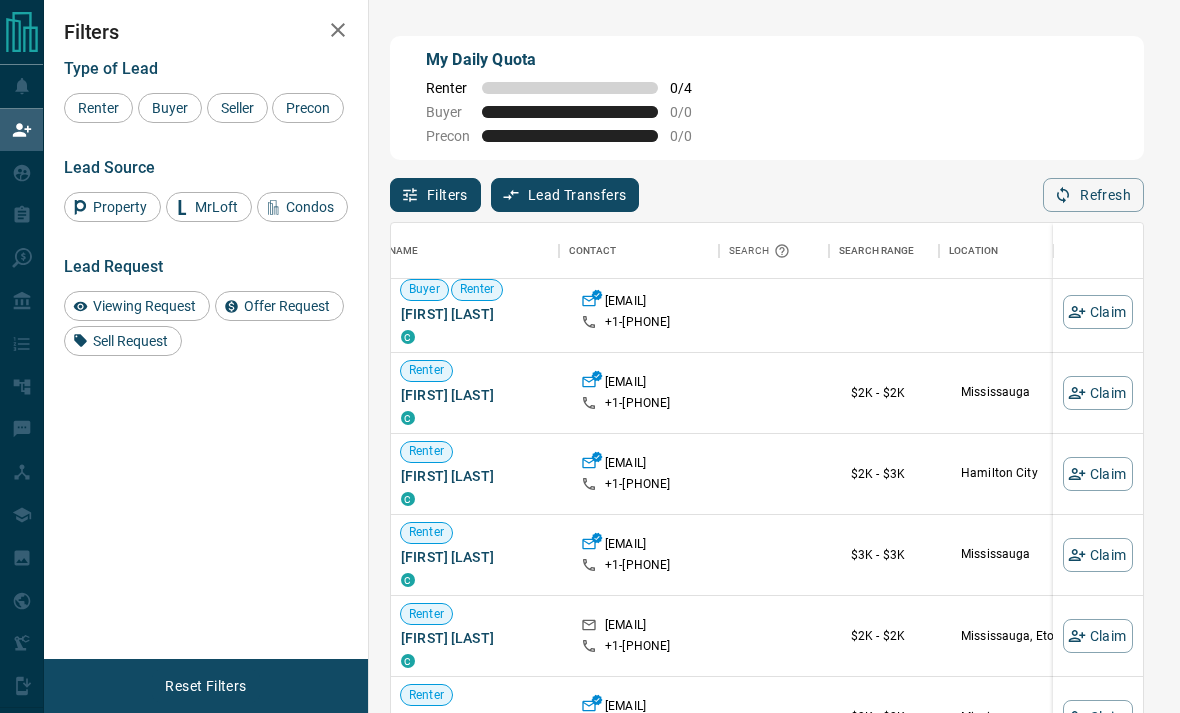 scroll, scrollTop: 78, scrollLeft: -2, axis: both 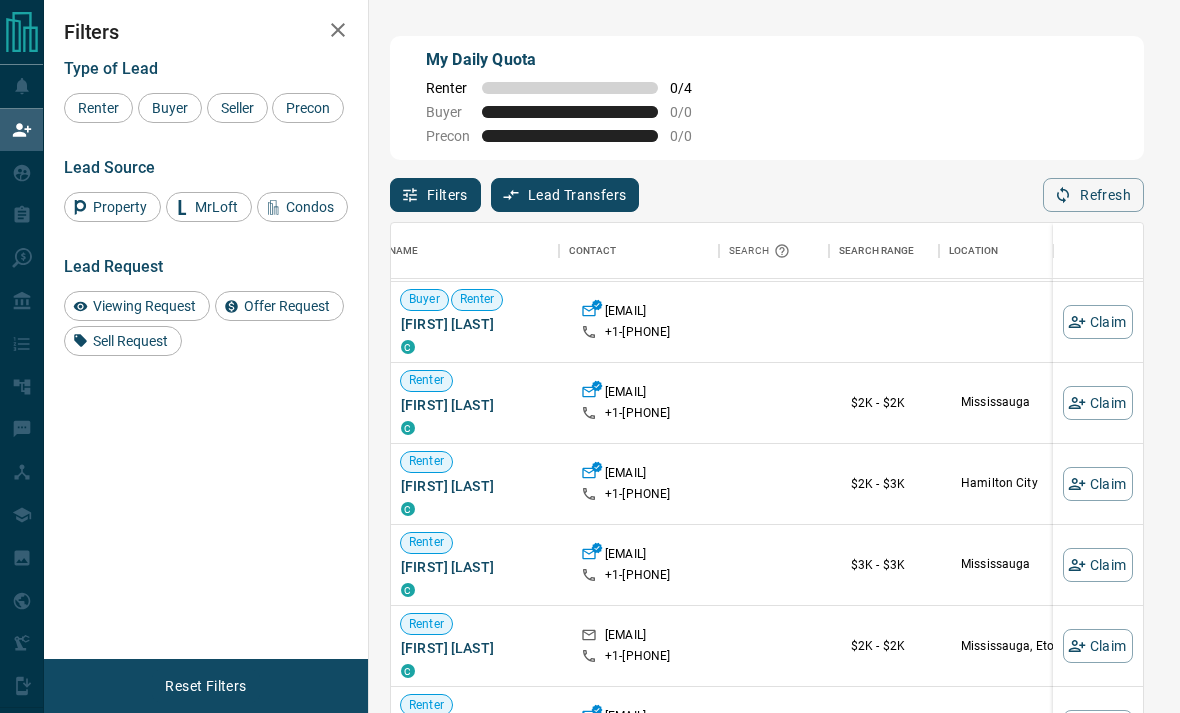 click on "Filters Type of Lead Renter Buyer Seller Precon Lead Source Property MrLoft Condos Lead Request Viewing Request Offer Request Sell Request" at bounding box center (206, 329) 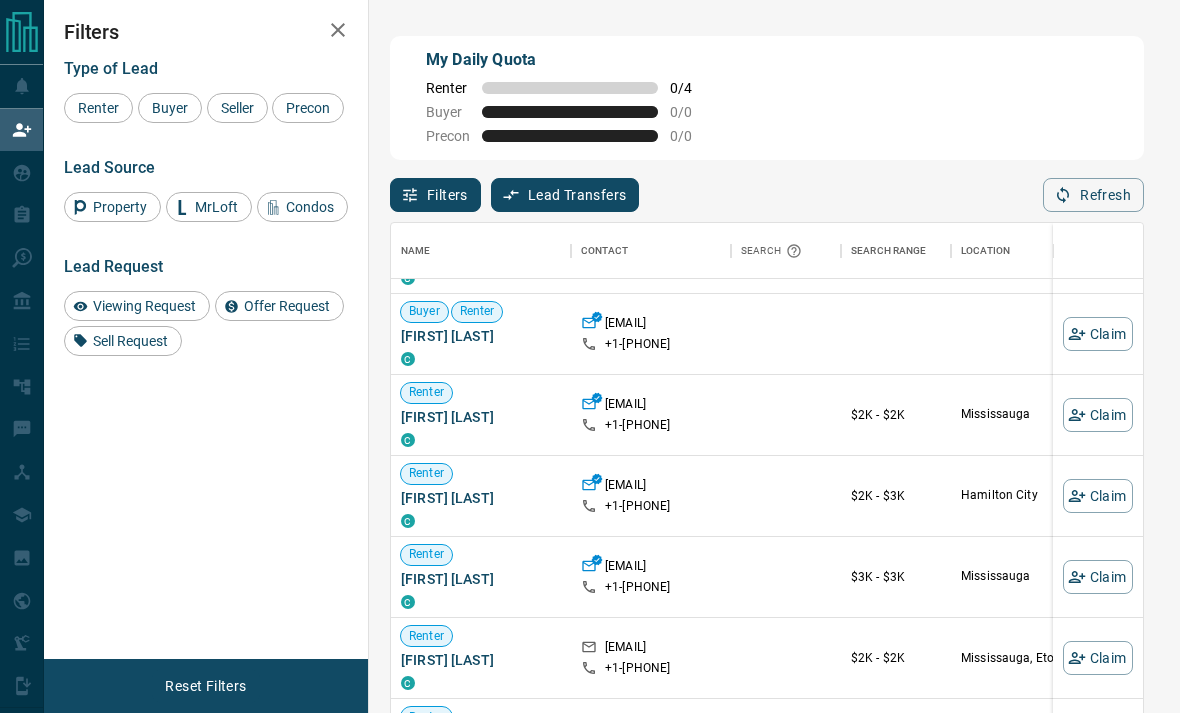 scroll, scrollTop: 65, scrollLeft: 0, axis: vertical 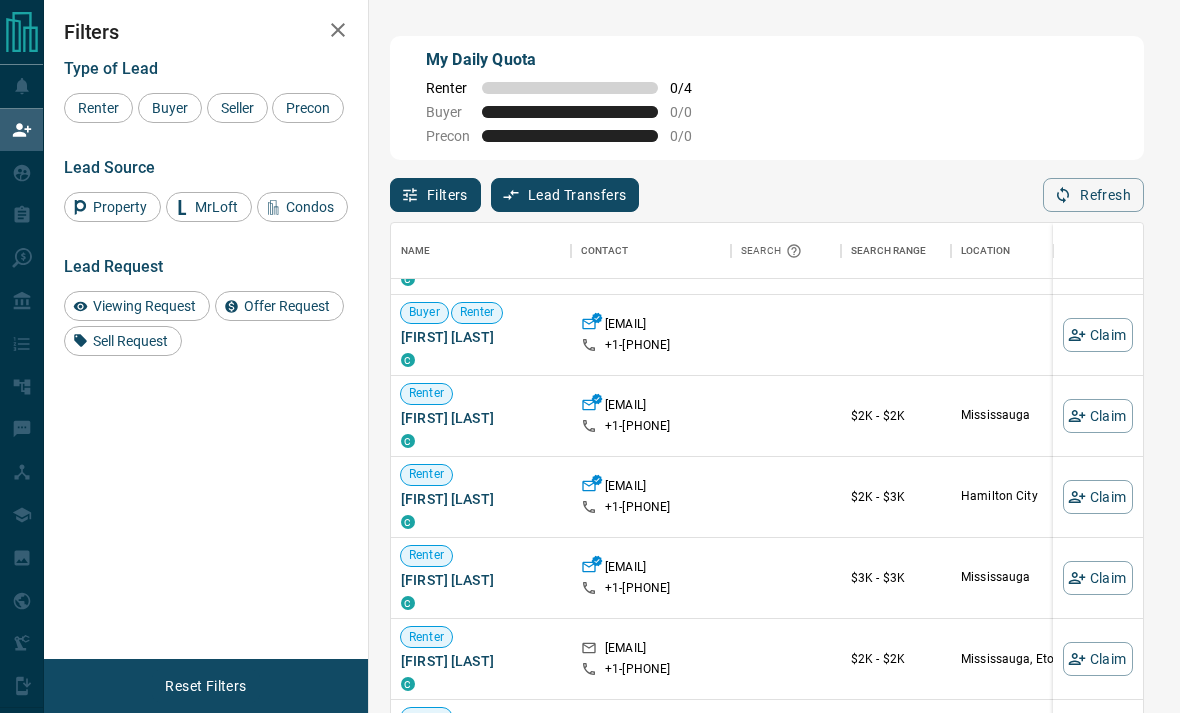 click on "Viewing Request" at bounding box center [144, 306] 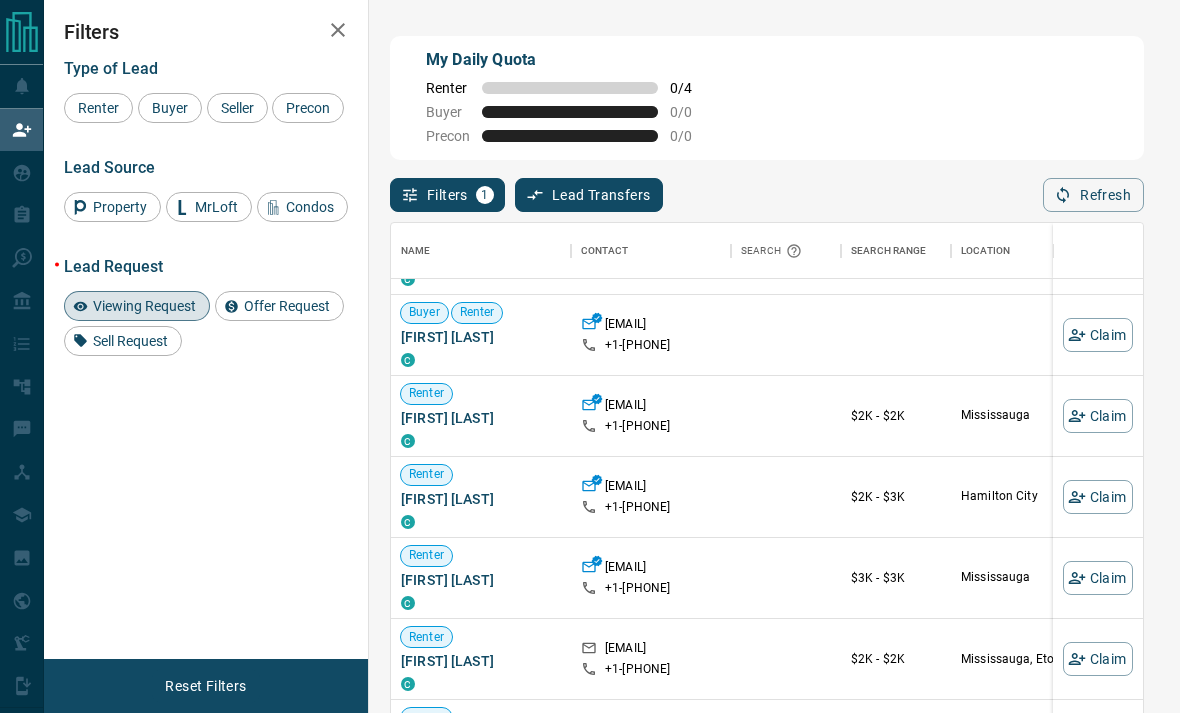 scroll, scrollTop: 0, scrollLeft: 0, axis: both 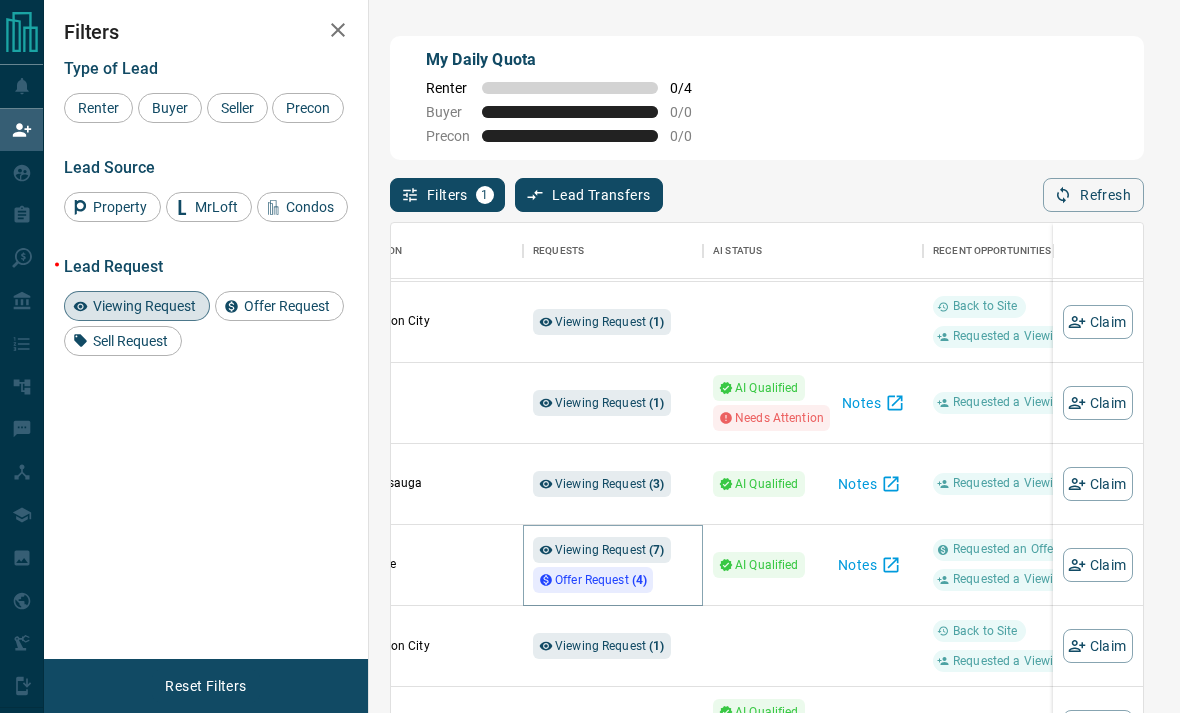 click on "( 7 )" at bounding box center (656, 550) 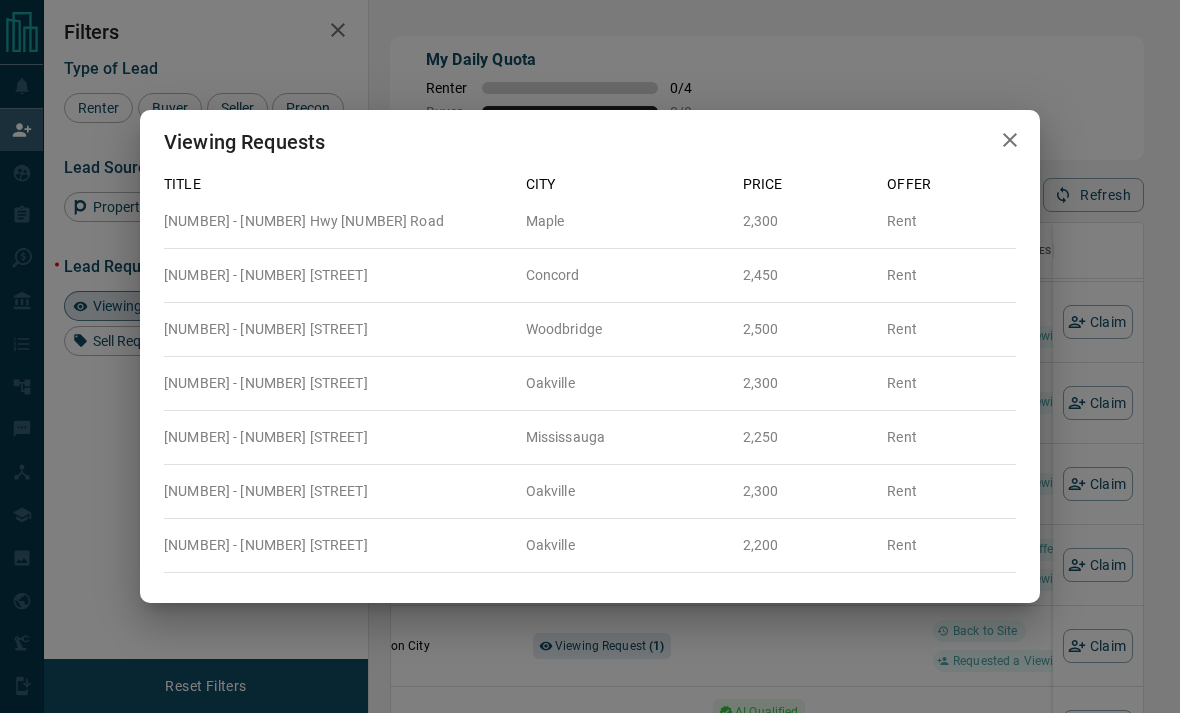 click on "Viewing Requests Title [CITY] Price Offer [NUMBER] - [NUMBER] Hwy [NUMBER] Road [CITY] [PRICE] Rent [NUMBER] - [NUMBER] Jane Street [CITY] [PRICE] Rent [NUMBER] - [NUMBER] Highway [NUMBER] Road [CITY] [PRICE] Rent [NUMBER] - [NUMBER] Taunton Road [CITY] [PRICE] Rent [NUMBER] - [NUMBER] Kaneff Crescent [CITY] [PRICE] Rent [NUMBER] - [NUMBER] Taunton Rd Road [CITY] [PRICE] Rent [NUMBER] - [NUMBER] Dundas Street E [CITY] [PRICE] Rent" at bounding box center (590, 356) 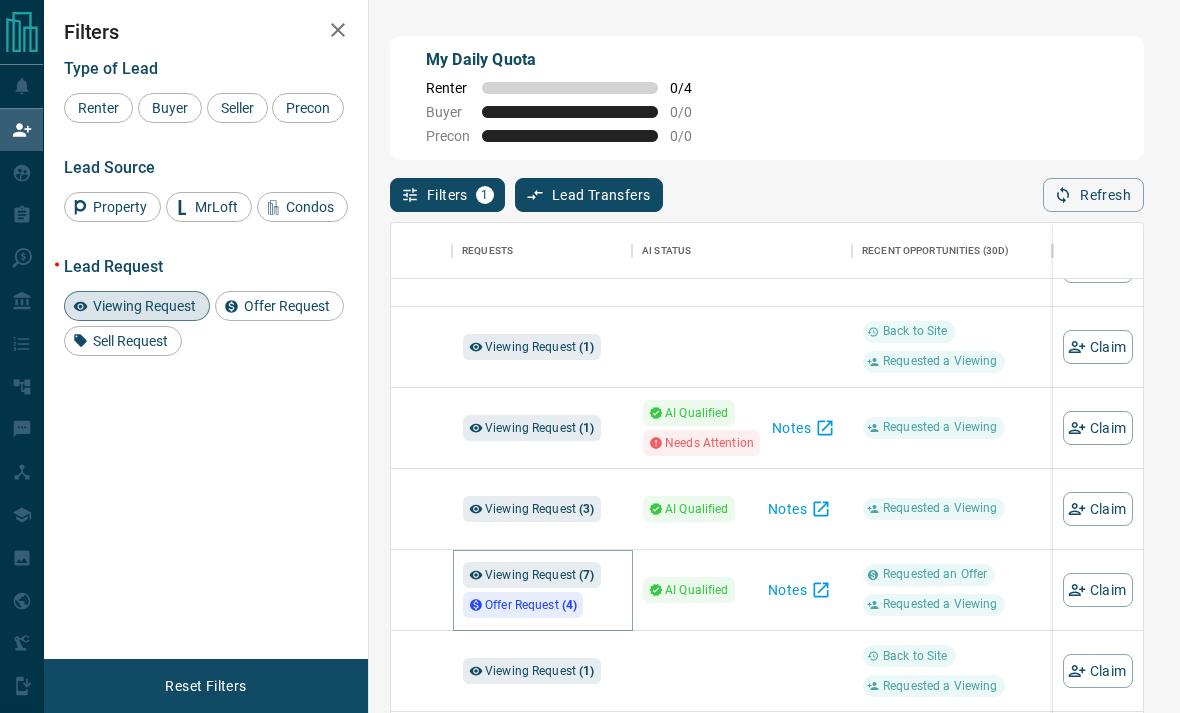 scroll, scrollTop: 250, scrollLeft: 678, axis: both 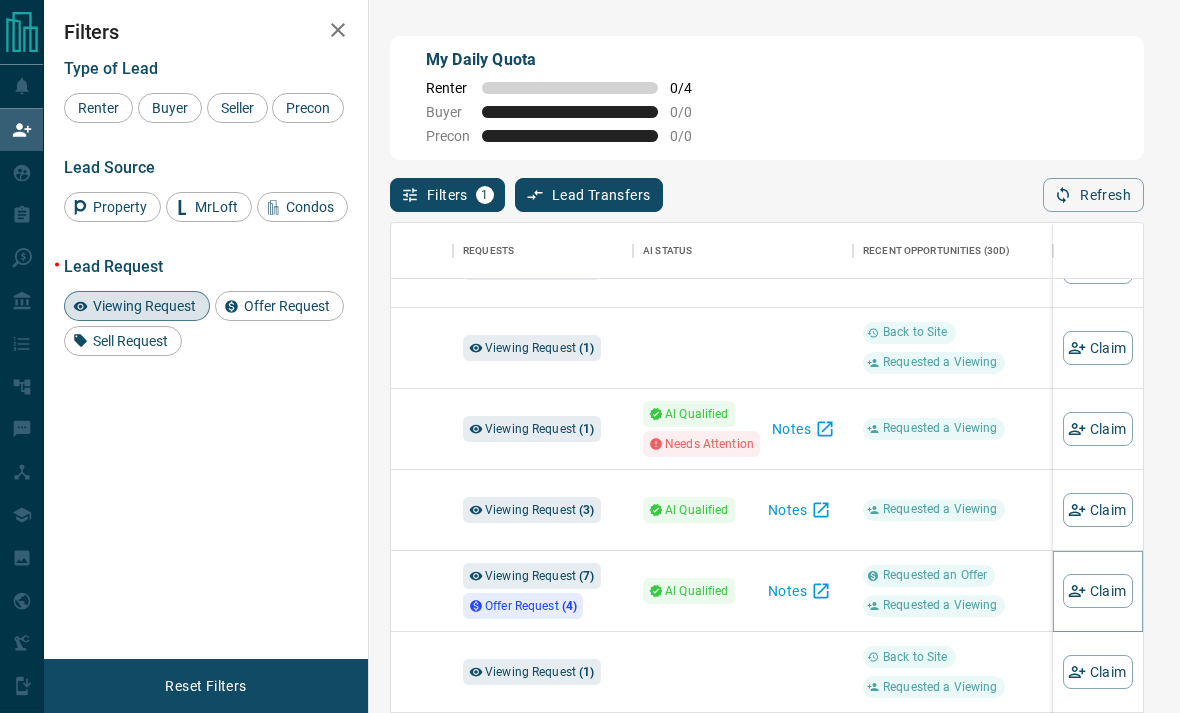 click on "Claim" at bounding box center [1098, 591] 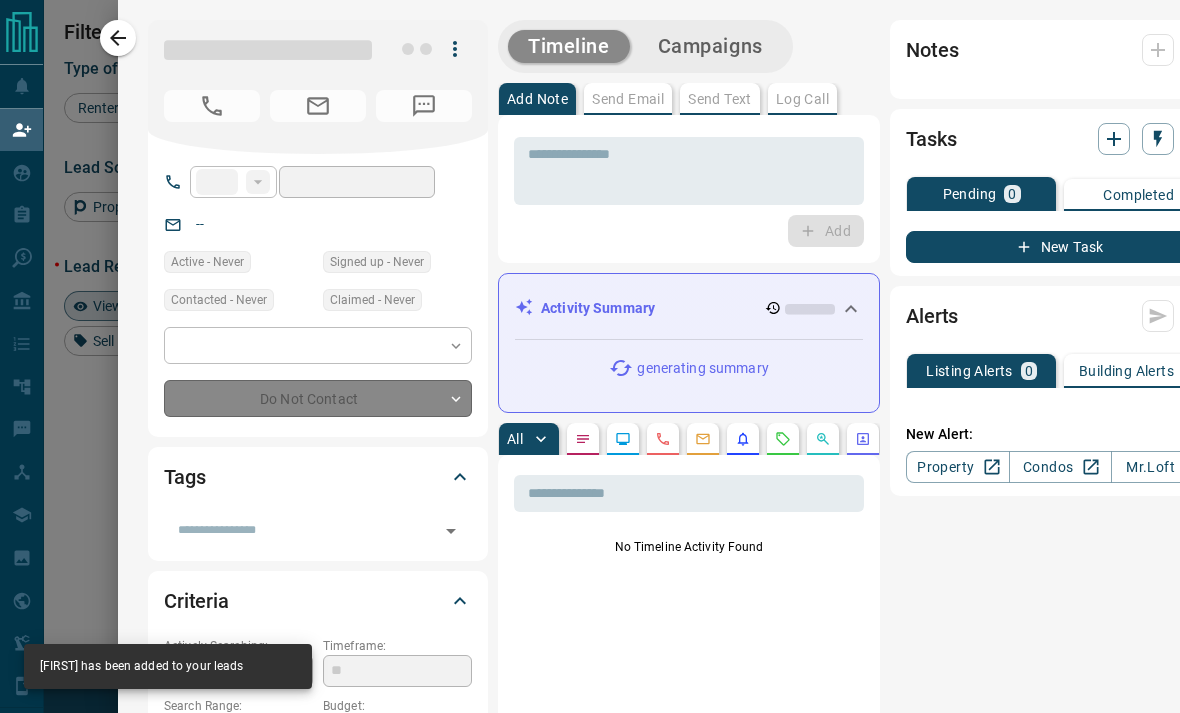 type on "**" 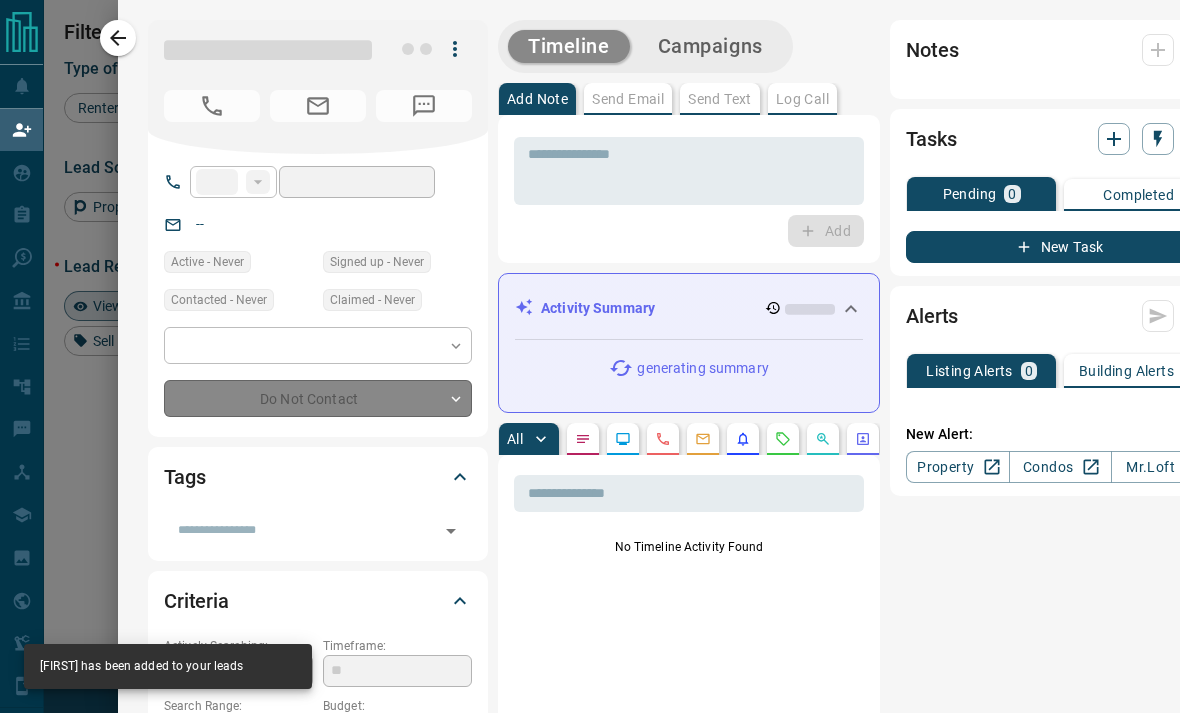 type on "**********" 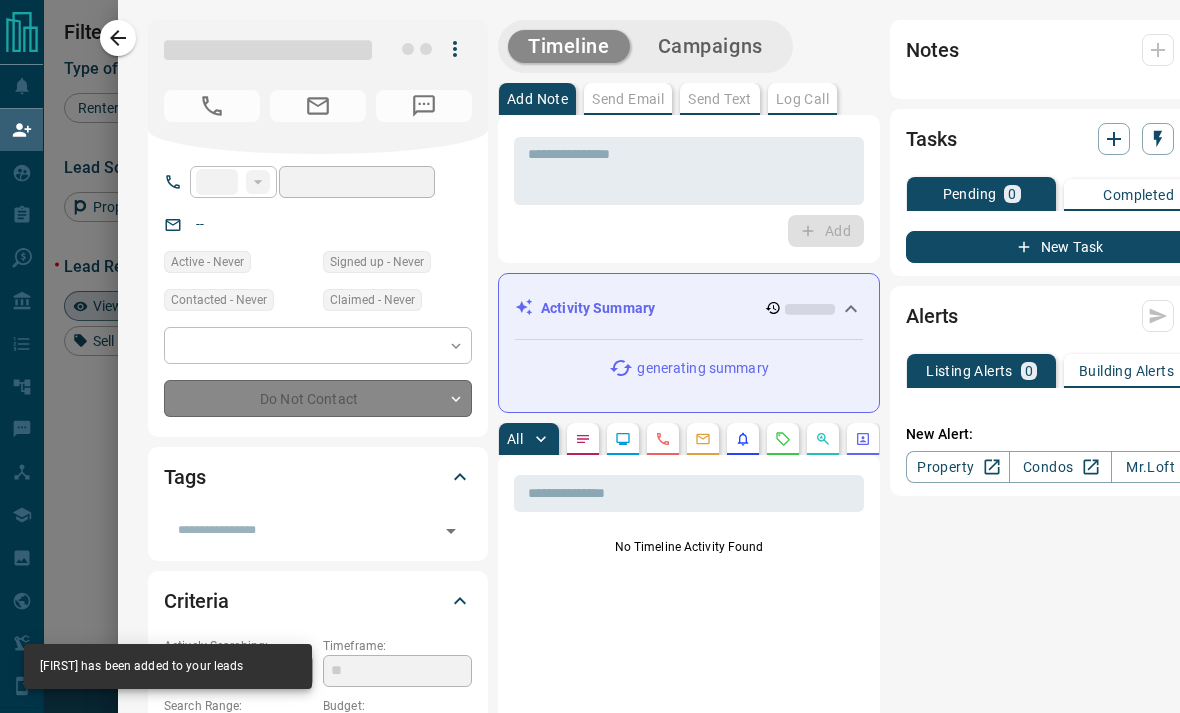type on "**********" 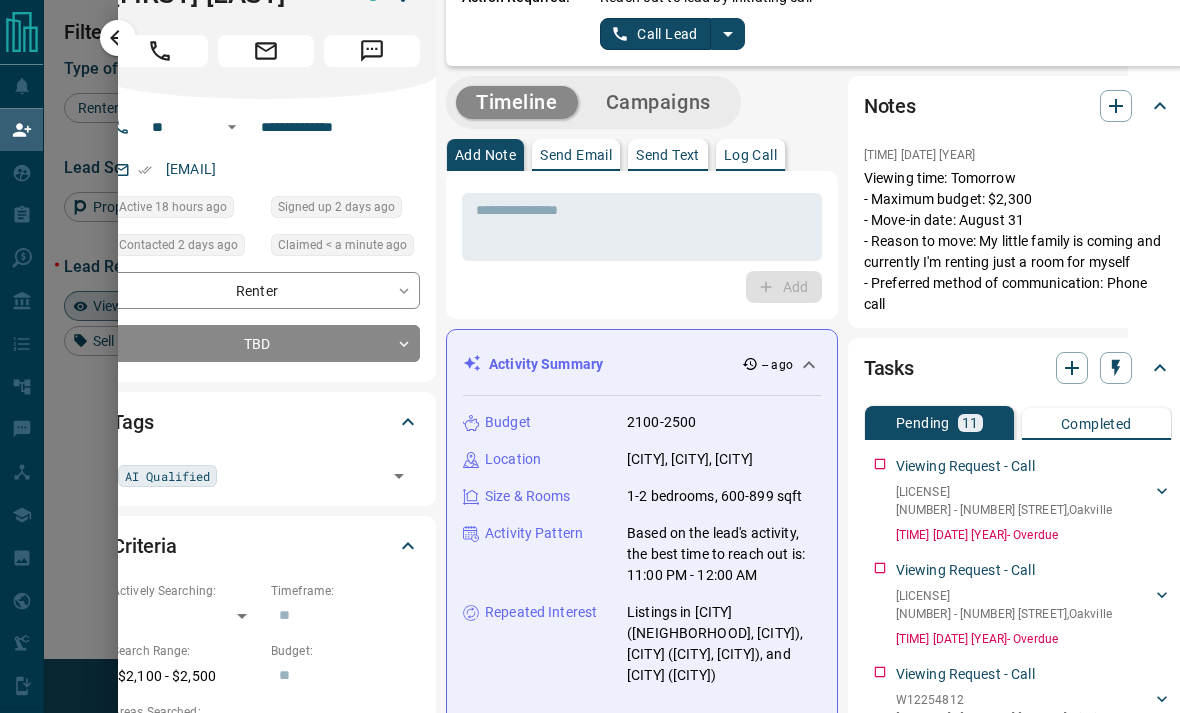 scroll, scrollTop: 56, scrollLeft: 51, axis: both 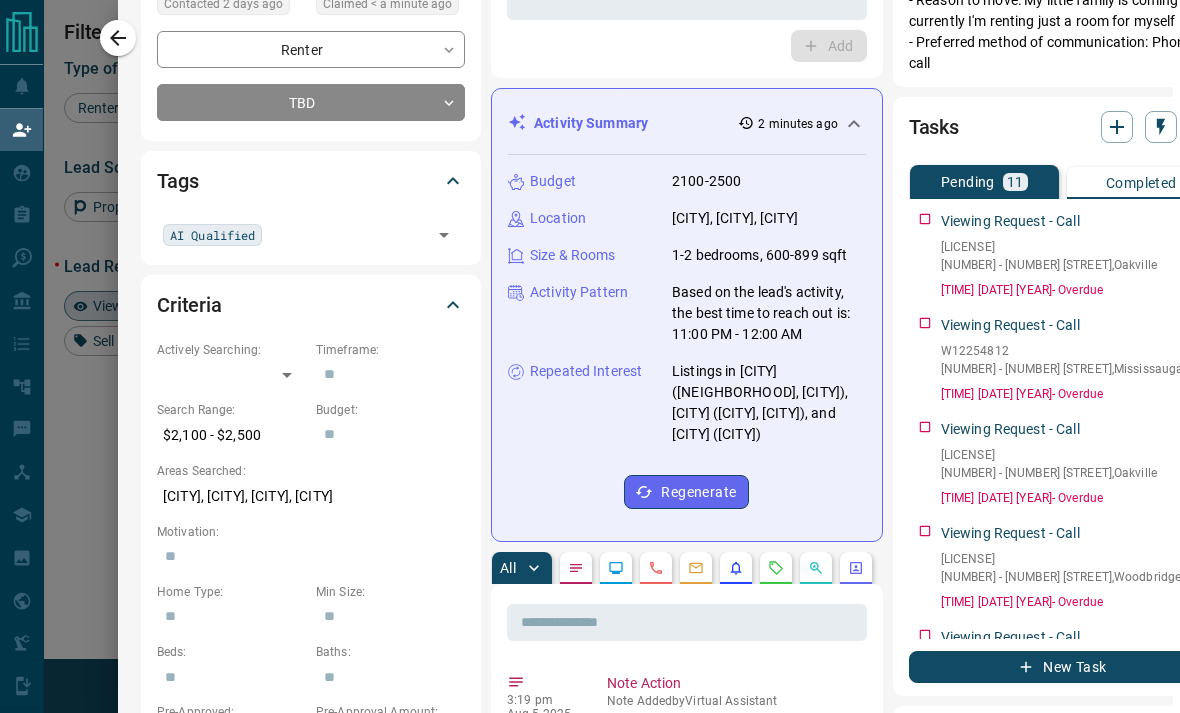 click at bounding box center [590, 356] 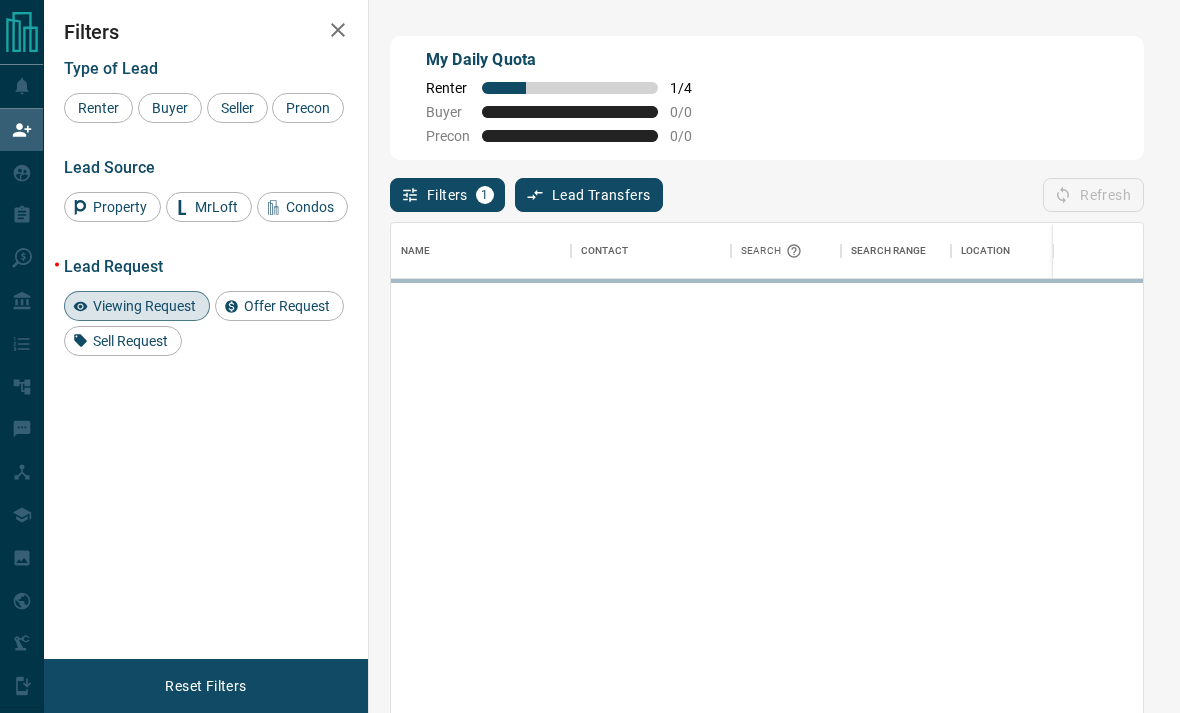 scroll, scrollTop: 1, scrollLeft: 1, axis: both 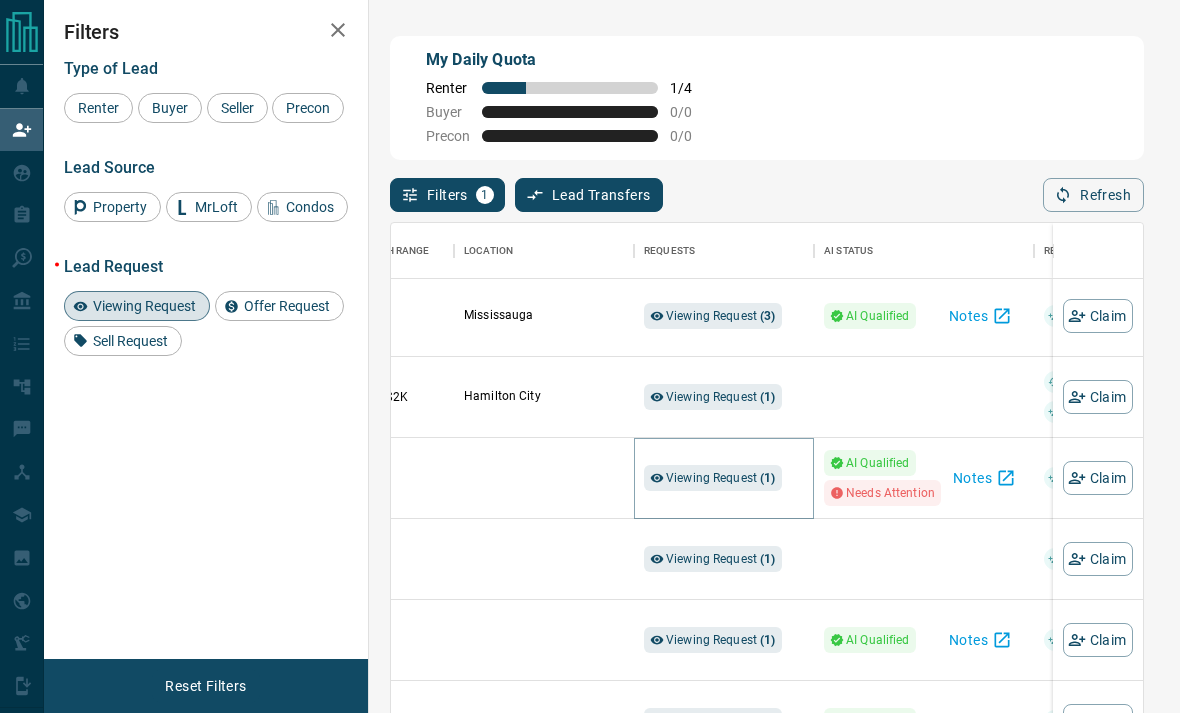click on "( 1 )" at bounding box center (767, 478) 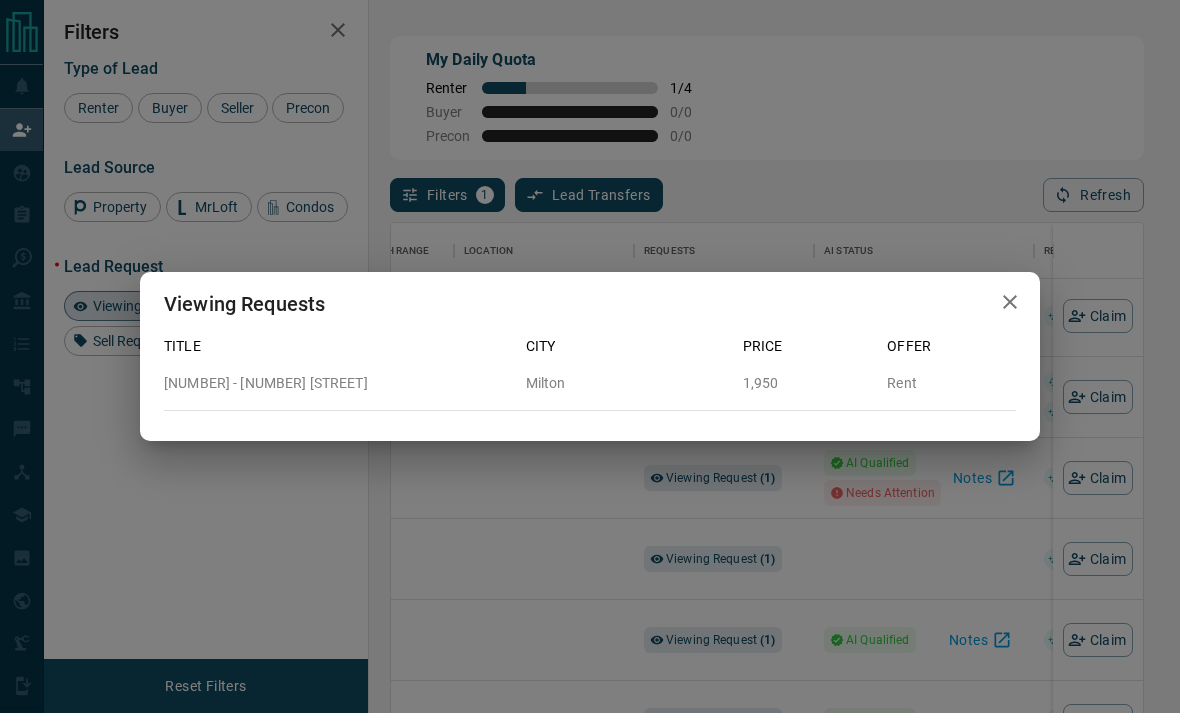 click on "Viewing Requests Title City Price Offer 434 - 1105 Leger Way [CITY] 1,950 Rent" at bounding box center [590, 356] 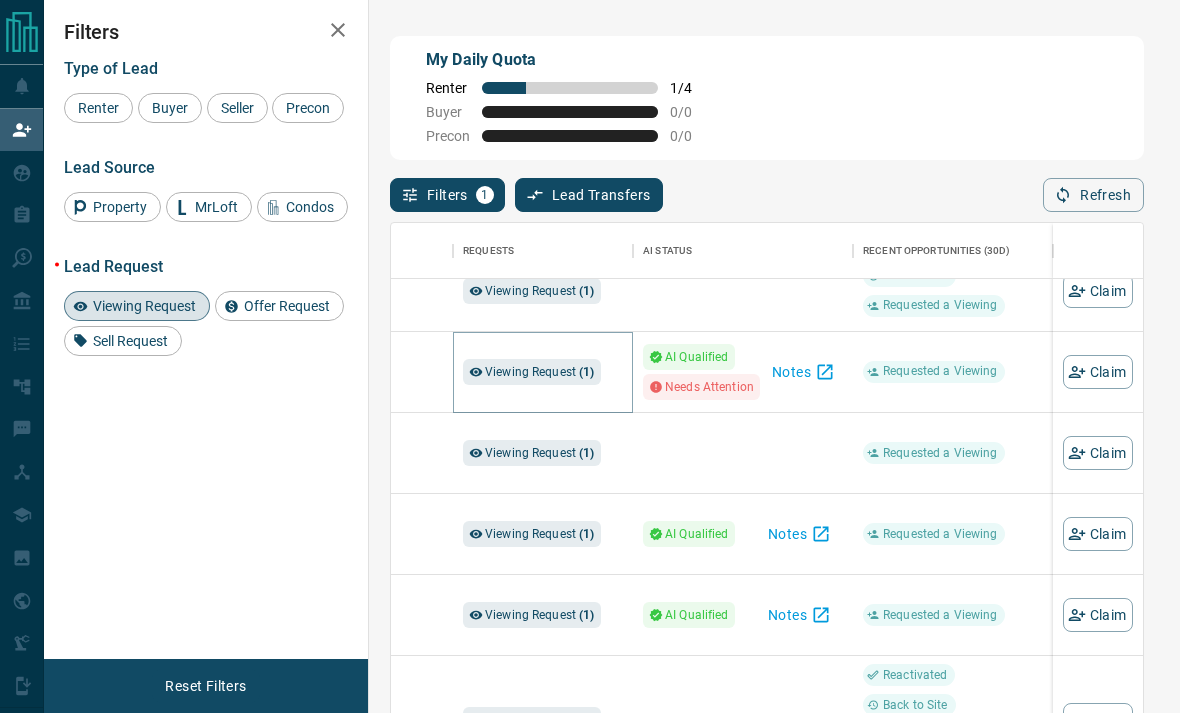 scroll, scrollTop: 555, scrollLeft: 675, axis: both 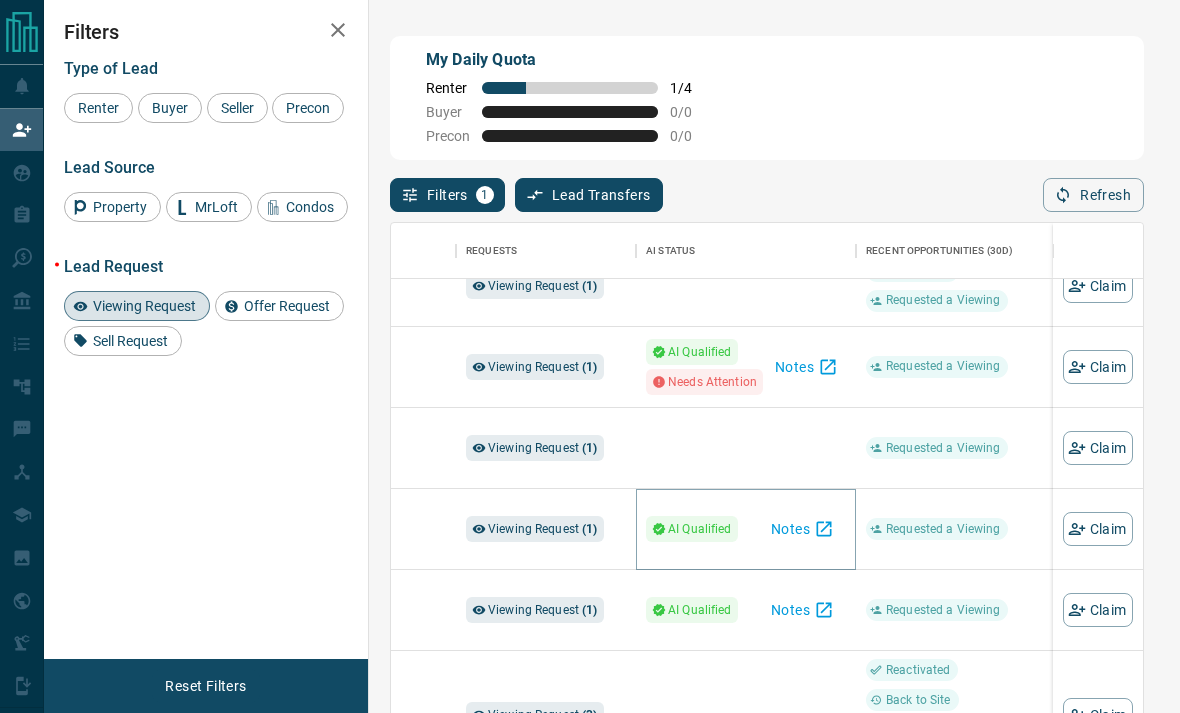 click on "Notes" at bounding box center (802, 529) 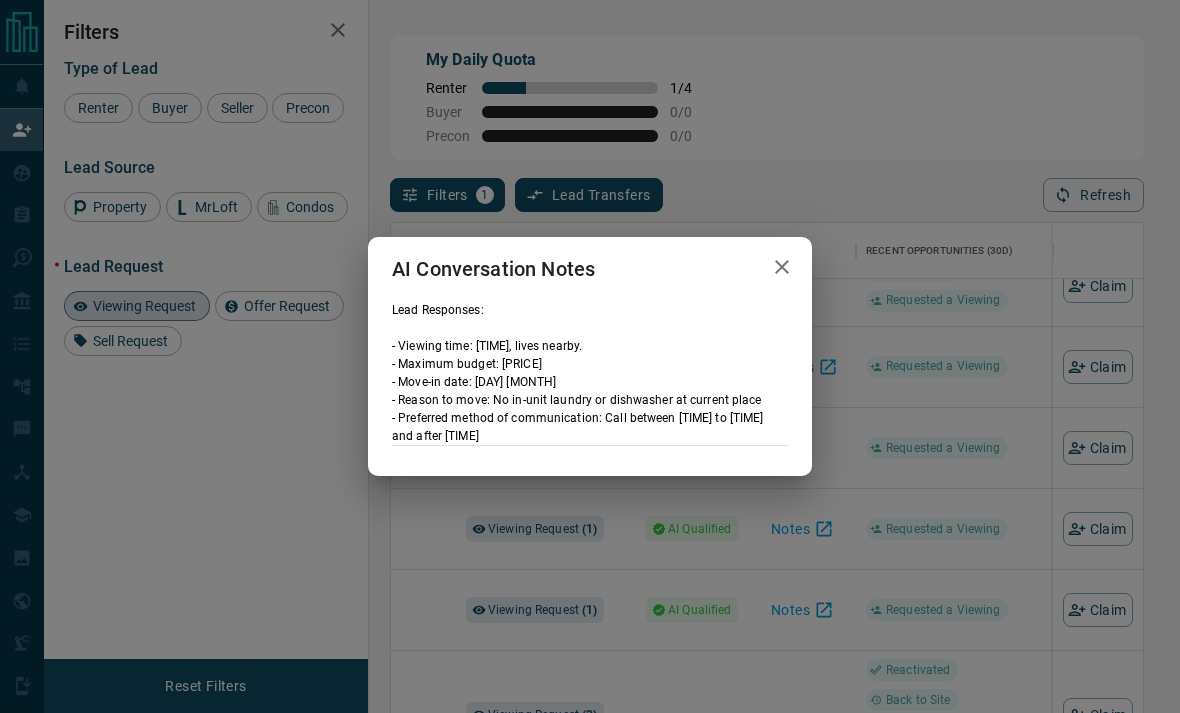 click on "AI Conversation Notes Lead Responses:
- Viewing time: [TIME], lives nearby.
- Maximum budget: [PRICE]
- Move-in date: [DAY] [MONTH]
- Reason to move: No in-unit laundry or dishwasher at current place
- Preferred method of communication: Call between [TIME] to [TIME] and after [TIME]" at bounding box center [590, 356] 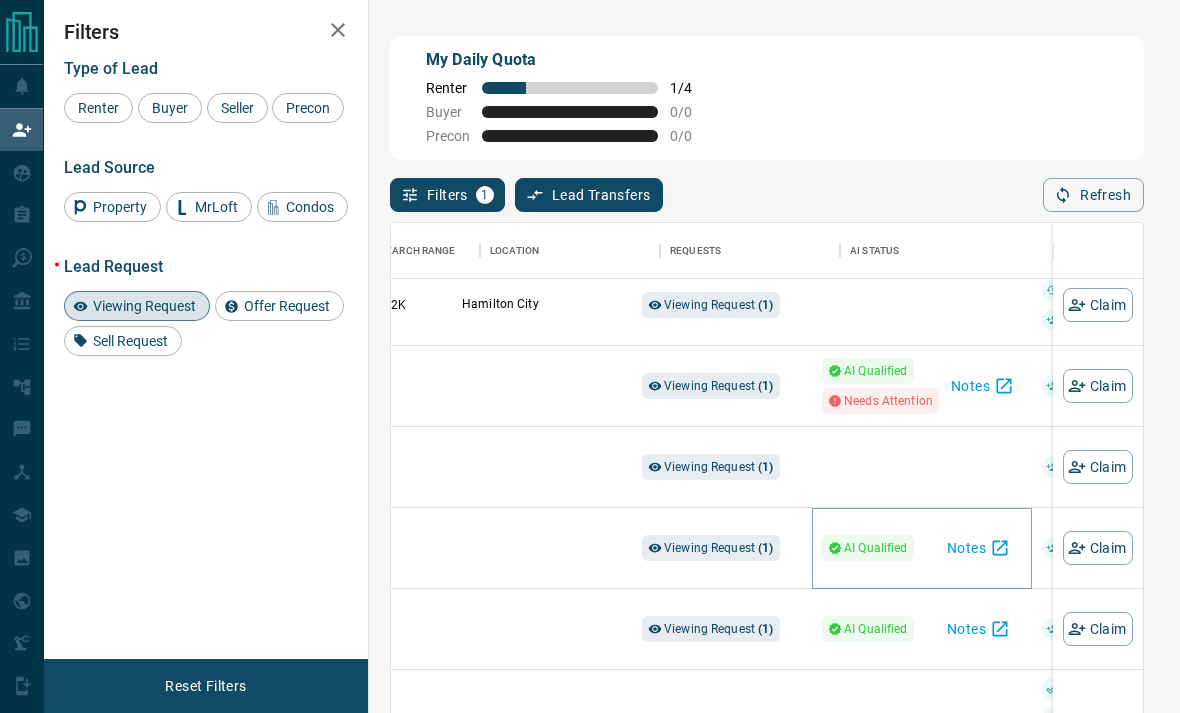 scroll, scrollTop: 533, scrollLeft: 464, axis: both 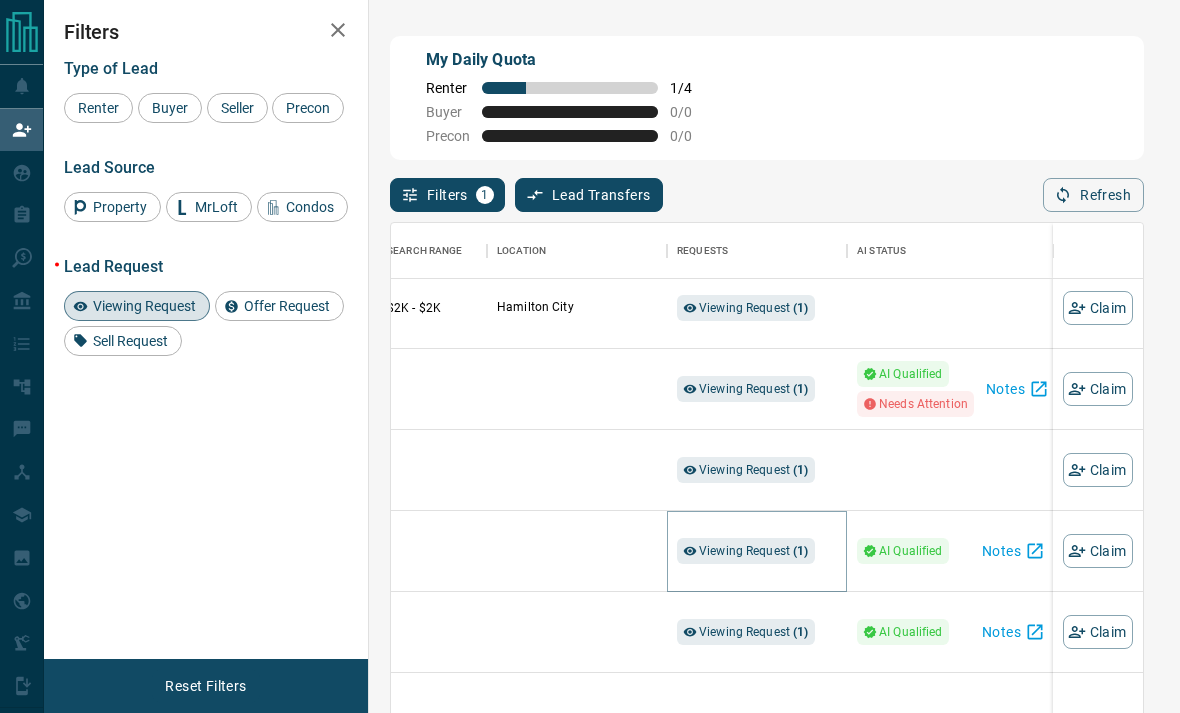 click on "Viewing Request   ( 1 )" at bounding box center (754, 551) 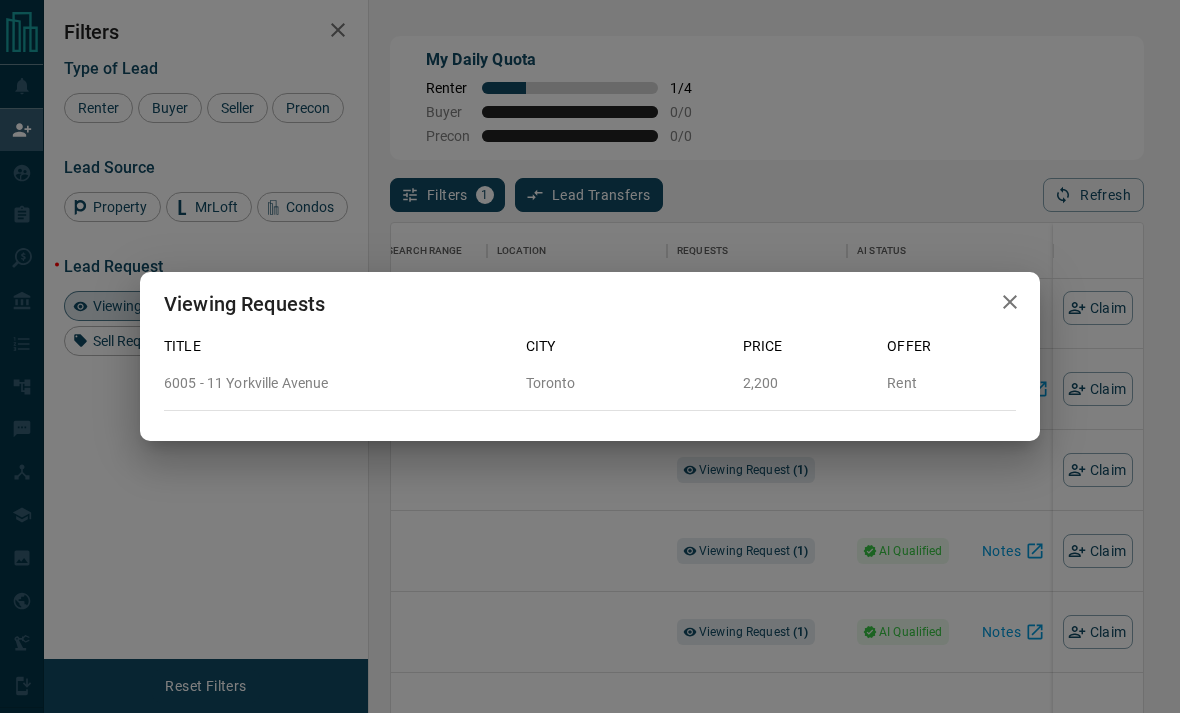 click on "Viewing Requests Title [CITY] Price Offer [NUMBER] - [NUMBER] Yorkville Avenue [CITY] [PRICE] Rent" at bounding box center (590, 356) 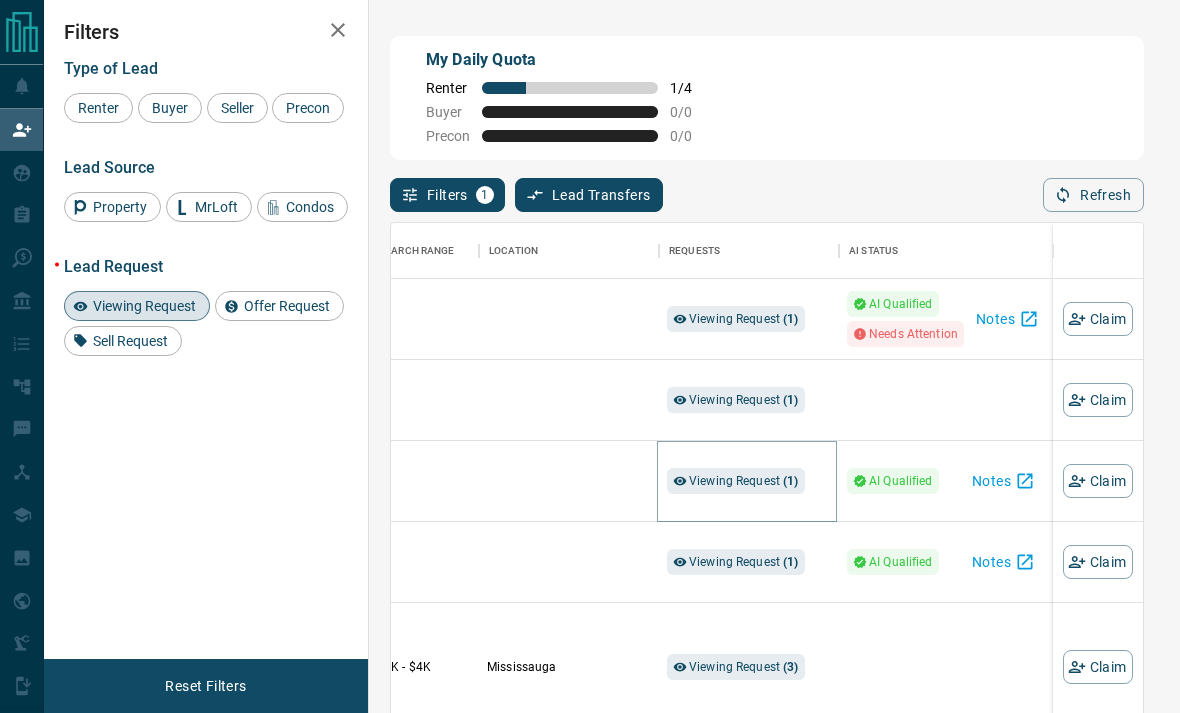 scroll, scrollTop: 693, scrollLeft: 489, axis: both 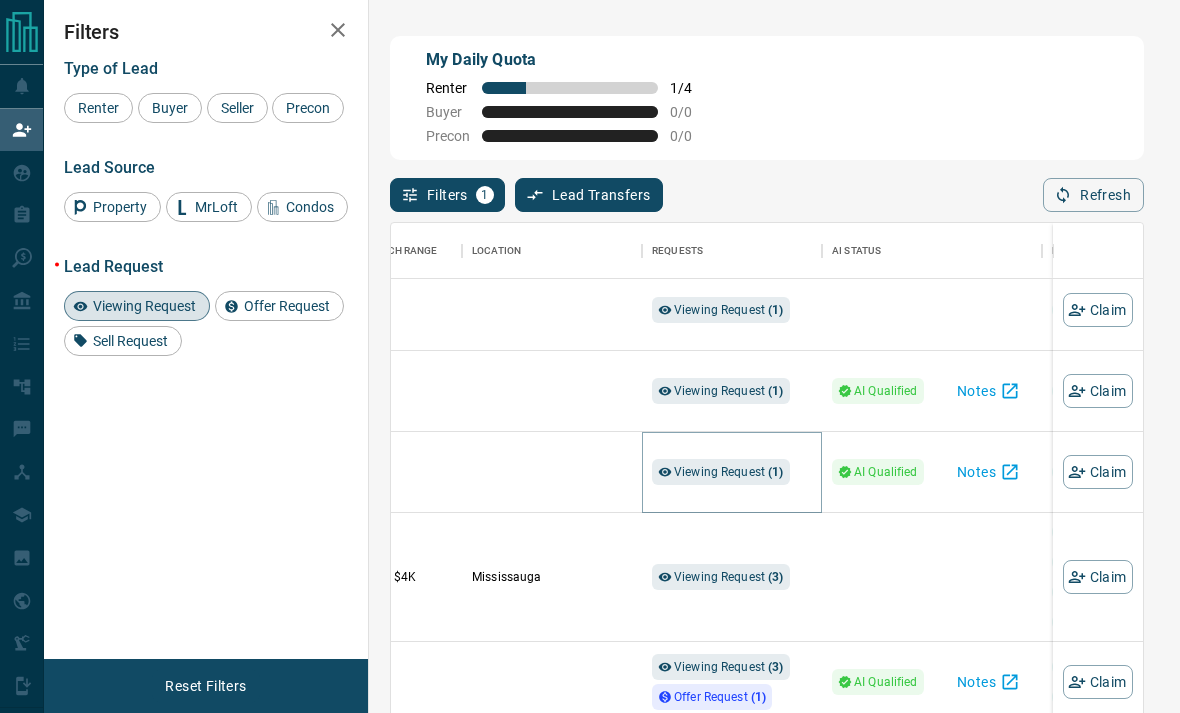 click on "Viewing Request   ( 1 )" at bounding box center (729, 472) 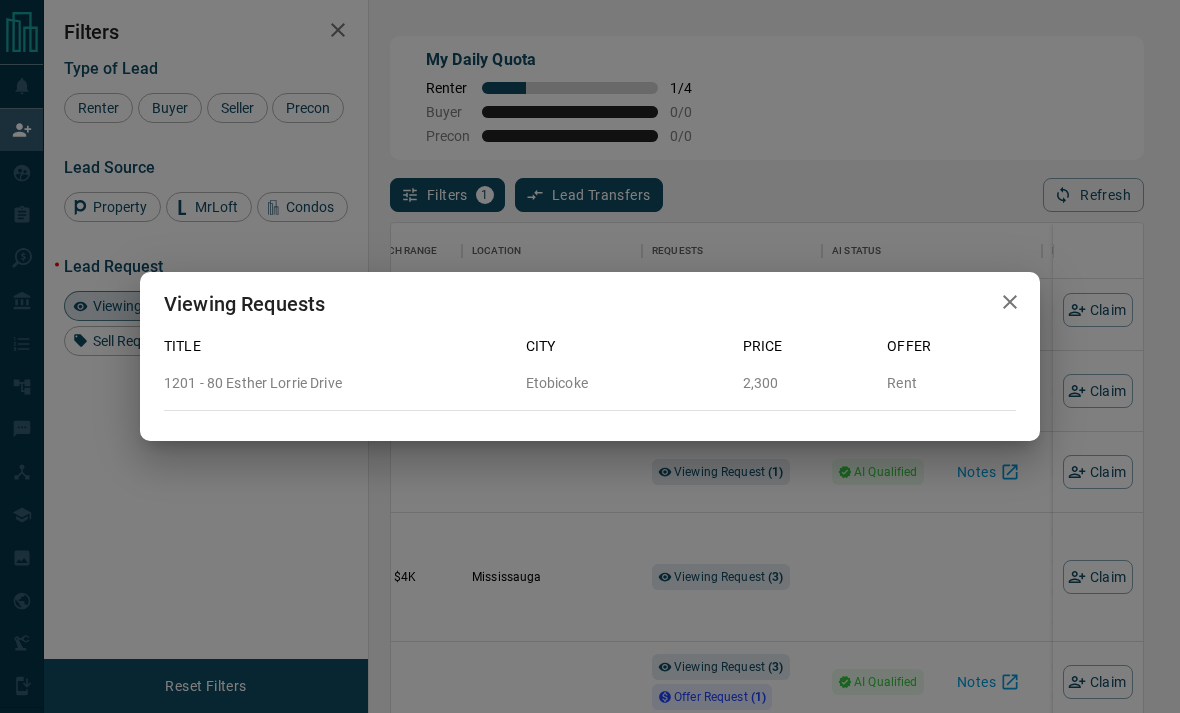 click on "Viewing Requests Title [CITY] Price Offer [NUMBER] - [NUMBER] Esther Lorrie Drive [CITY] [PRICE] Rent" at bounding box center [590, 356] 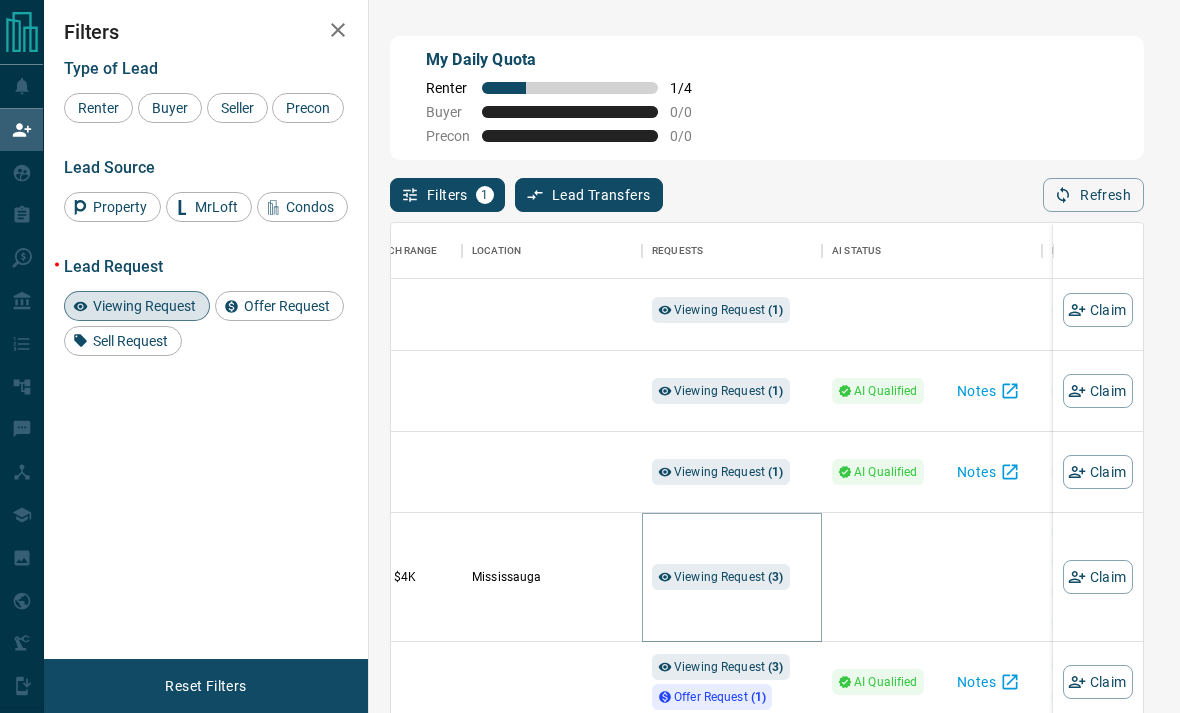 click on "Viewing Request   ( 3 )" at bounding box center (729, 577) 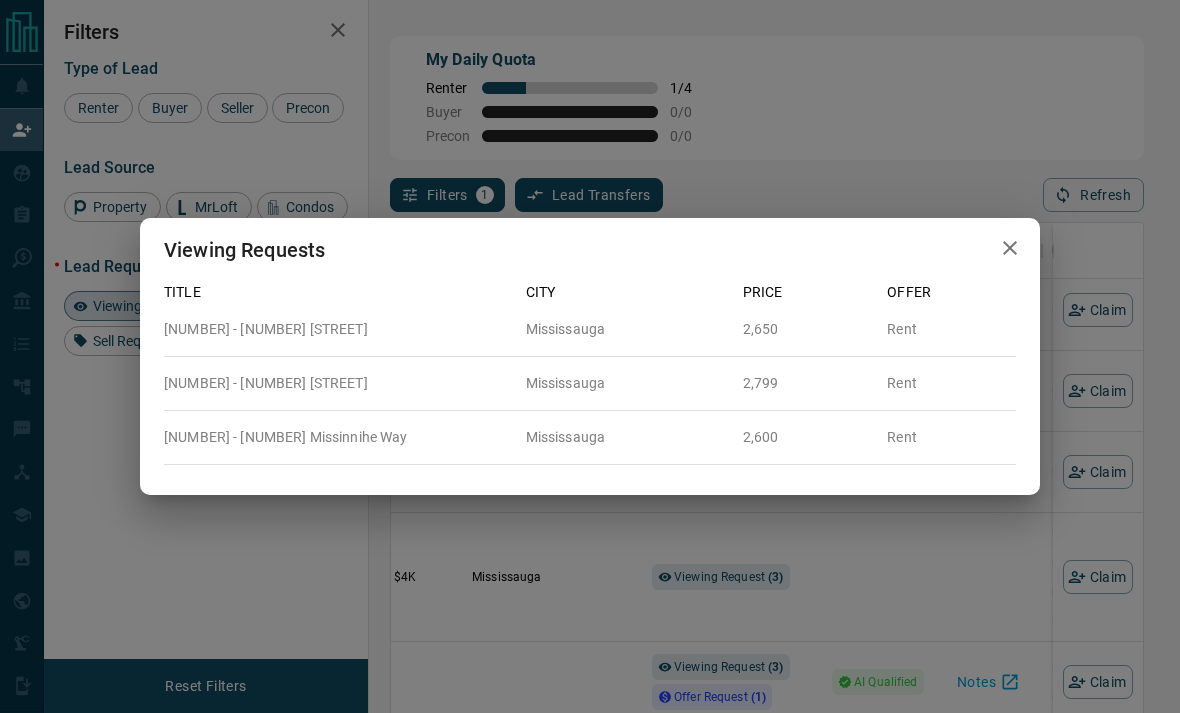 click on "Viewing Requests Title City Price Offer 801 - 220 Missinnihe Way S [CITY] 2,650 Rent 401 - 220 Missinnihe Way [CITY] 2,799 Rent 1214 - 220 Missinnihe Way [CITY] 2,600 Rent" at bounding box center (590, 356) 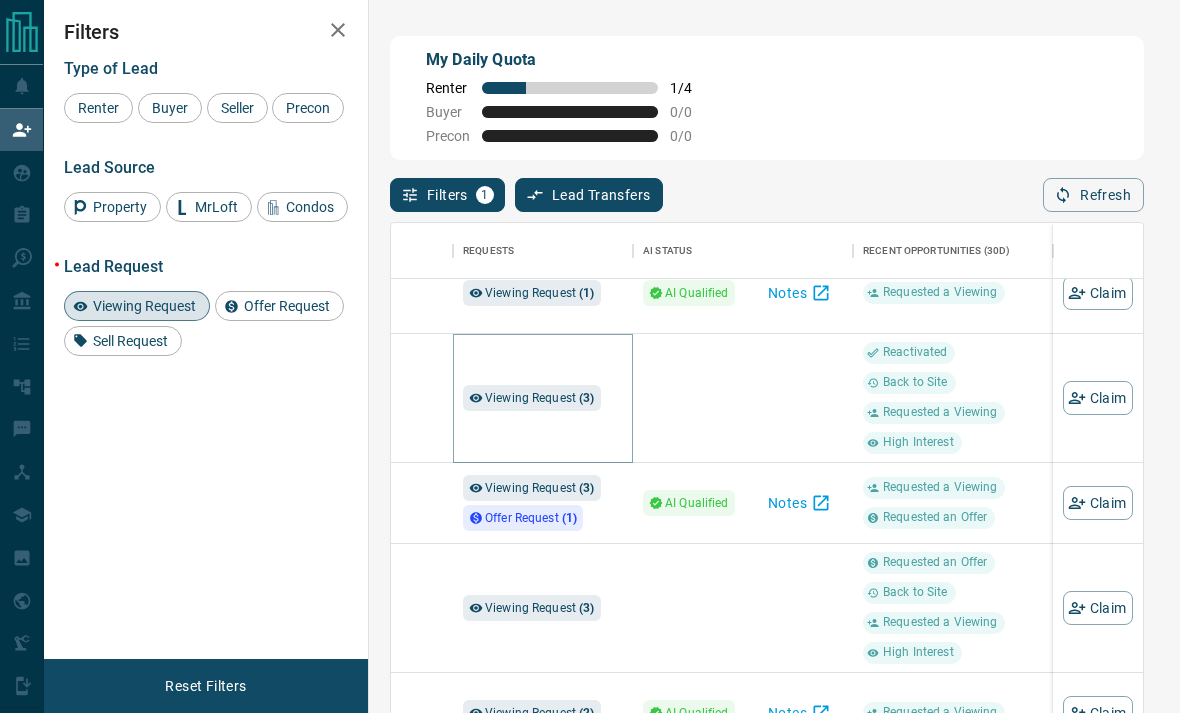 scroll, scrollTop: 876, scrollLeft: 678, axis: both 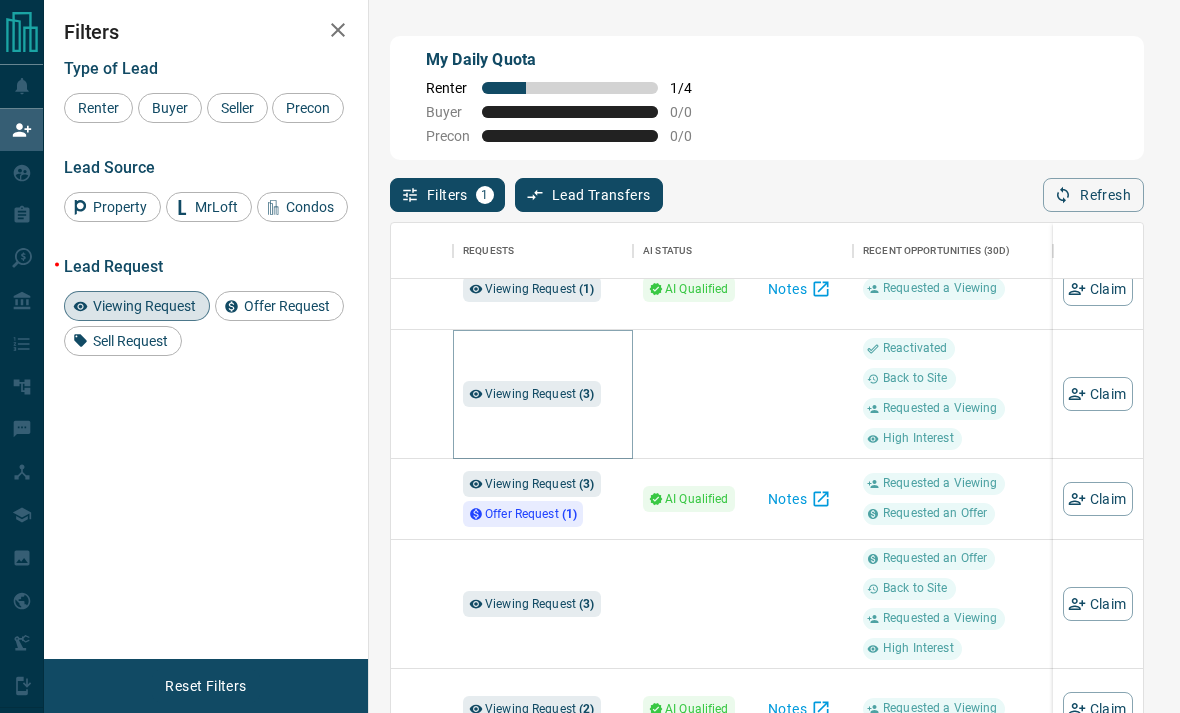 click on "Viewing Request   ( 3 )" at bounding box center (540, 394) 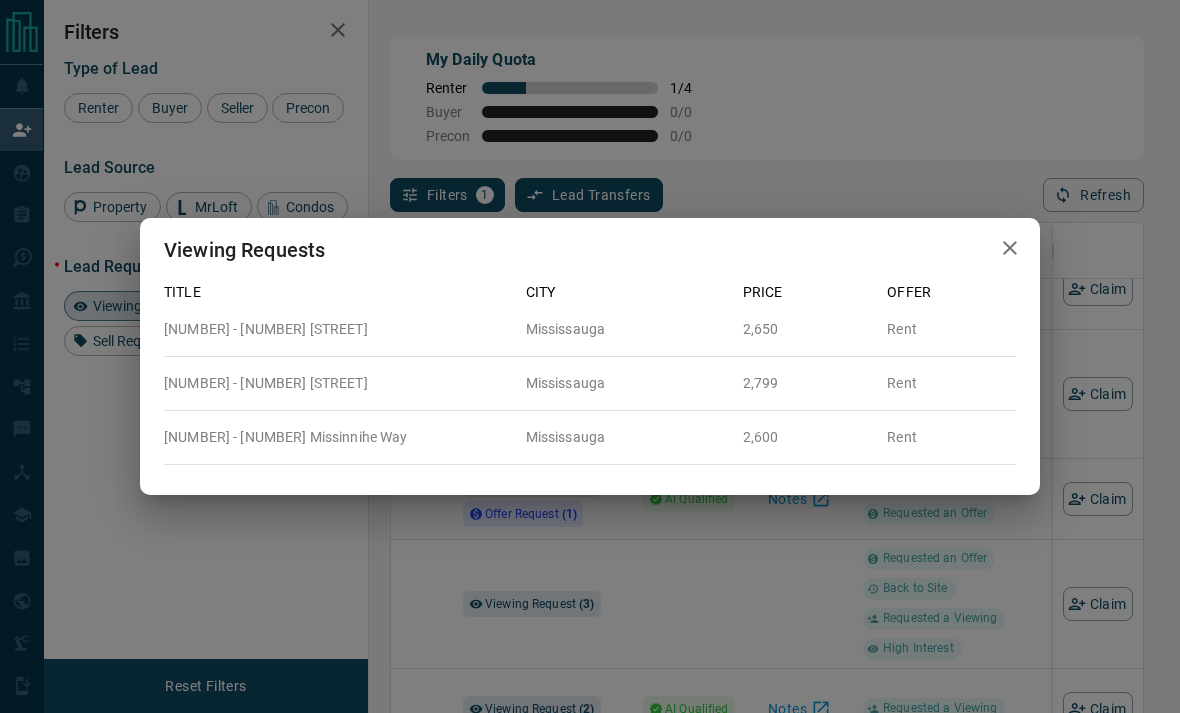 click at bounding box center [1010, 248] 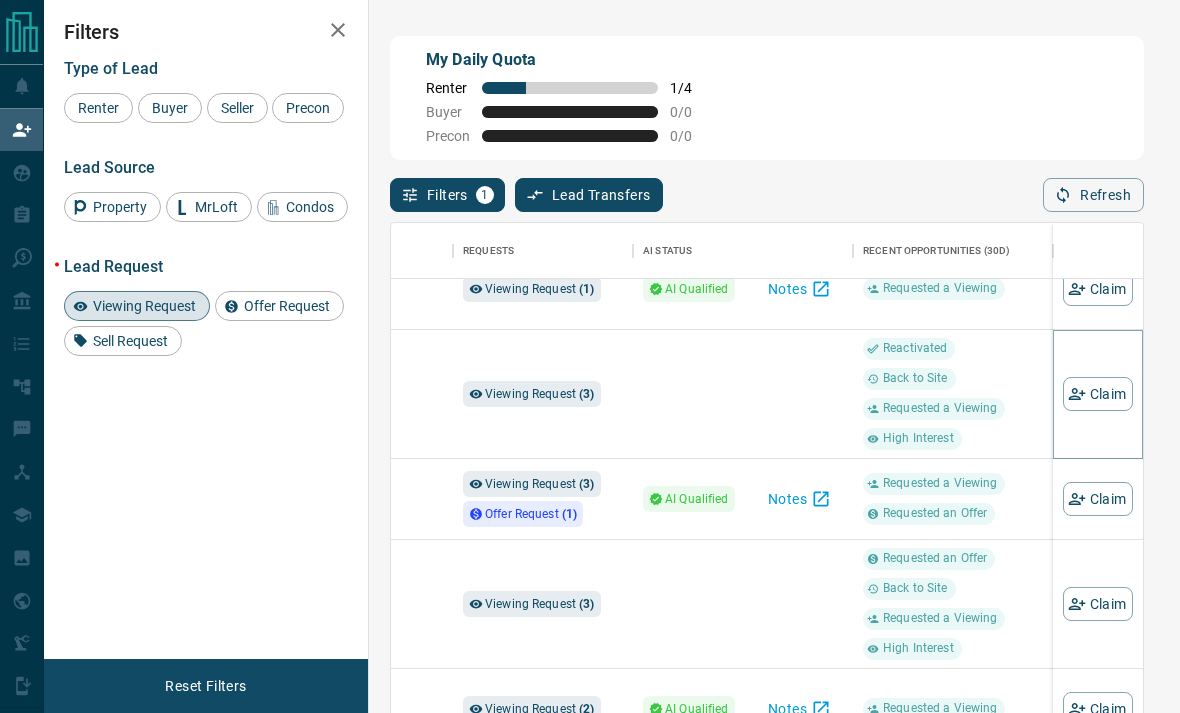 click on "Claim" at bounding box center [1098, 394] 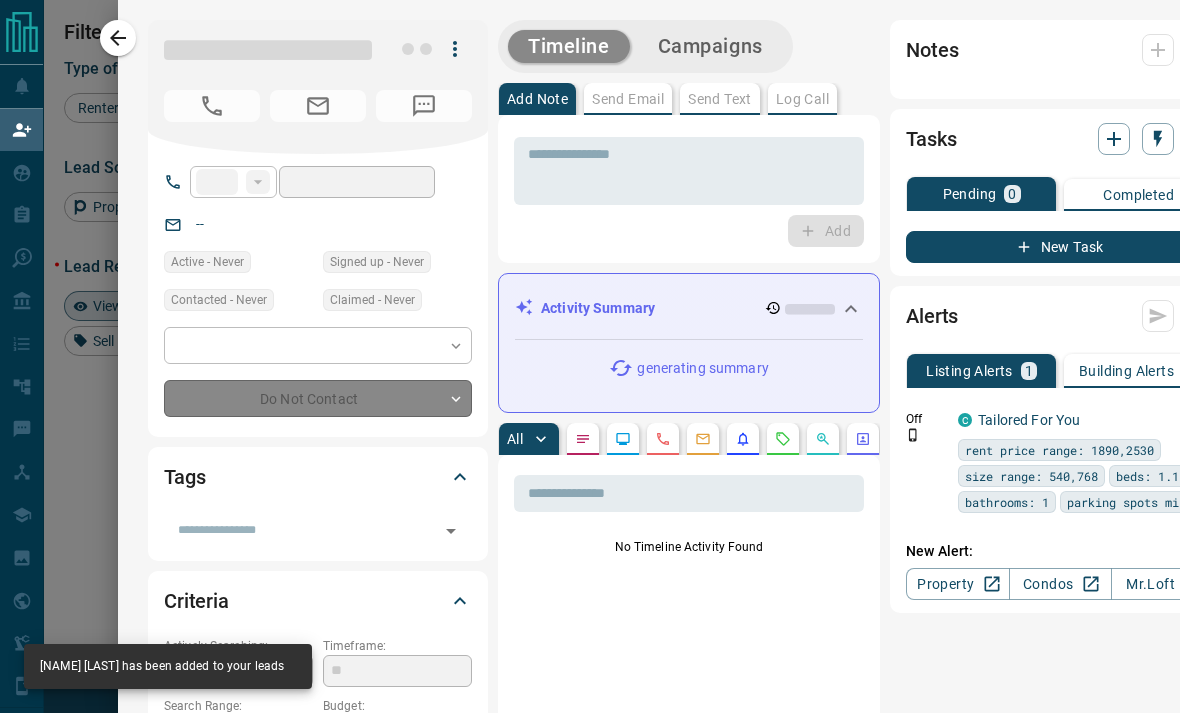 type on "**" 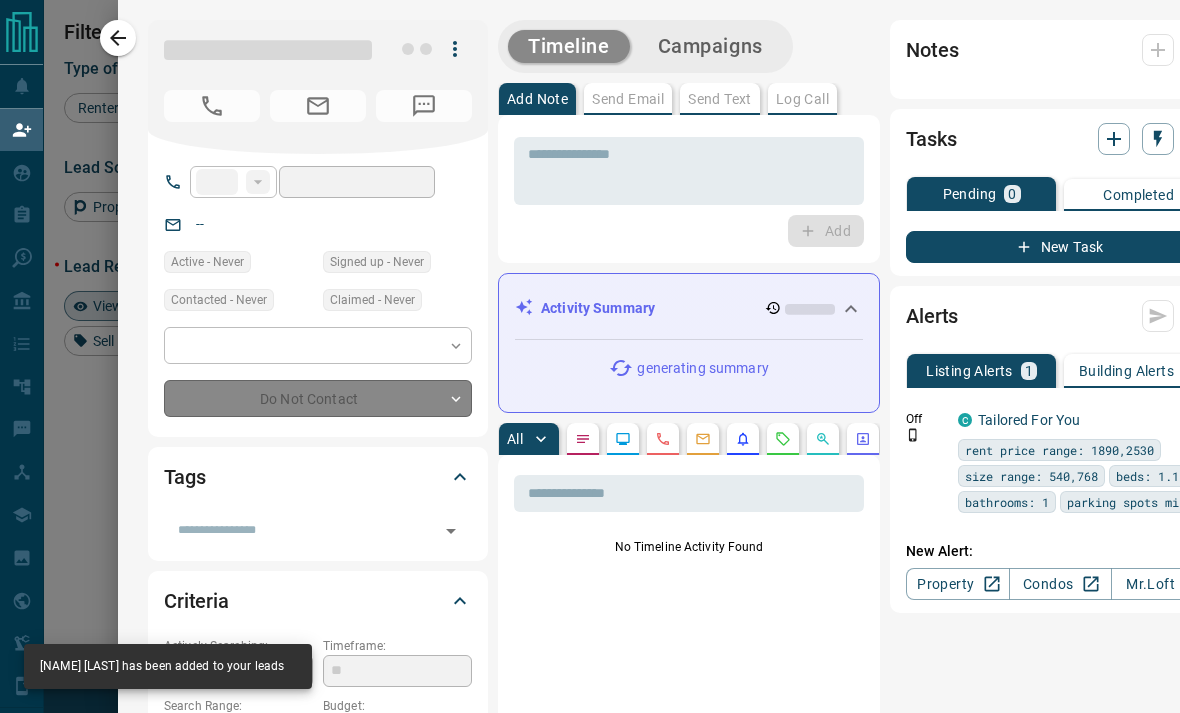 type on "**********" 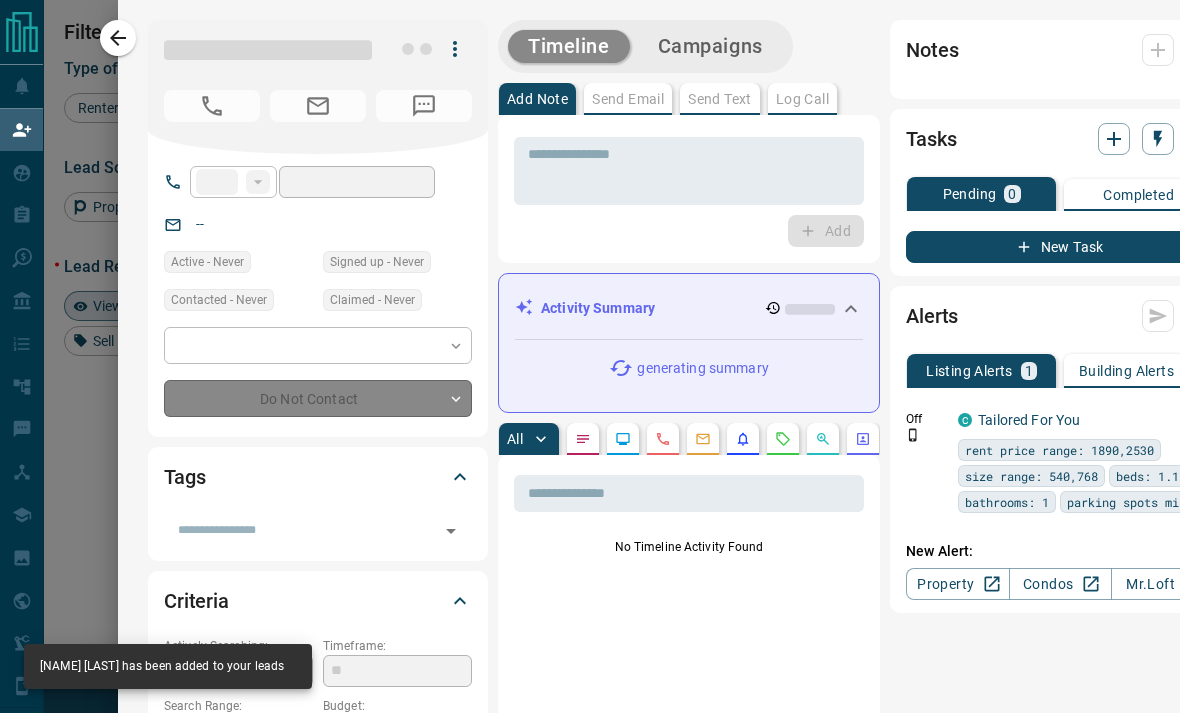 type on "**********" 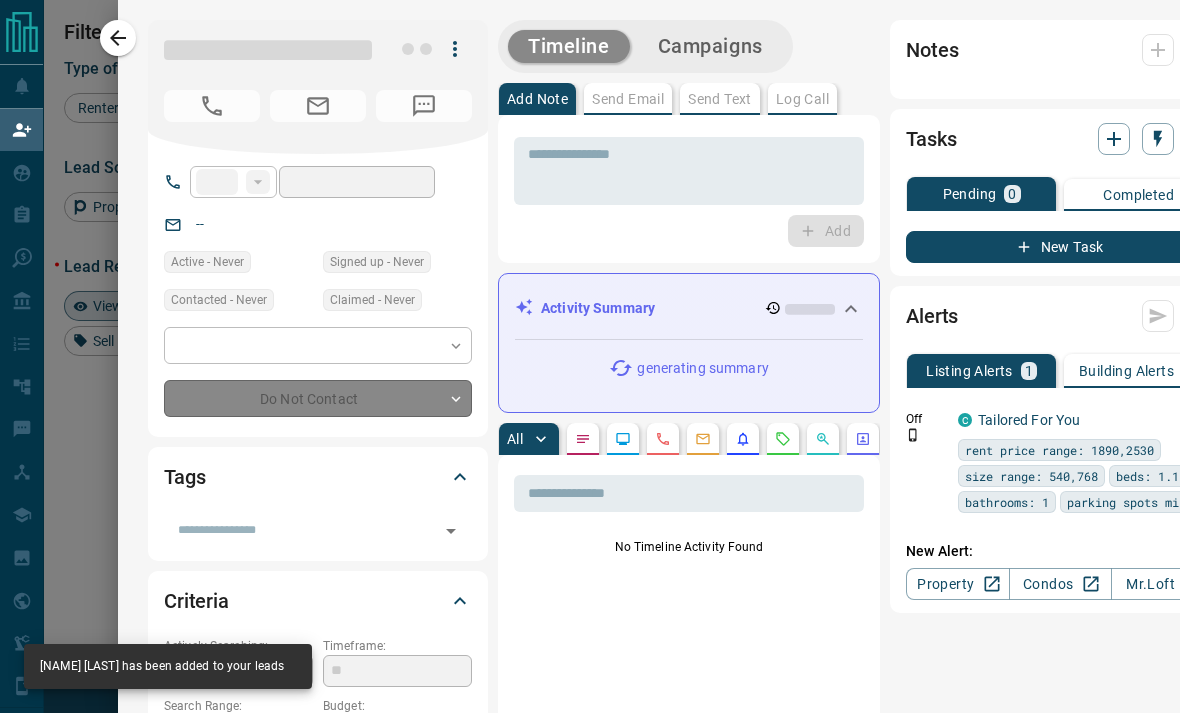 type on "**" 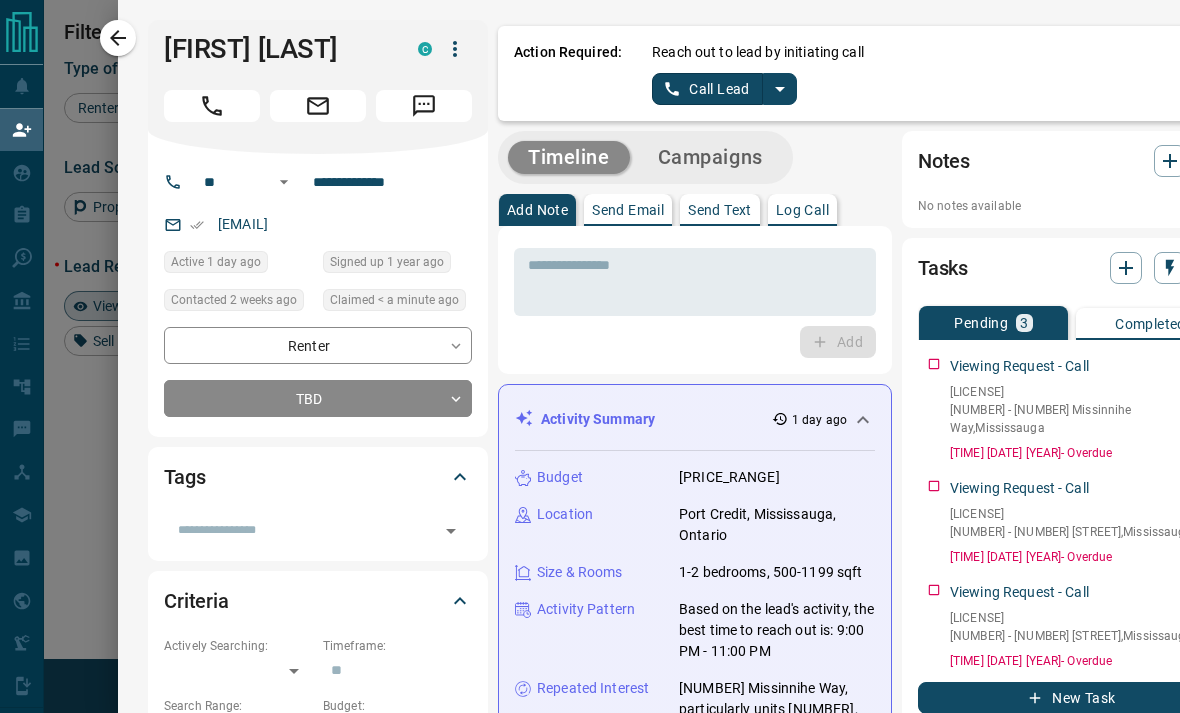 click on "Send Text" at bounding box center (720, 210) 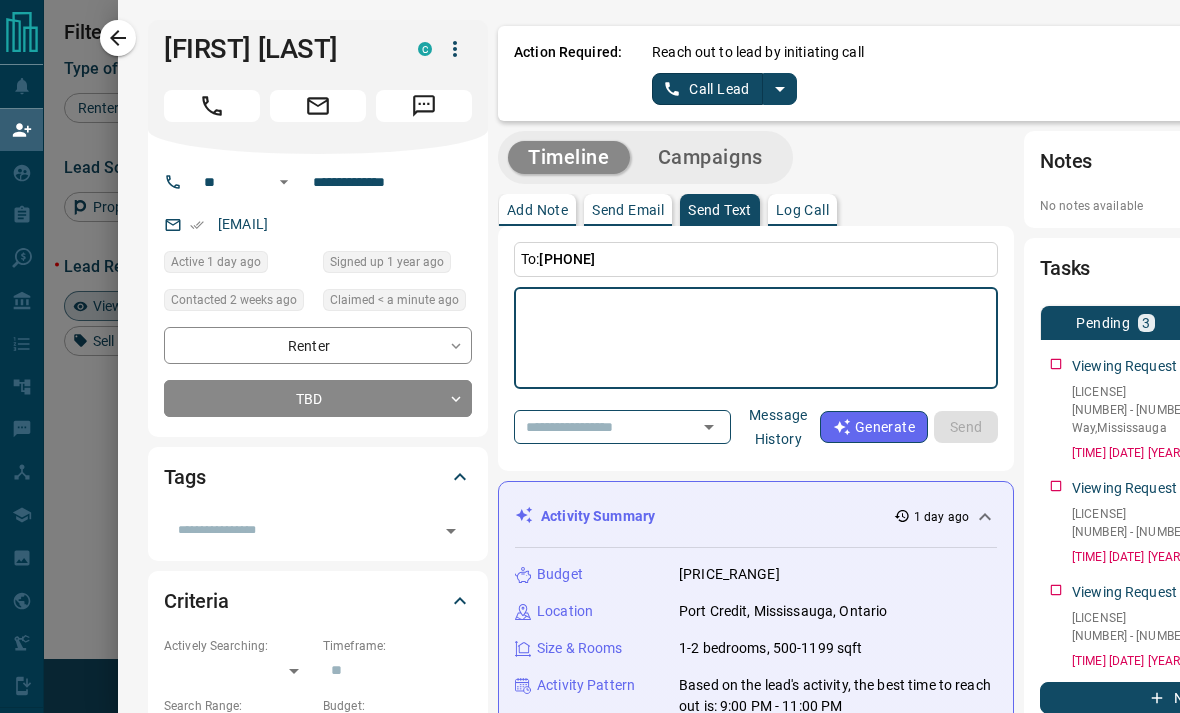 click on "* ​" at bounding box center [756, 338] 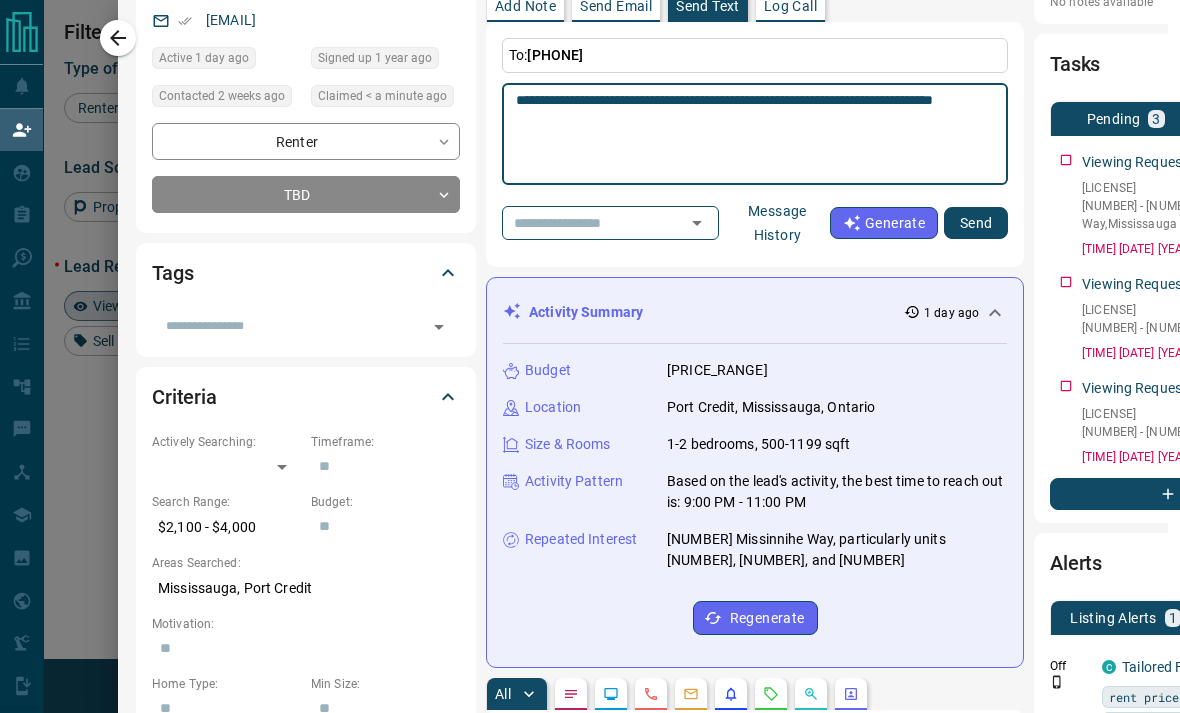 scroll, scrollTop: 220, scrollLeft: 12, axis: both 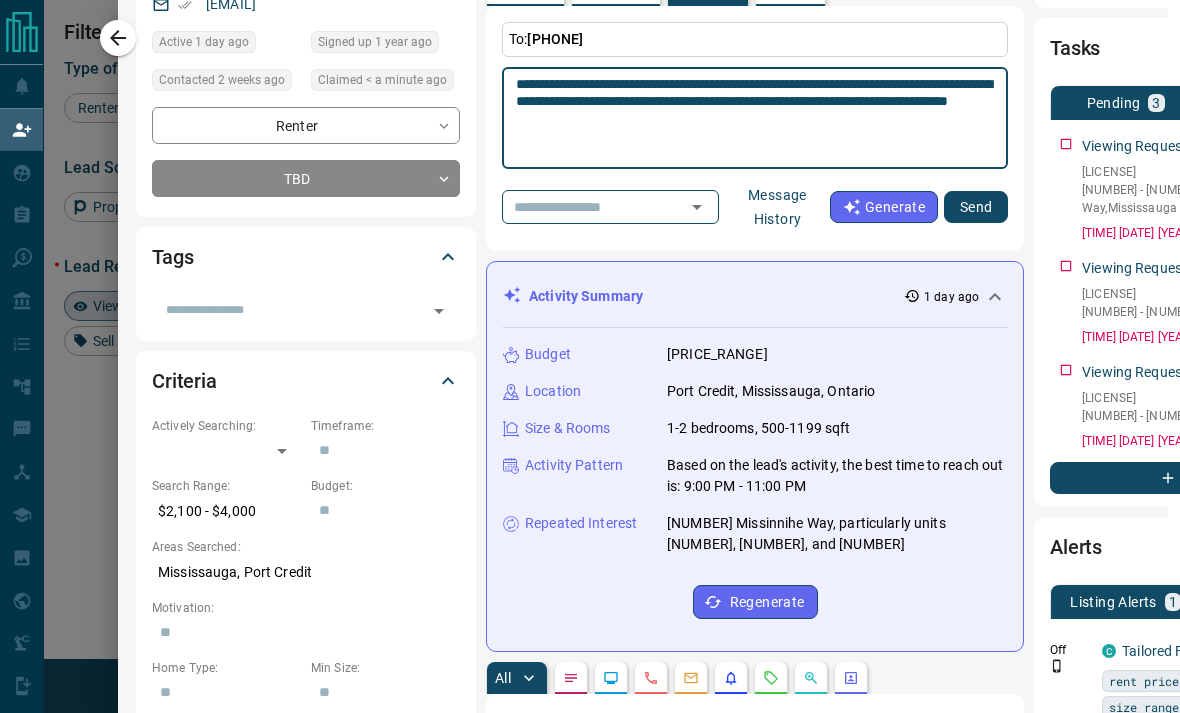 type on "**********" 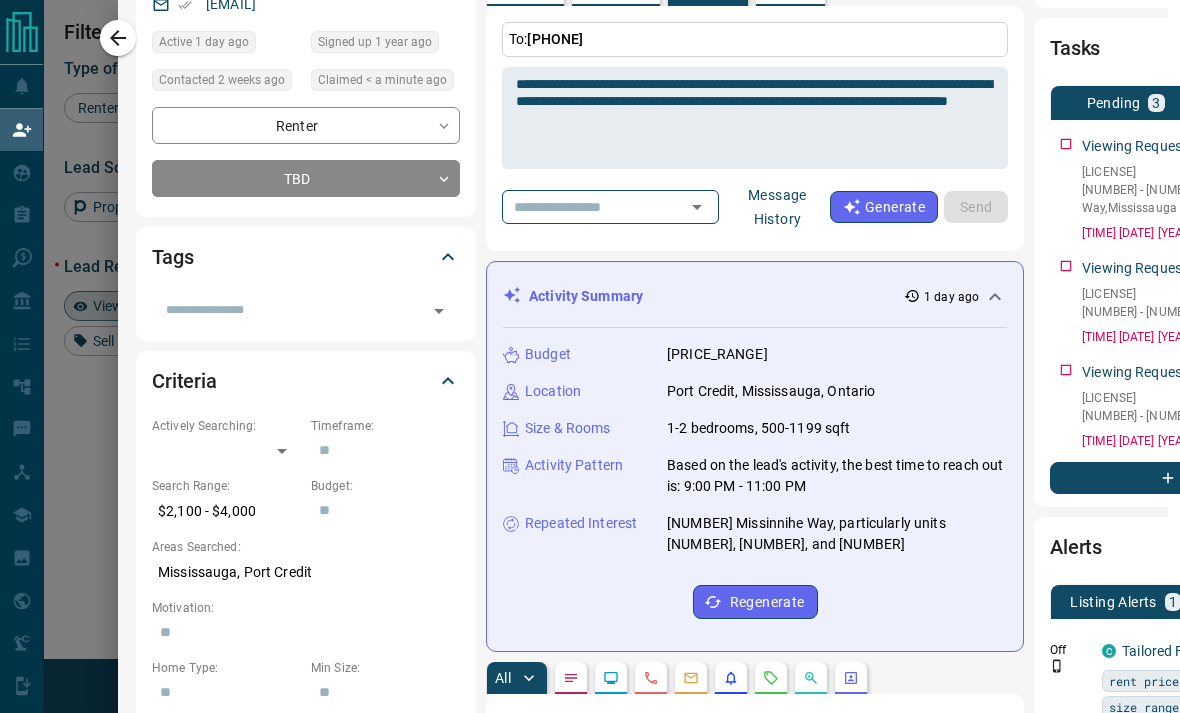 type 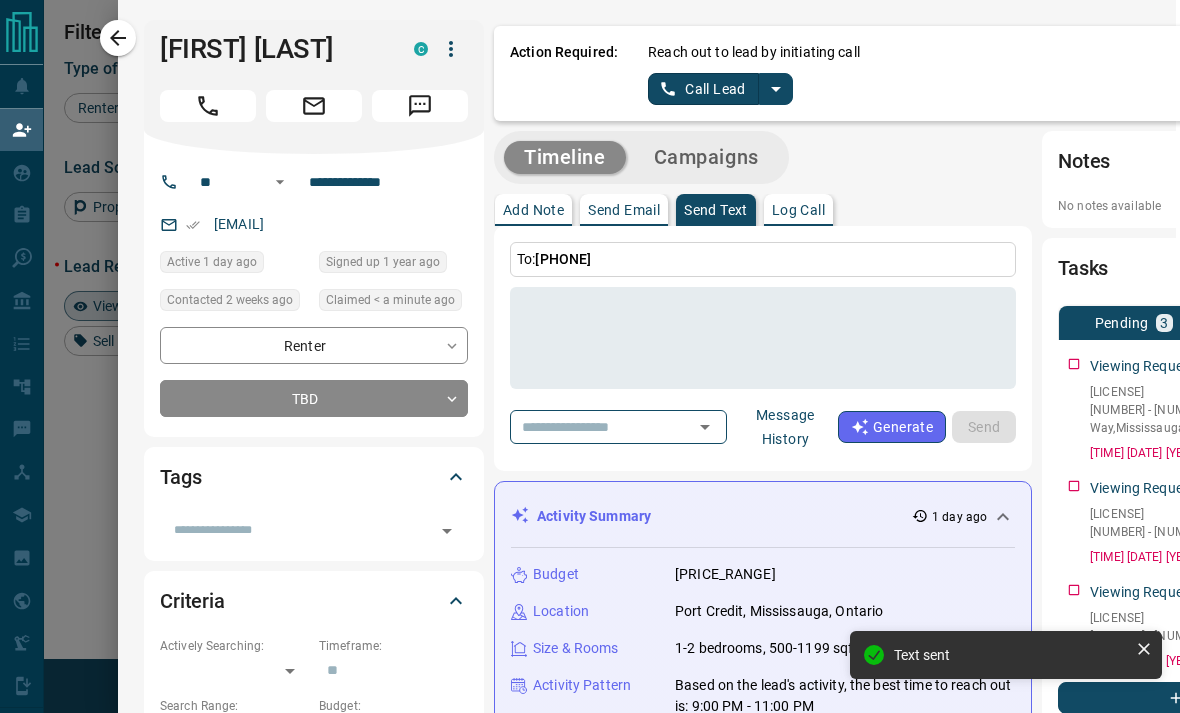 scroll, scrollTop: 0, scrollLeft: 4, axis: horizontal 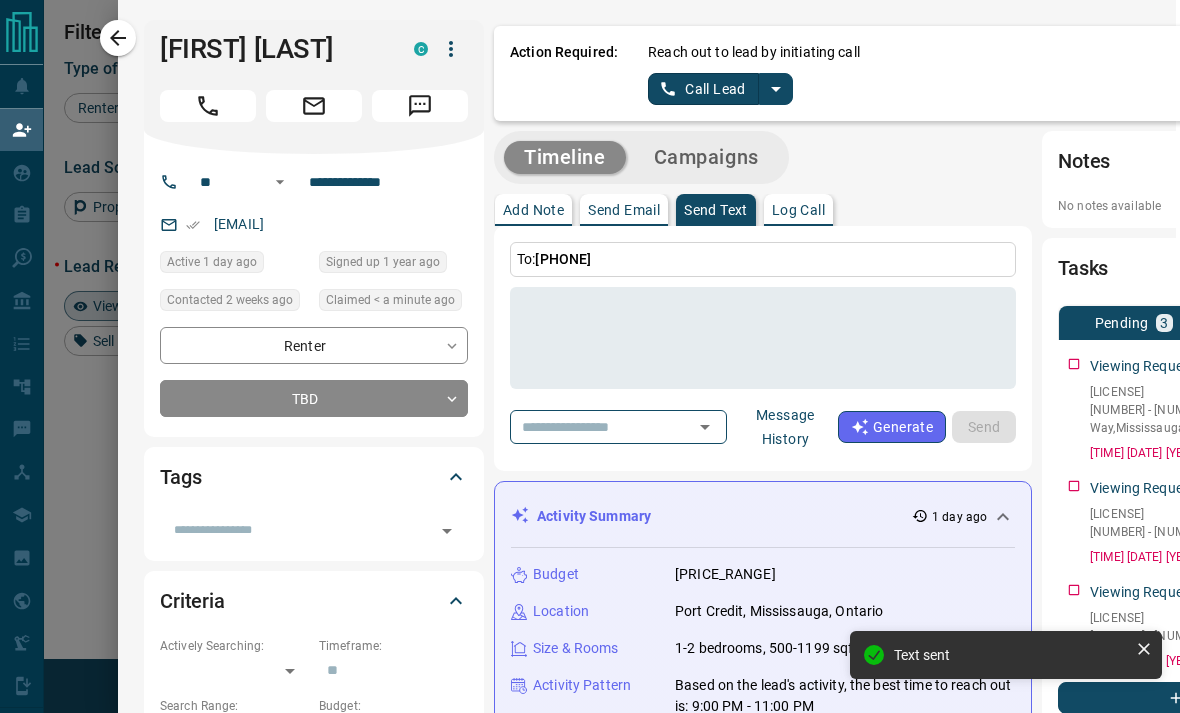 click on "Call Lead" at bounding box center (703, 89) 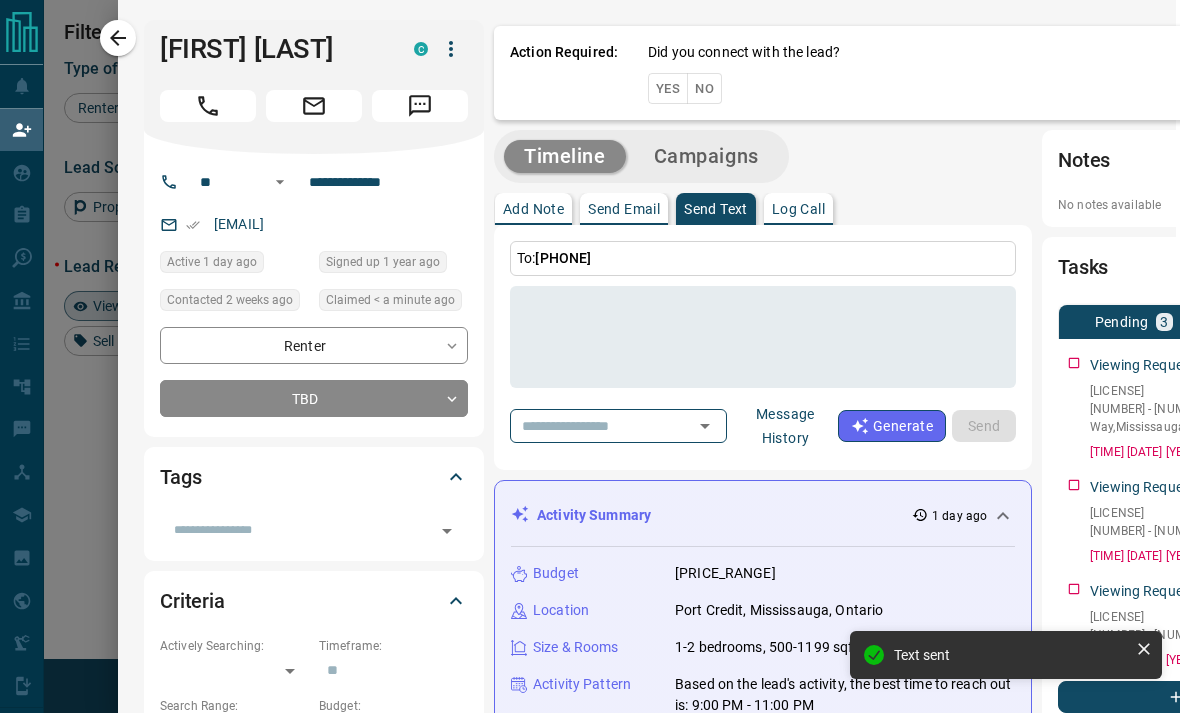 click on "No" at bounding box center (704, 88) 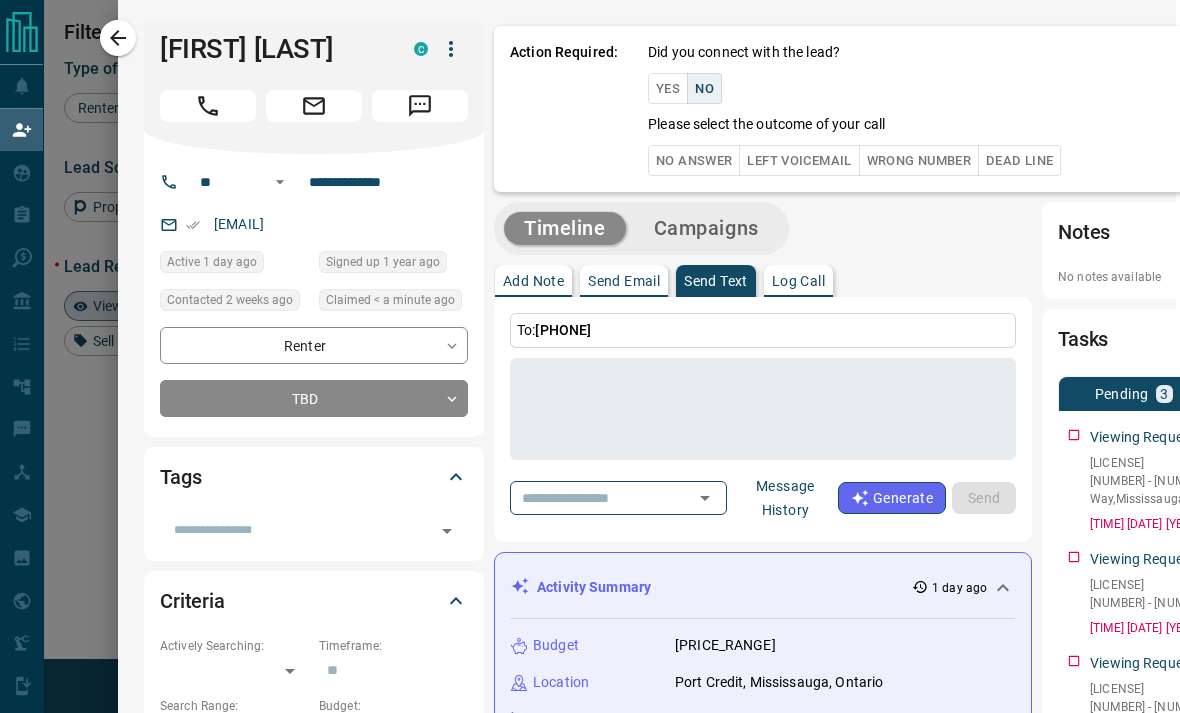 click on "No Answer" at bounding box center [694, 160] 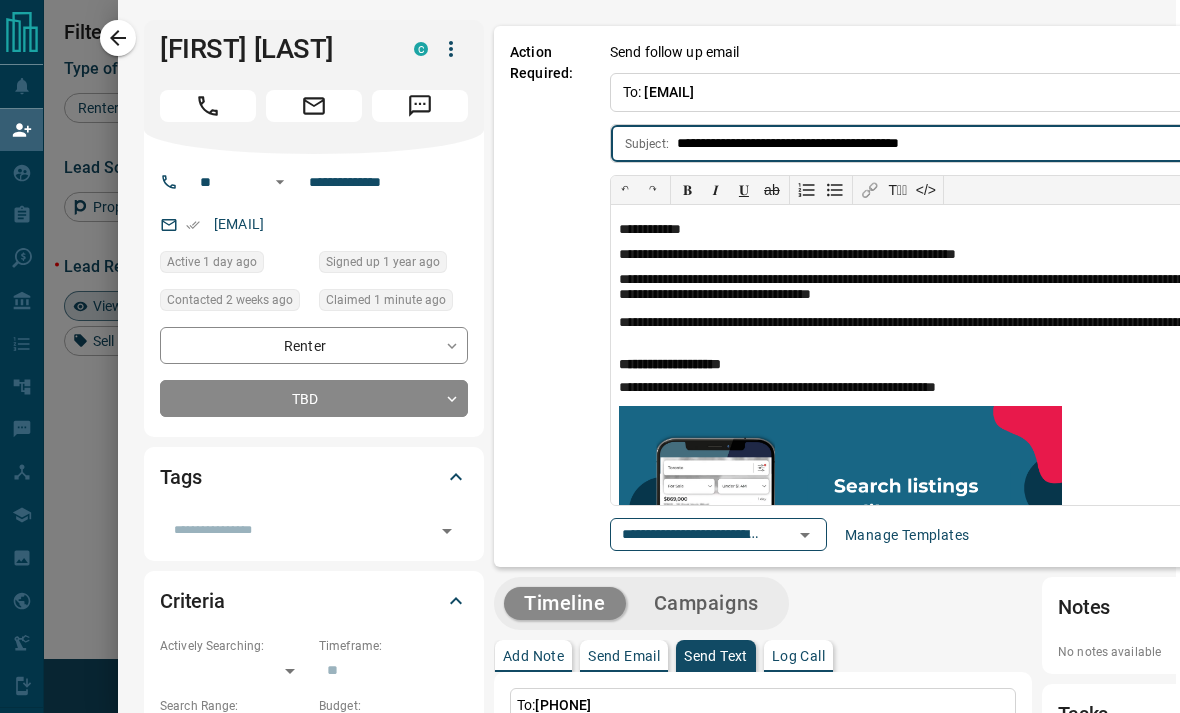 scroll, scrollTop: 21, scrollLeft: 0, axis: vertical 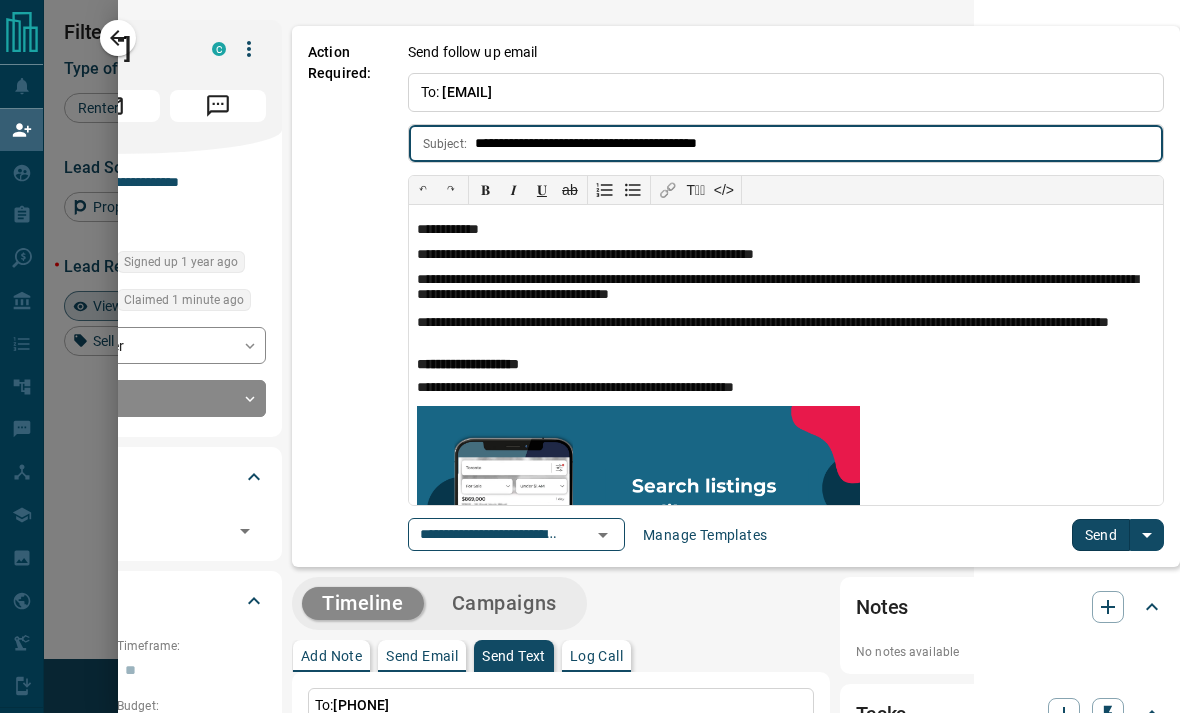 click on "Send" at bounding box center [1101, 535] 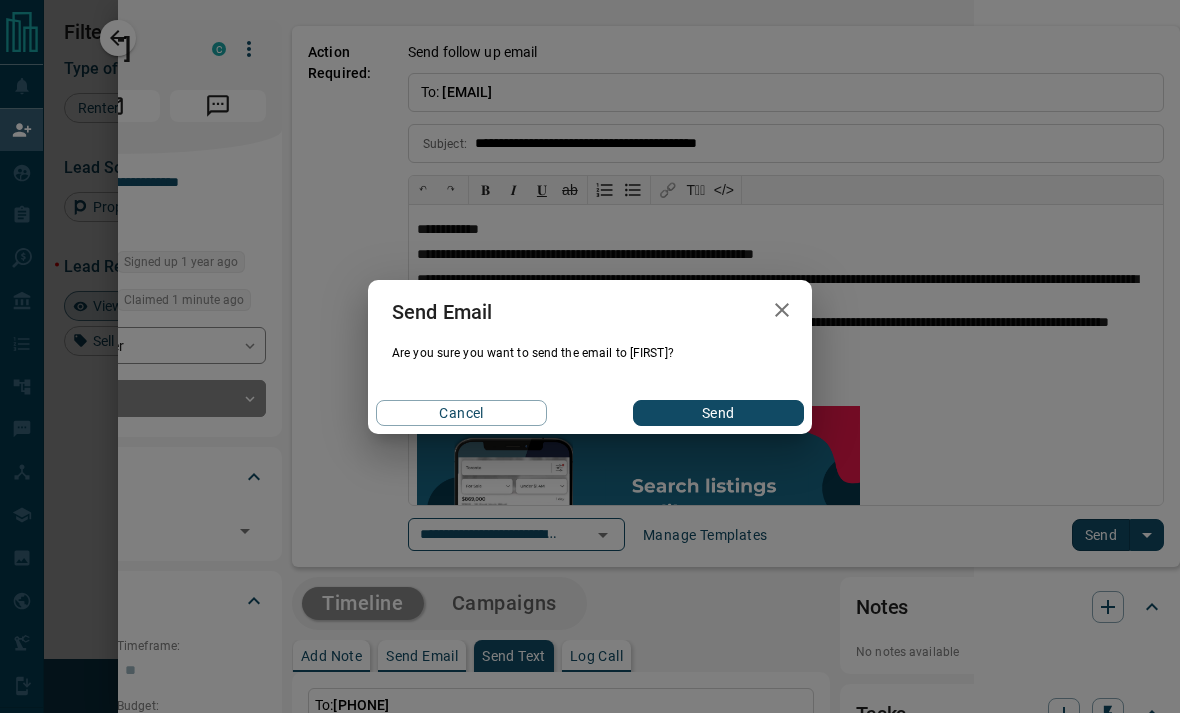 click on "Send" at bounding box center (718, 413) 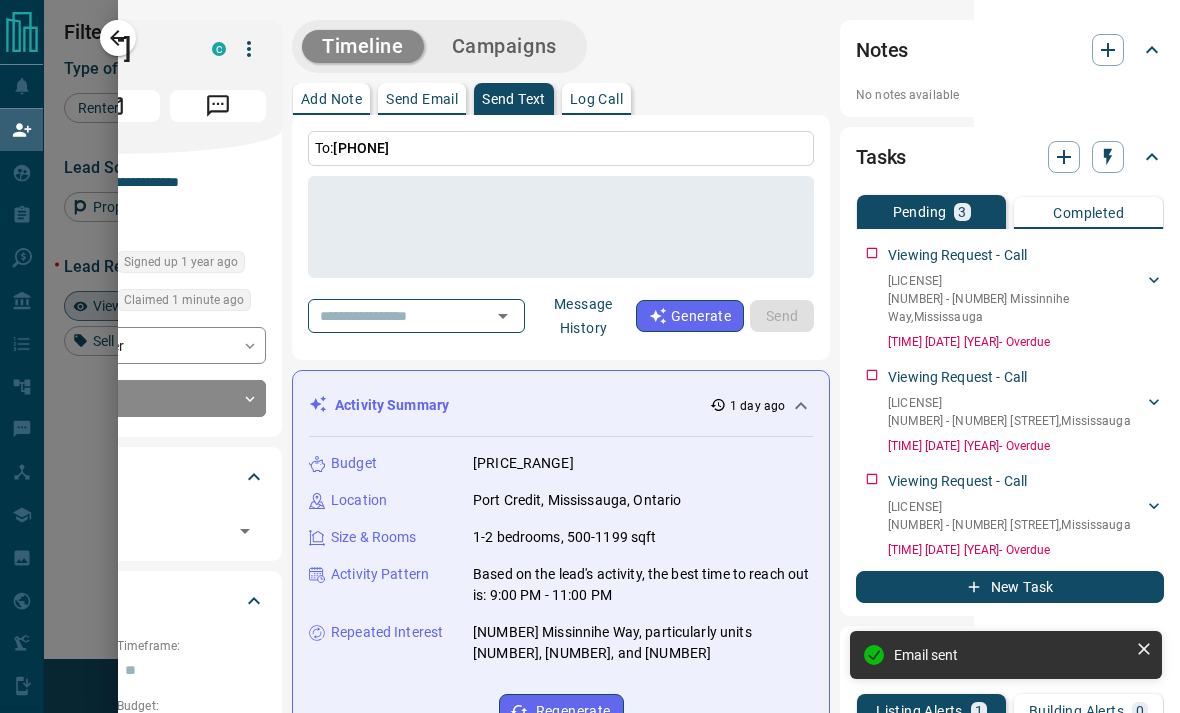 click at bounding box center (590, 356) 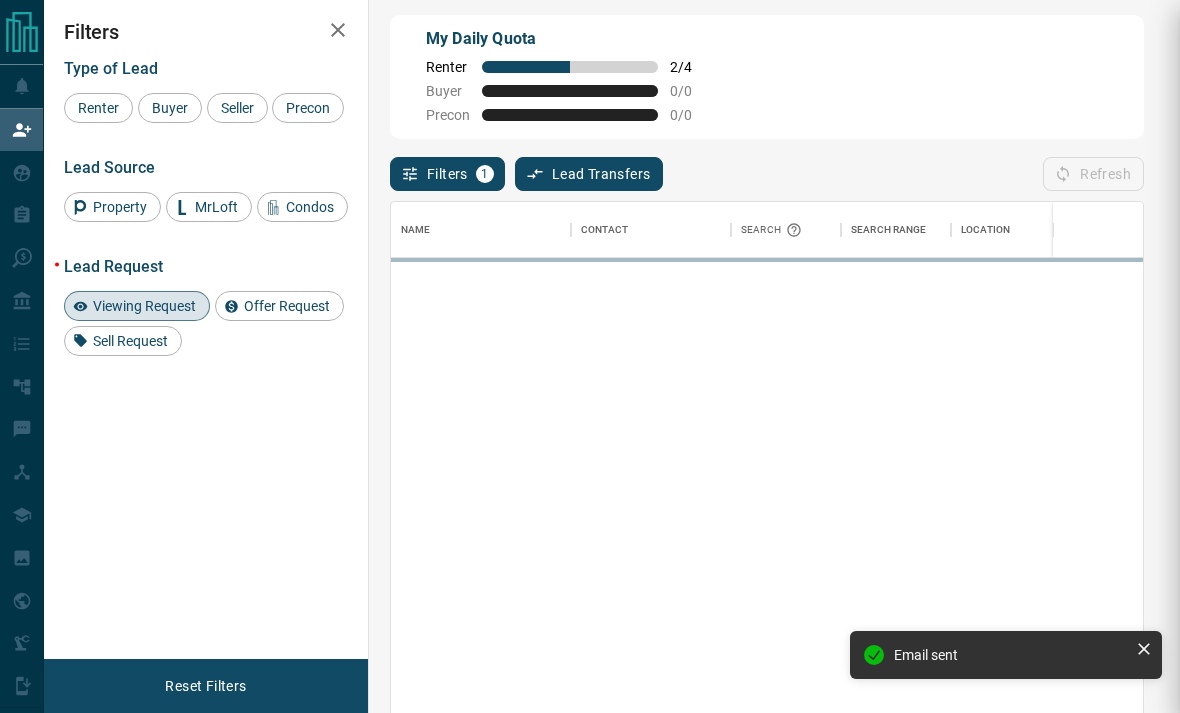 scroll, scrollTop: 591, scrollLeft: 752, axis: both 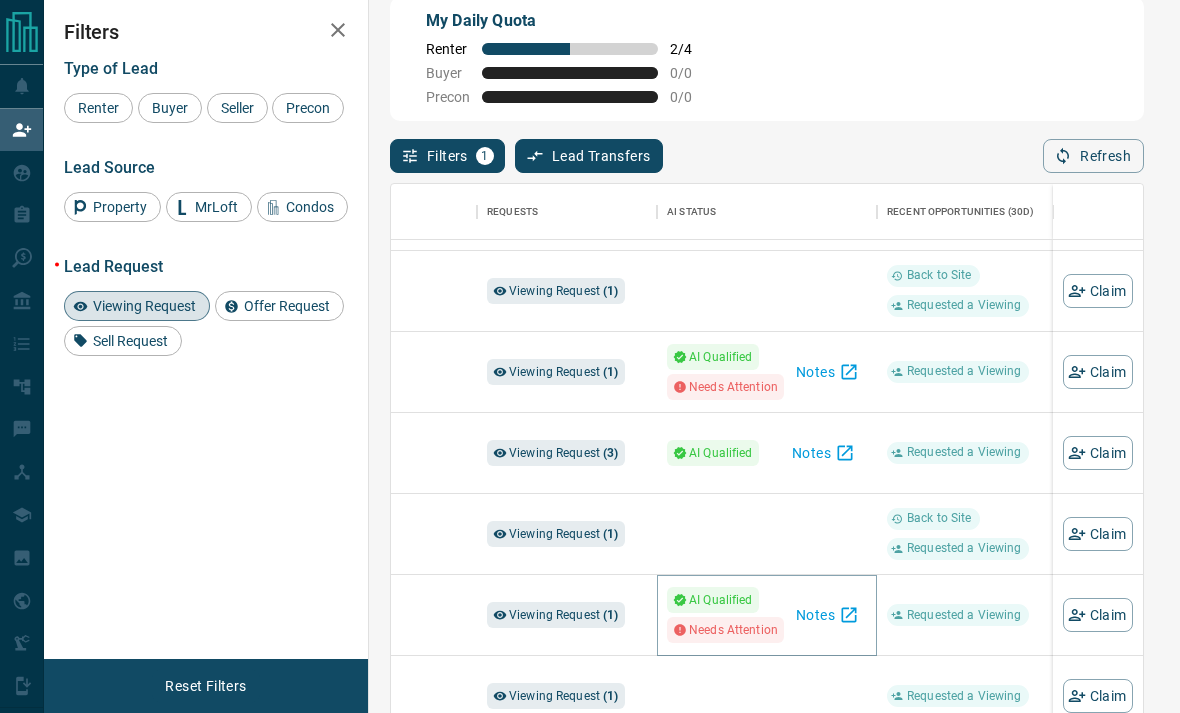 click on "Notes" at bounding box center [827, 615] 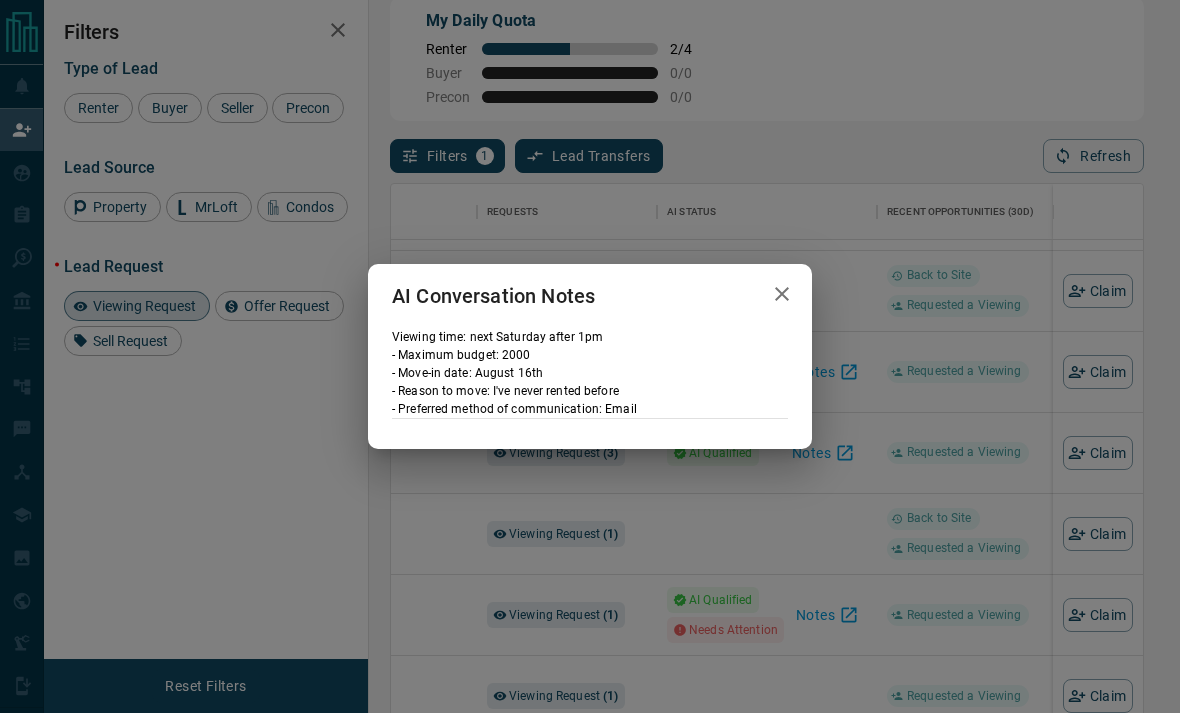 click on "Viewing time: next Saturday after 1pm
- Maximum budget: 2000
- Move-in date: August 16th
- Reason to move: I've never rented before
- Preferred method of communication: Email" at bounding box center [590, 356] 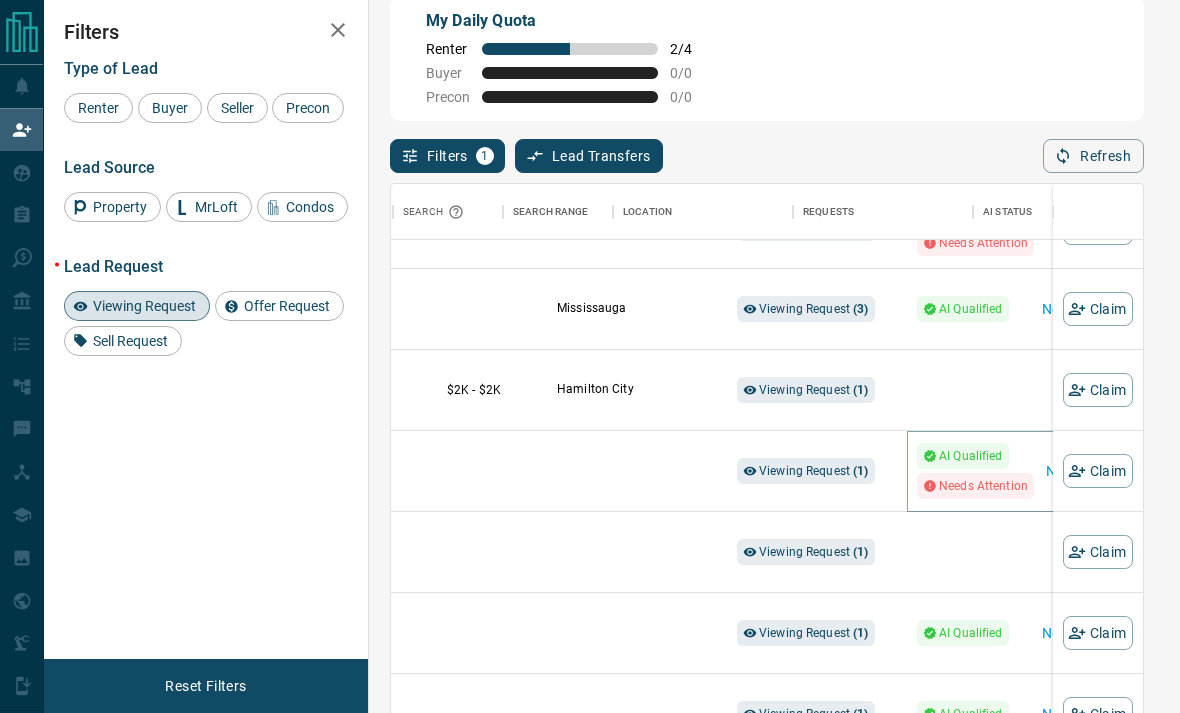 scroll, scrollTop: 413, scrollLeft: 411, axis: both 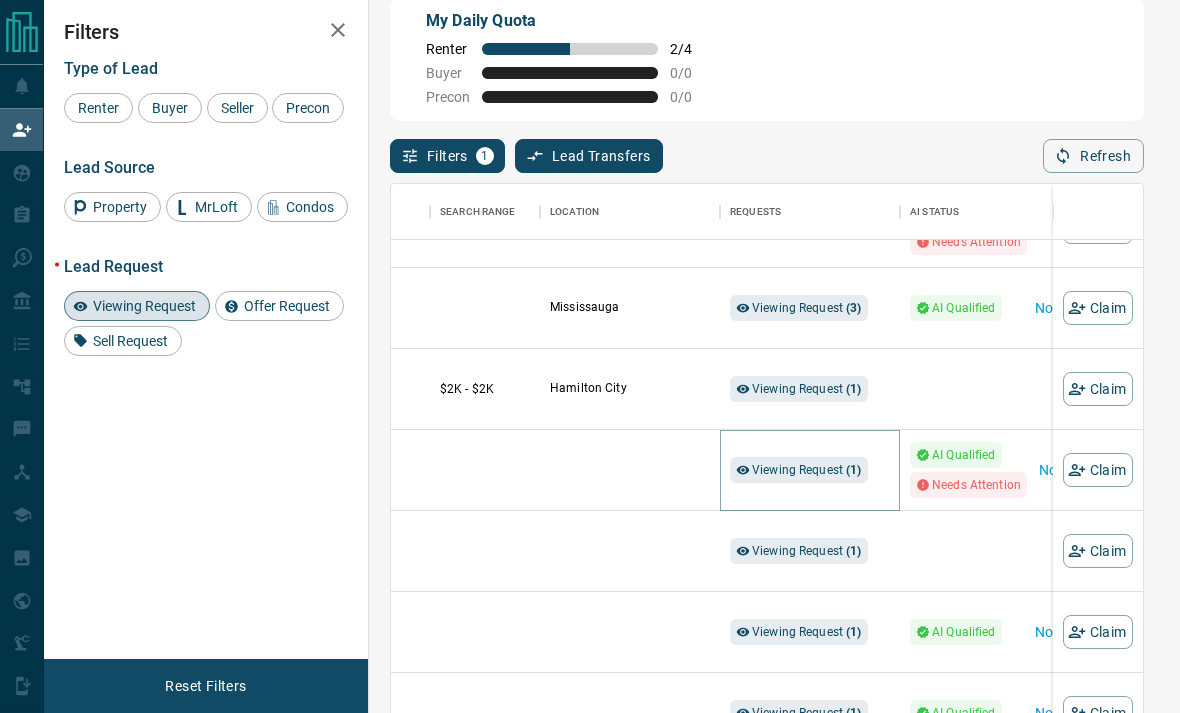 click on "Viewing Request   ( 1 )" at bounding box center (807, 470) 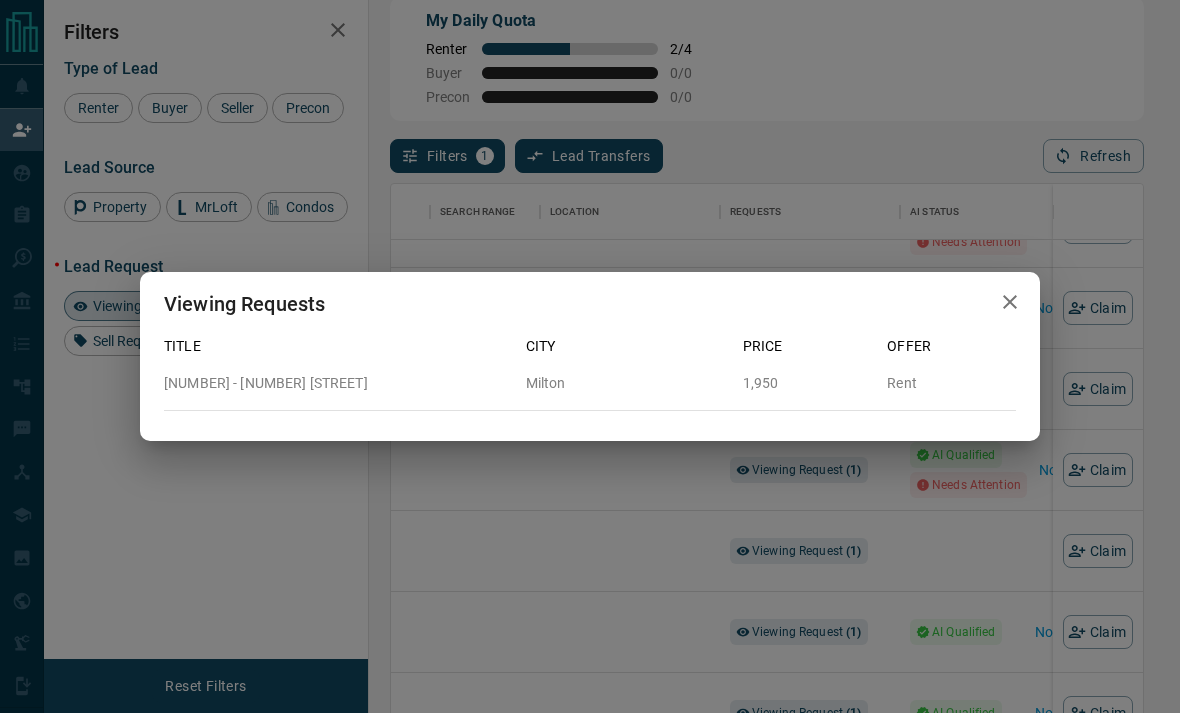 click on "Viewing Requests Title City Price Offer 434 - 1105 Leger Way [CITY] 1,950 Rent" at bounding box center (590, 356) 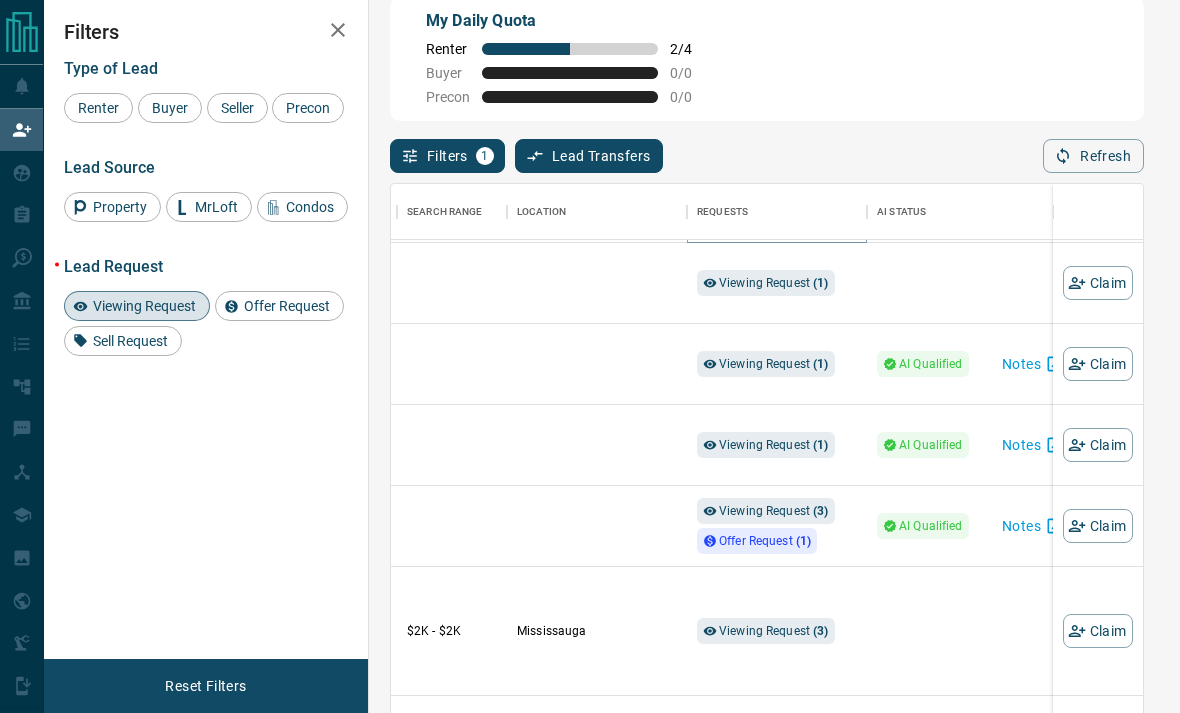 scroll, scrollTop: 678, scrollLeft: 478, axis: both 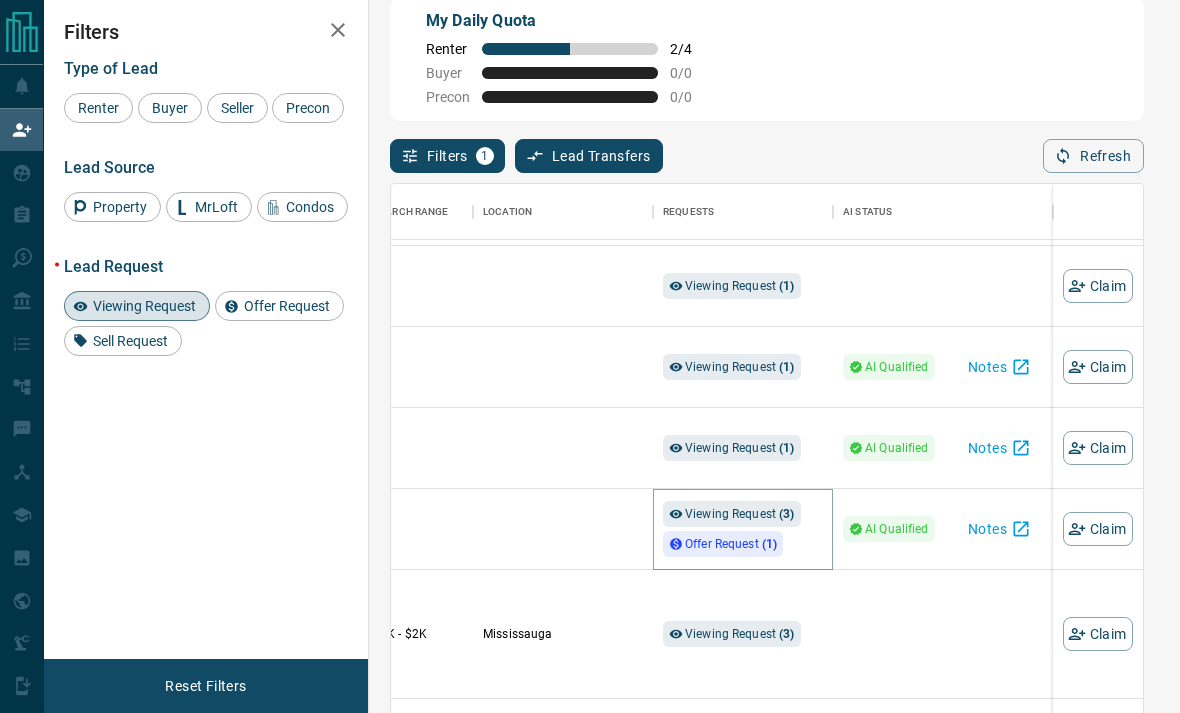 click on "Viewing Request   ( 3 )" at bounding box center (740, 514) 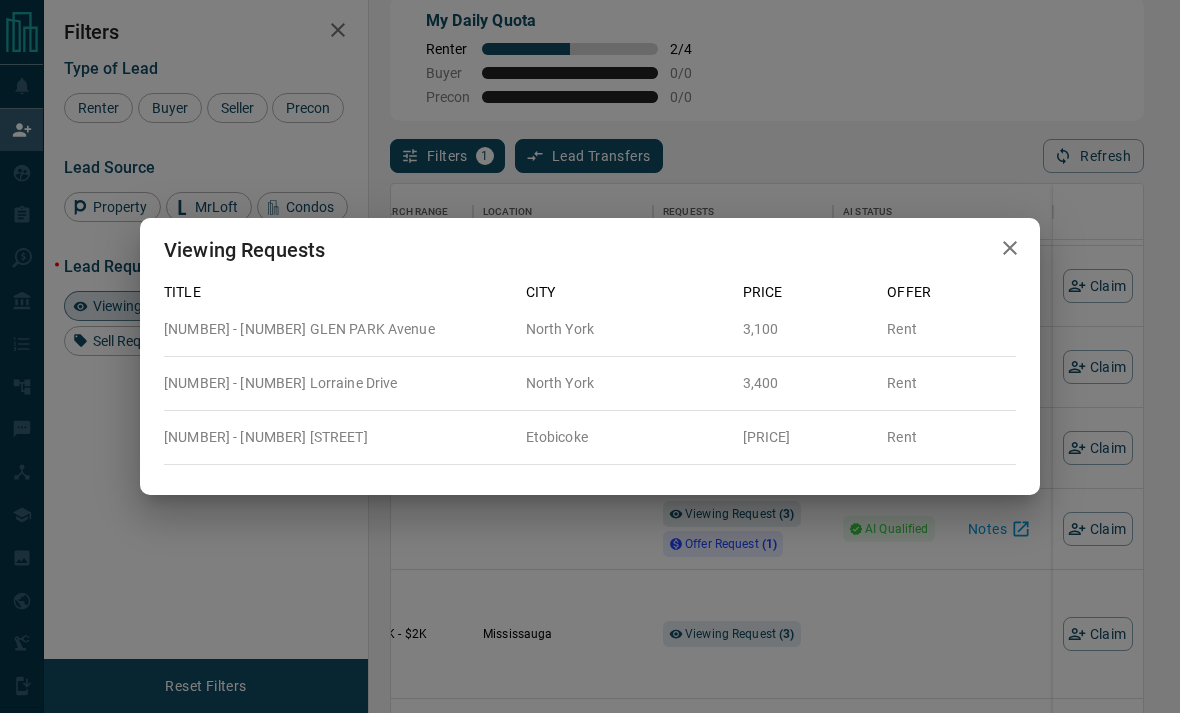 click on "Viewing Requests Title [CITY] Price Offer [NUMBER] - [NUMBER] GLEN PARK Avenue [CITY] [PRICE] Rent [NUMBER] - [NUMBER] Lorraine Drive [CITY] [PRICE] Rent [NUMBER] - [NUMBER] The West Mall [CITY] [PRICE] Rent" at bounding box center [590, 356] 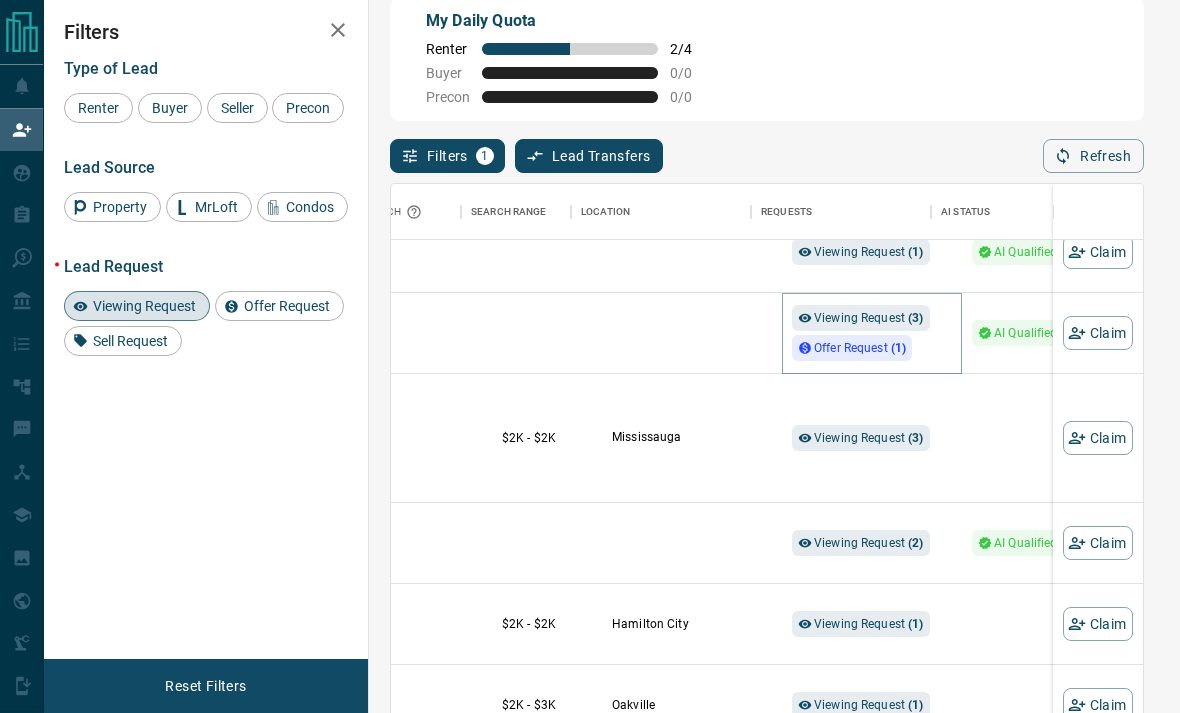 scroll, scrollTop: 856, scrollLeft: 396, axis: both 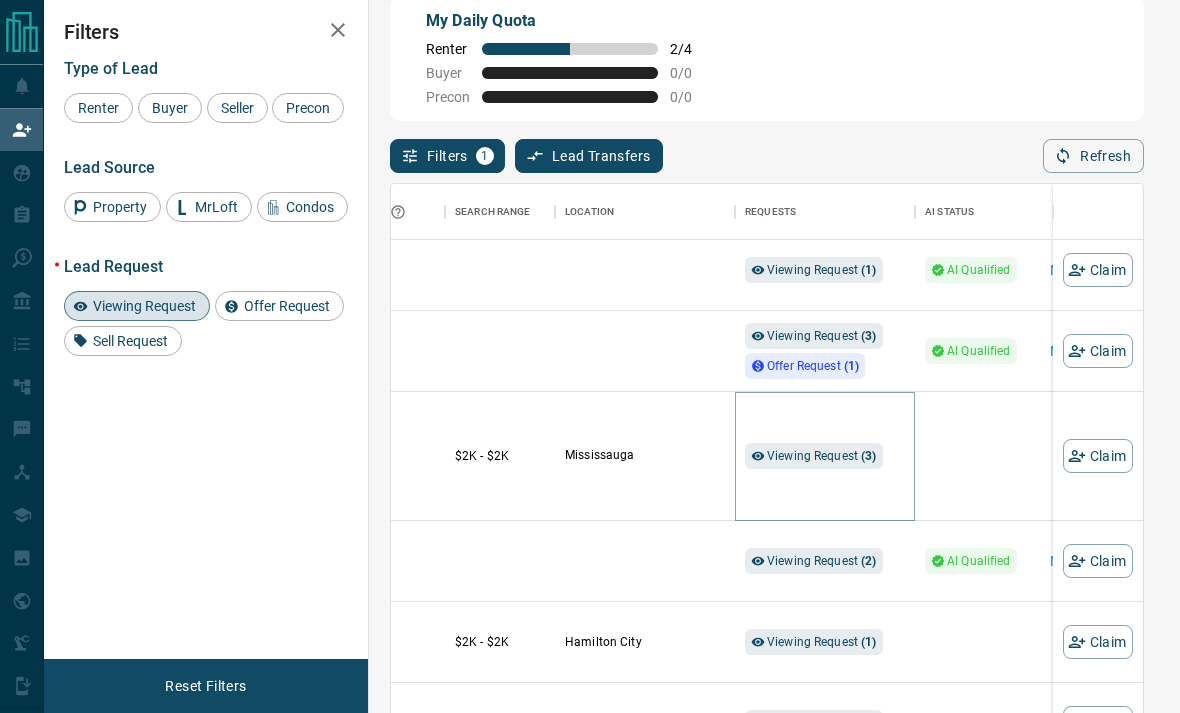 click on "Viewing Request   ( 3 )" at bounding box center [822, 456] 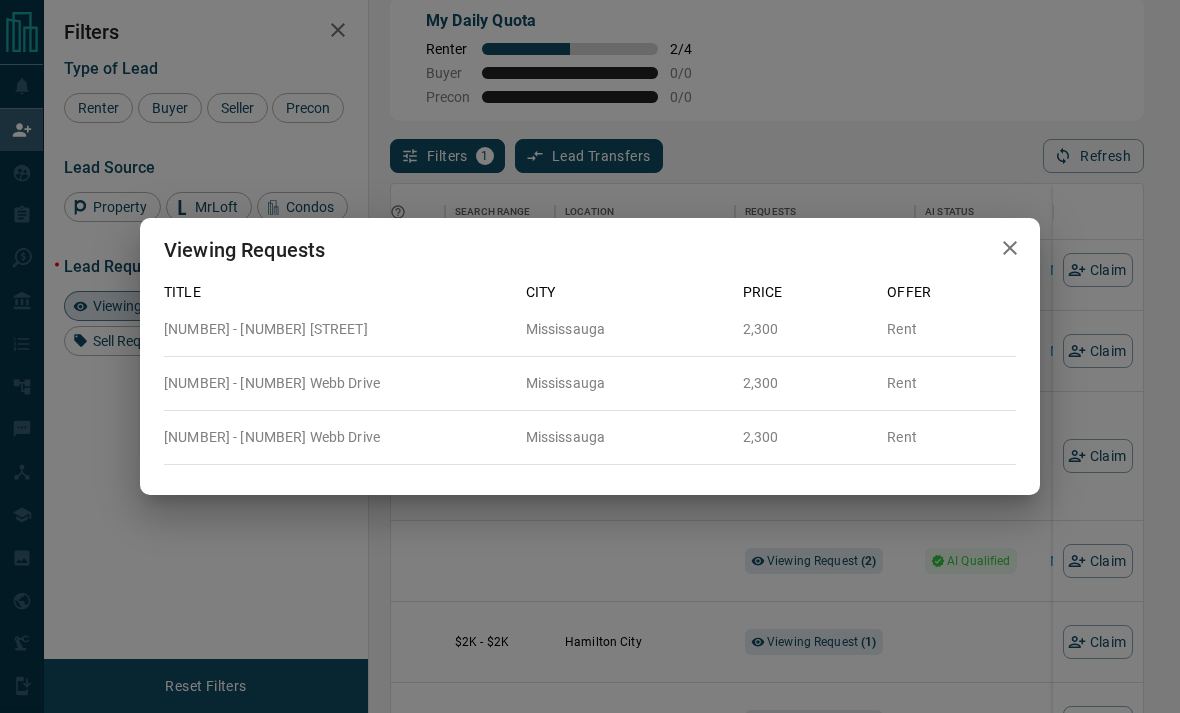 click on "Viewing Requests Title City Price Offer 2111 - 225 Webb Drive [CITY] 2,300 Rent 1513 - 223 Webb Drive [CITY] 2,300 Rent 801 - 225 Webb Drive [CITY] 2,300 Rent" at bounding box center [590, 356] 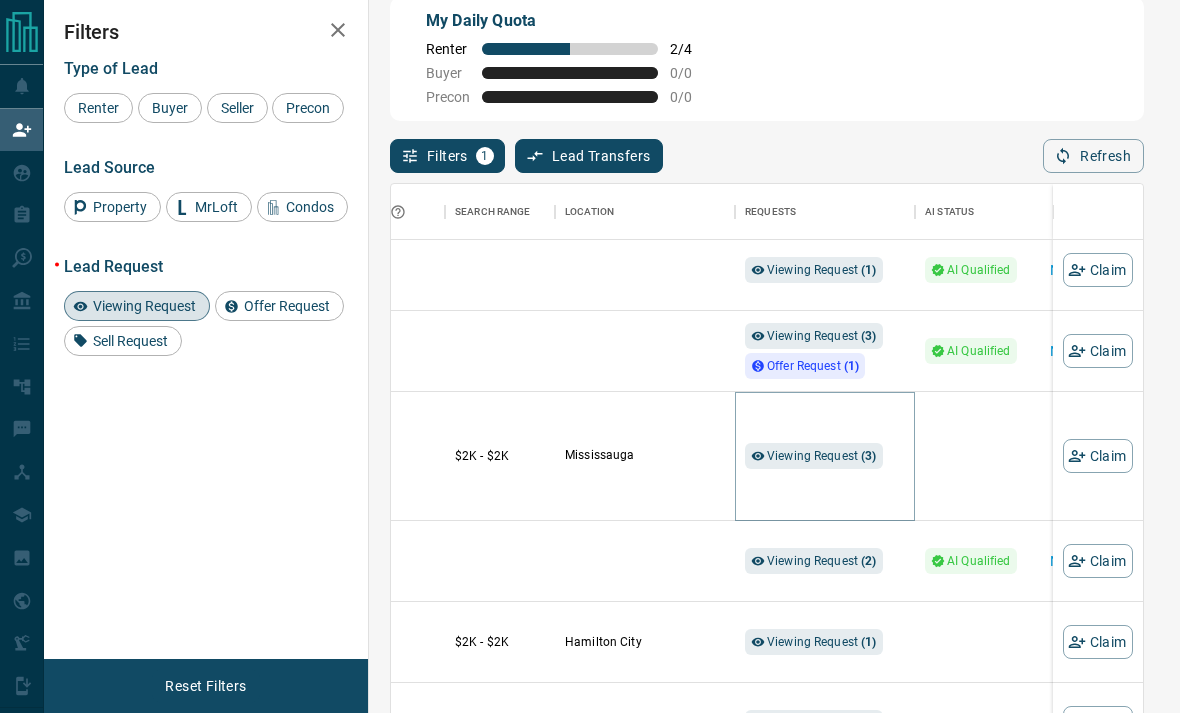 scroll, scrollTop: 865, scrollLeft: 396, axis: both 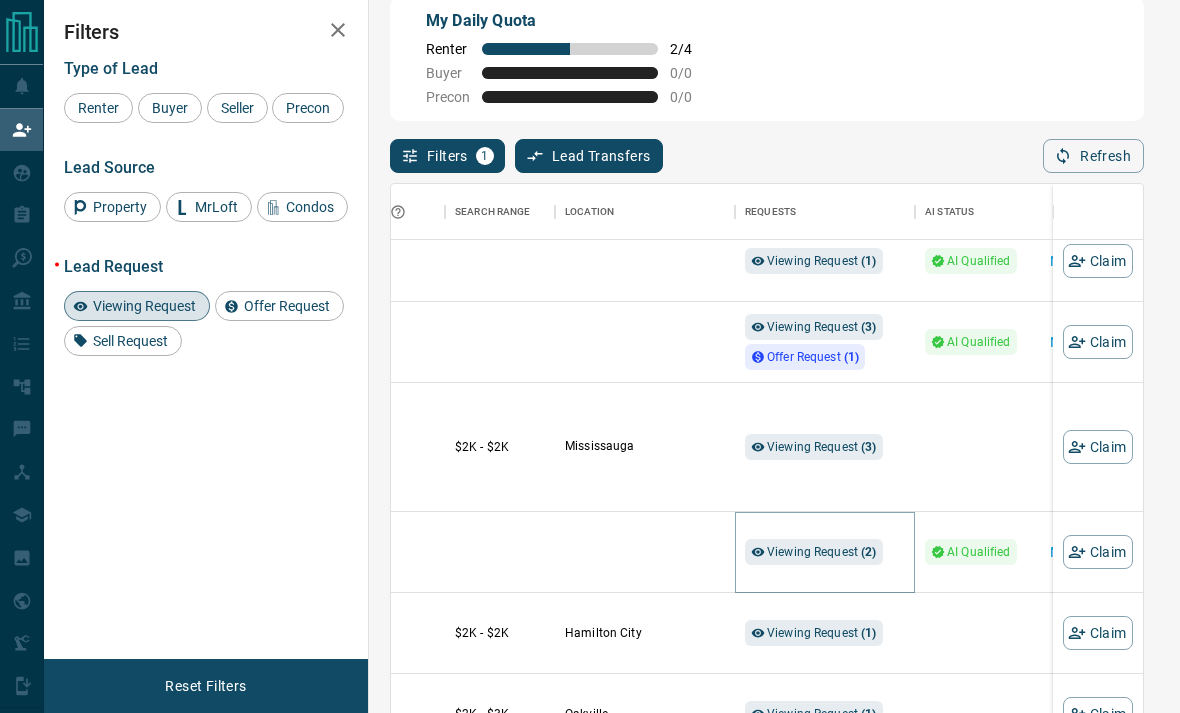 click on "Viewing Request   ( 2 )" at bounding box center (822, 552) 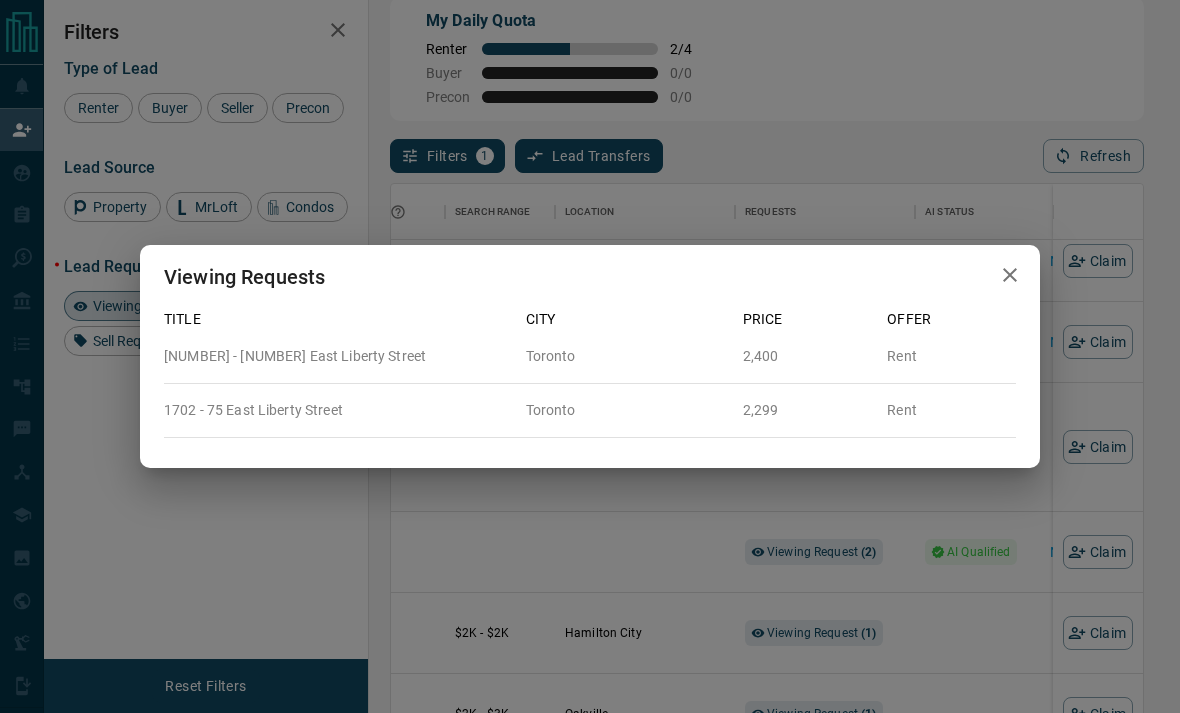click on "Viewing Requests Title City Price Offer 1204 - 65 East Liberty Street [CITY] 2,400 Rent 1702 - 75 East Liberty Street [CITY] 2,299 Rent" at bounding box center (590, 356) 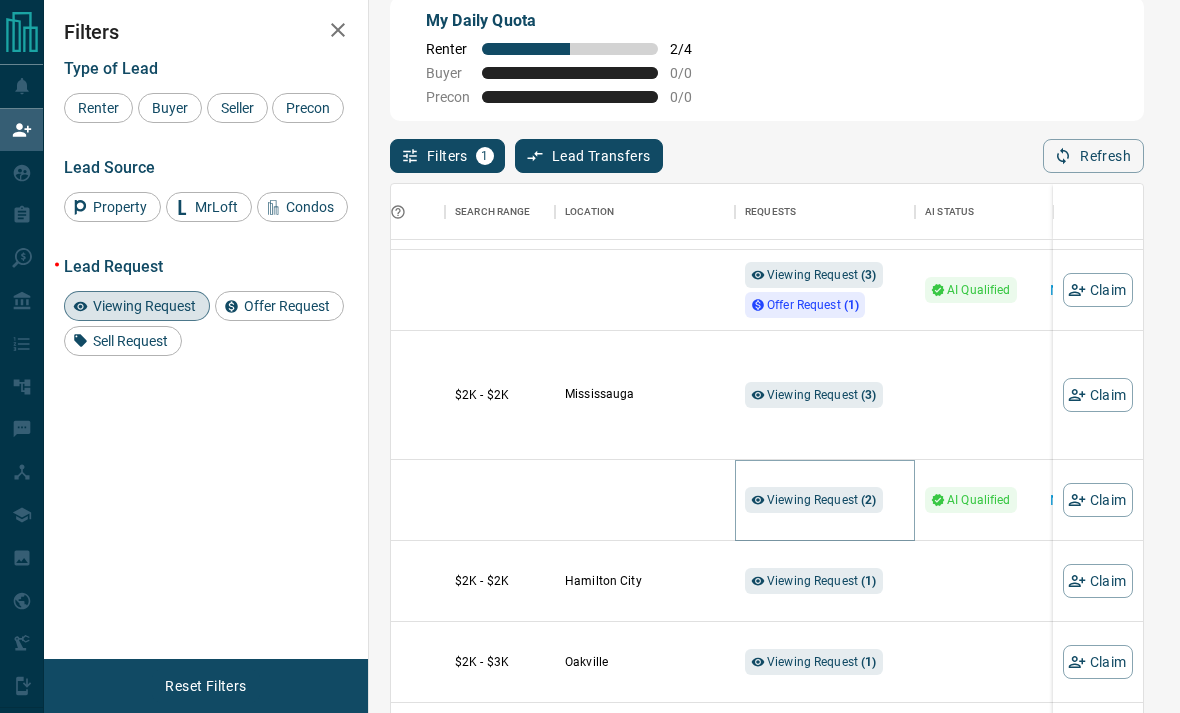 scroll, scrollTop: 998, scrollLeft: 396, axis: both 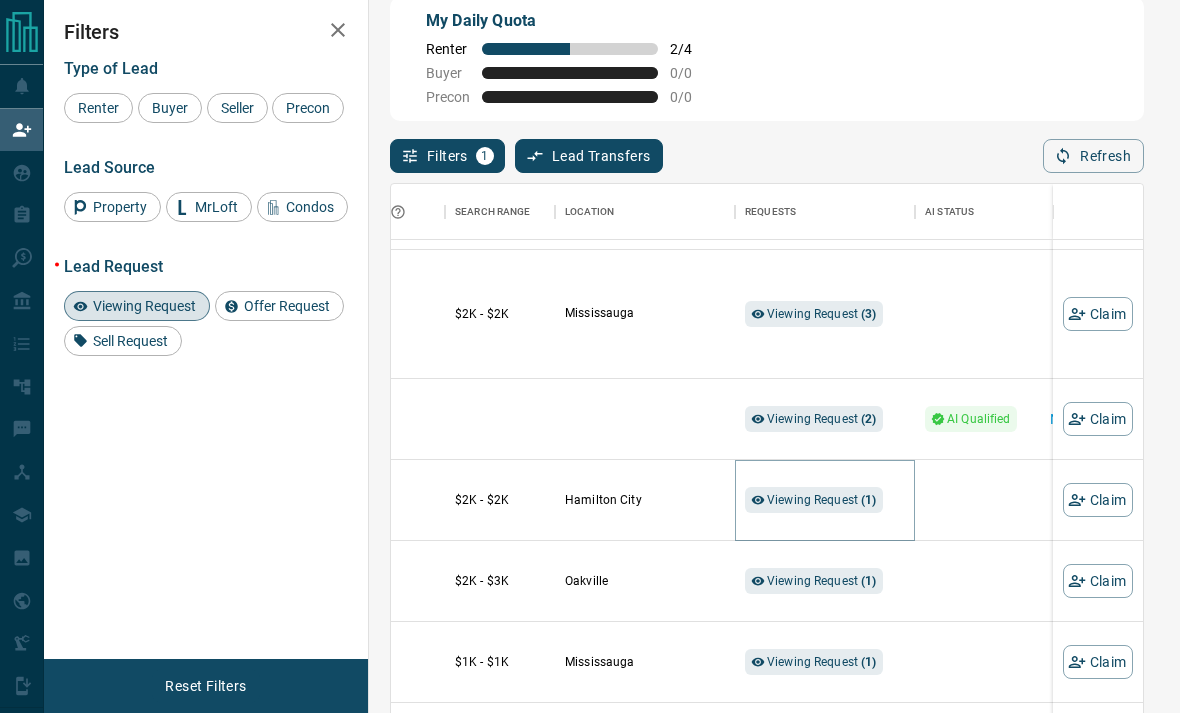 click on "Viewing Request   ( 1 )" at bounding box center (822, 500) 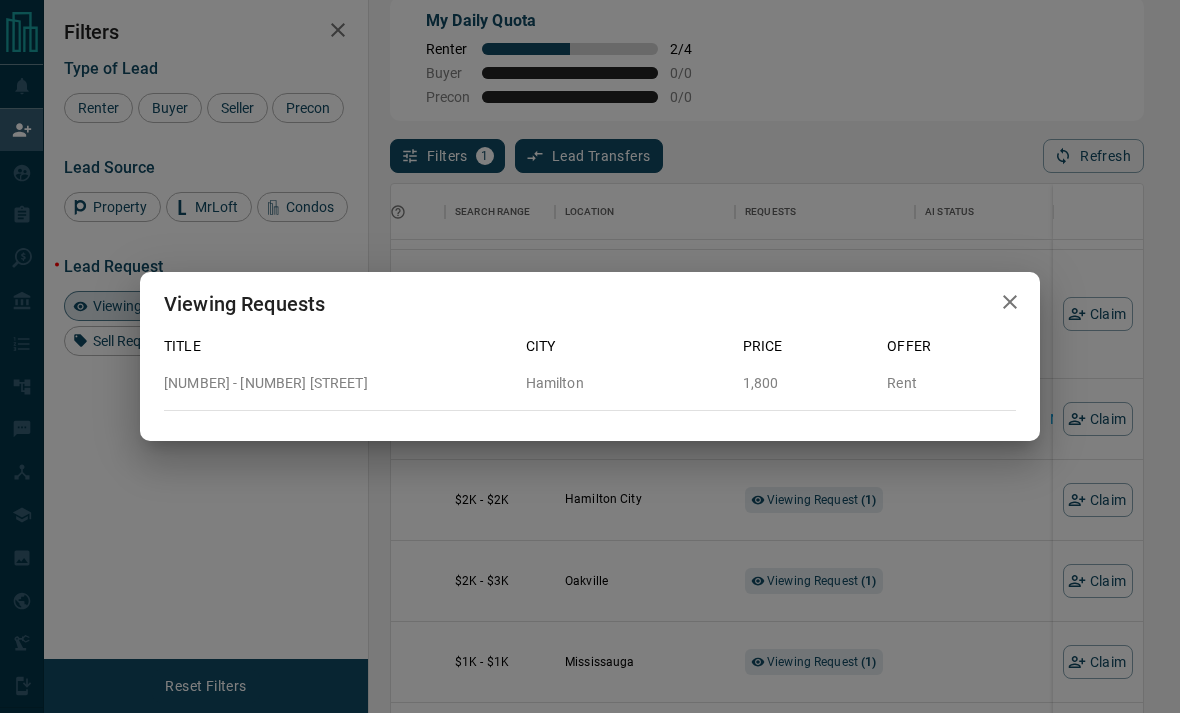 click on "Viewing Requests Title [CITY] Price Offer [NUMBER] - [NUMBER] Barton Street E [CITY] [PRICE] Rent" at bounding box center [590, 356] 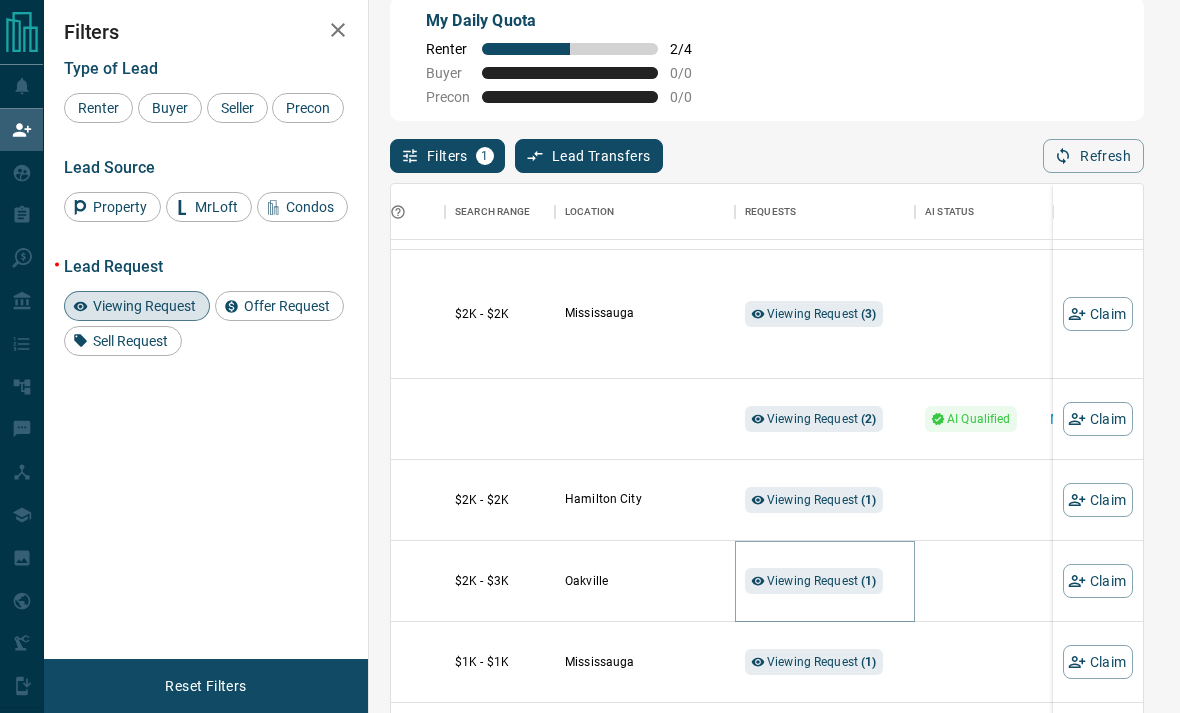 click on "Viewing Request   ( 1 )" at bounding box center (822, 581) 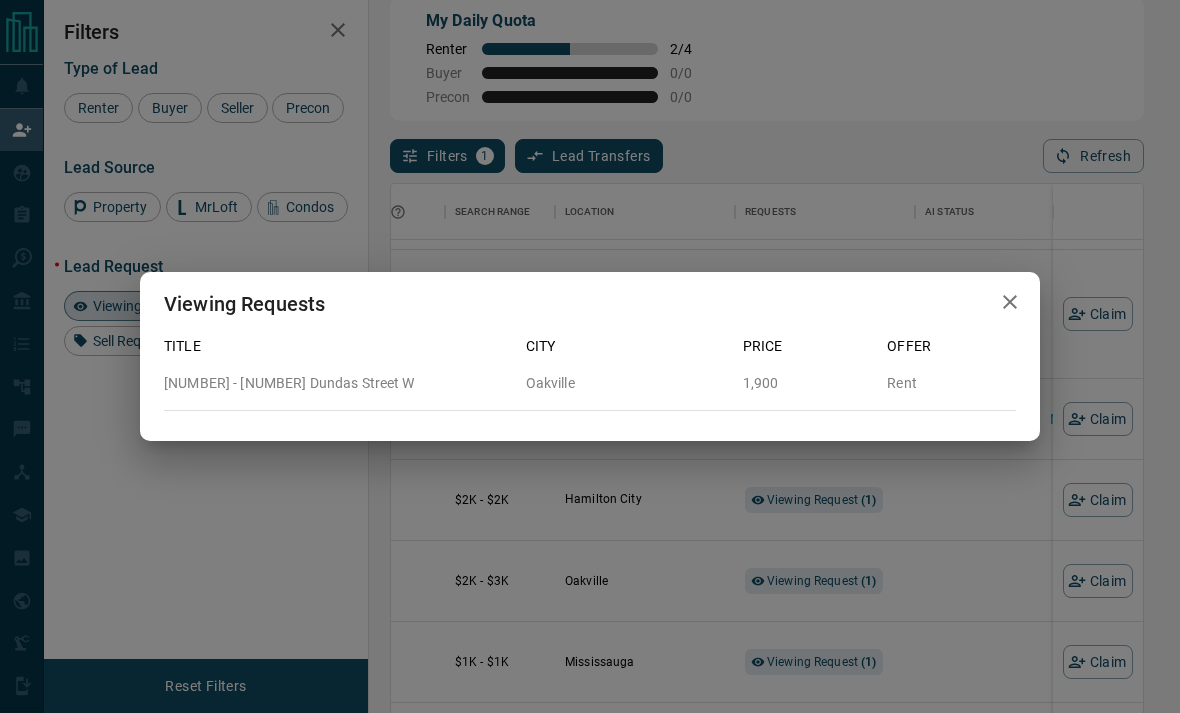 click on "Viewing Requests Title [CITY] Price Offer [NUMBER] - [NUMBER] Dundas Street W [CITY] [PRICE] Rent" at bounding box center (590, 356) 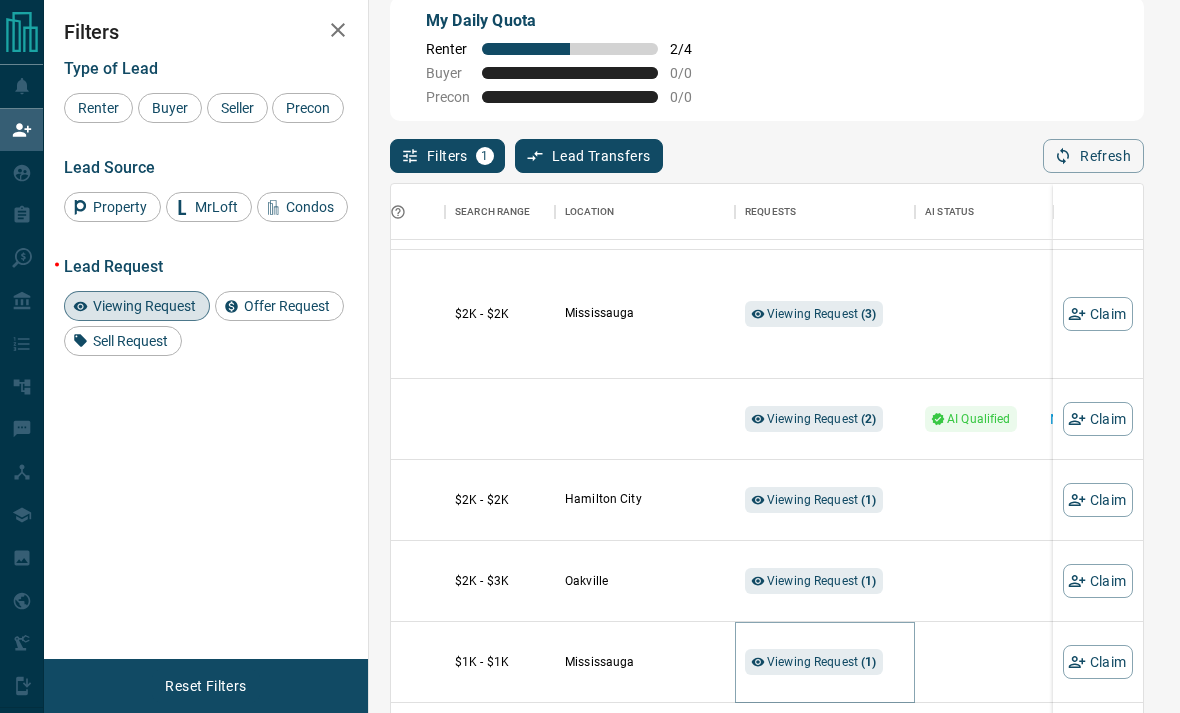 click on "( 1 )" at bounding box center [868, 662] 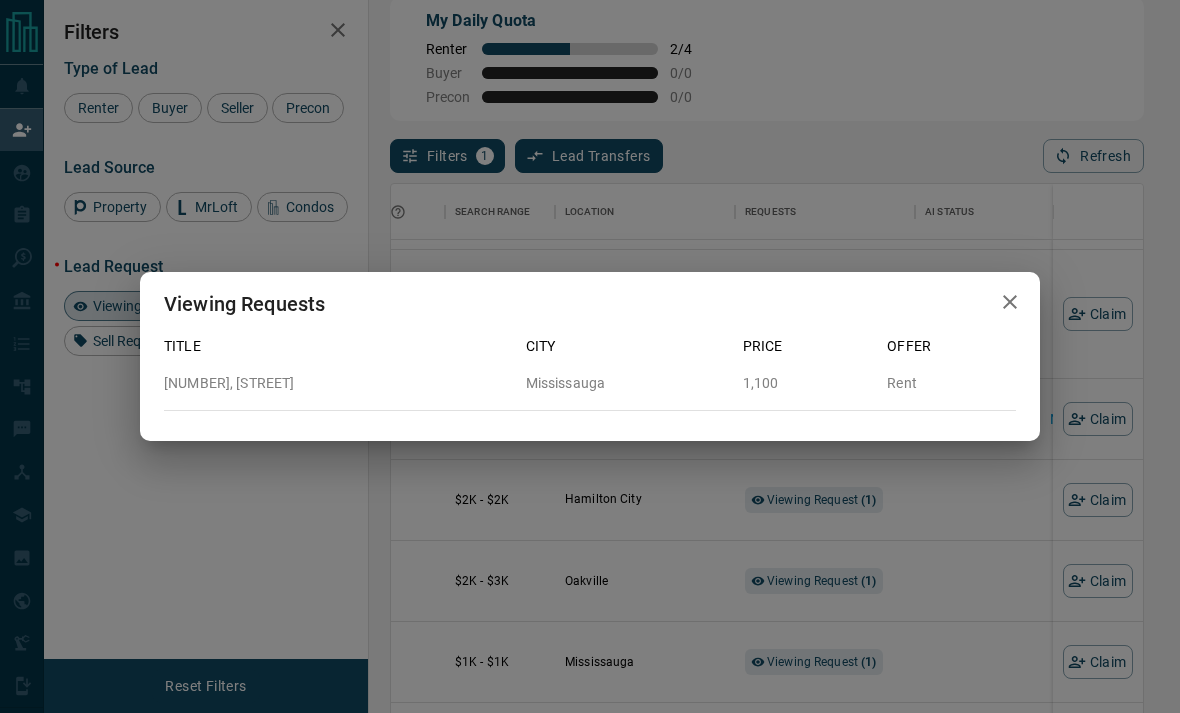 click on "Viewing Requests Title City Price Offer 53, Lower - 2955 Thomas Street Mississauga 1,100 Rent" at bounding box center (590, 356) 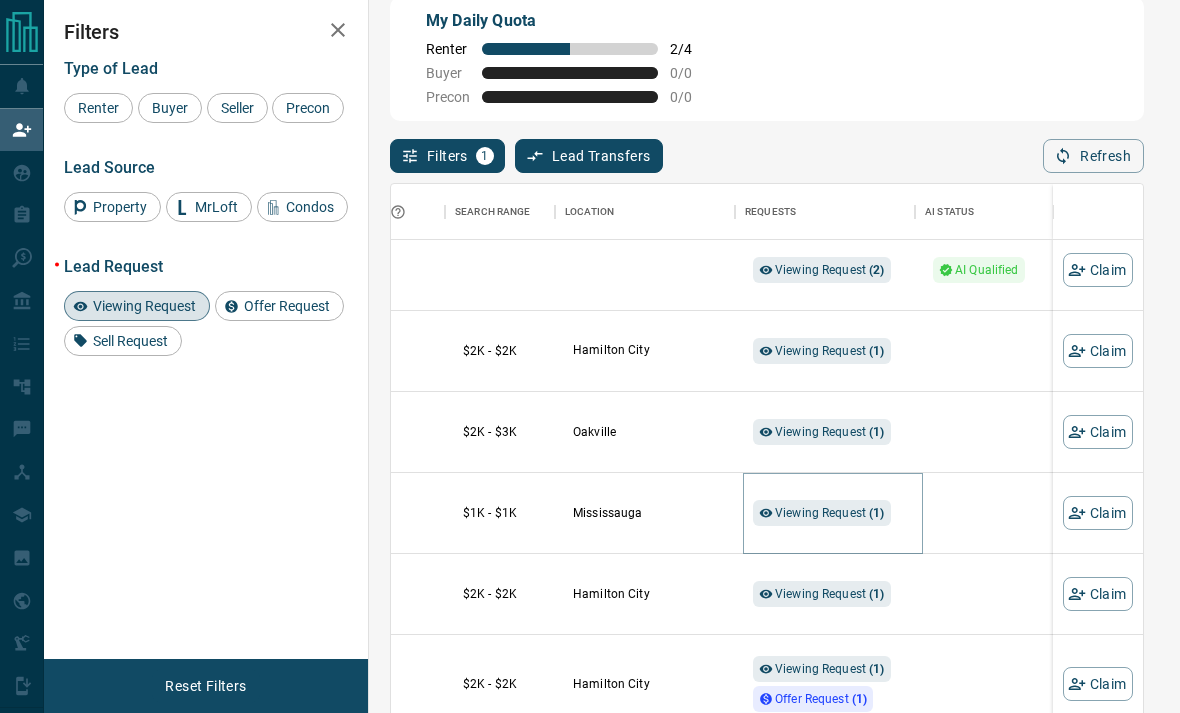 scroll, scrollTop: 1242, scrollLeft: 384, axis: both 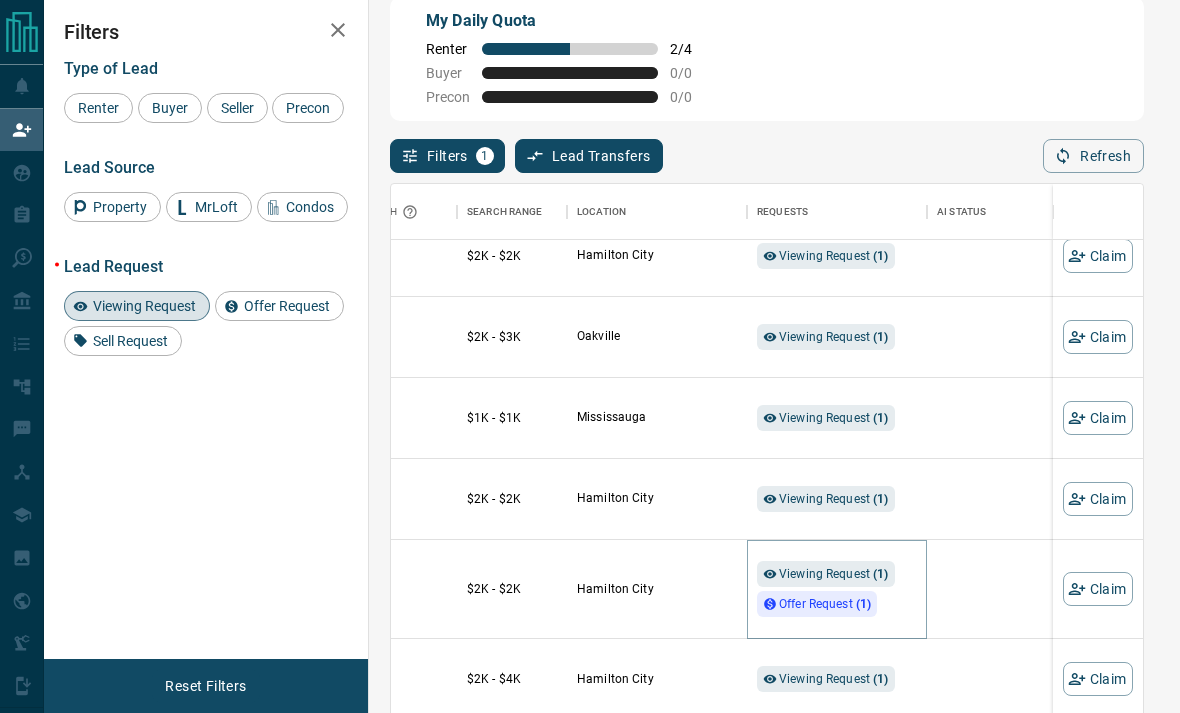 click on "Viewing Request   ( 1 )" at bounding box center [834, 574] 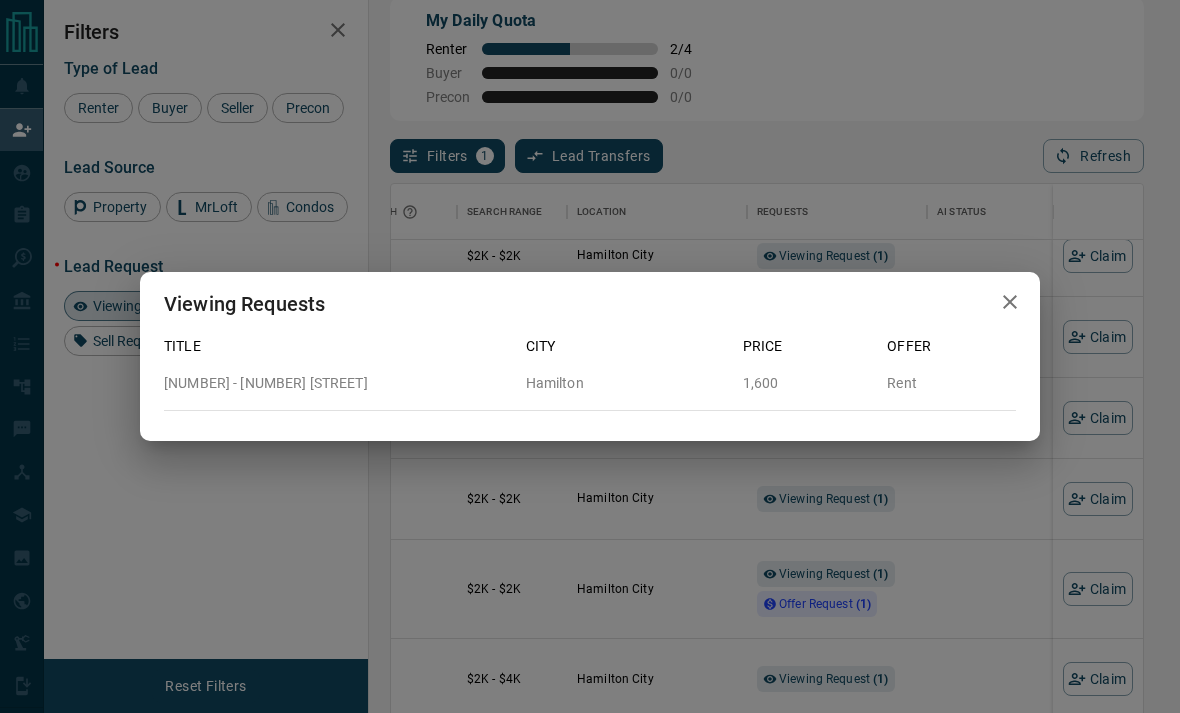click on "Viewing Requests Title City Price Offer 303 - 1 Jarvis Street [CITY] 1,600 Rent" at bounding box center (590, 356) 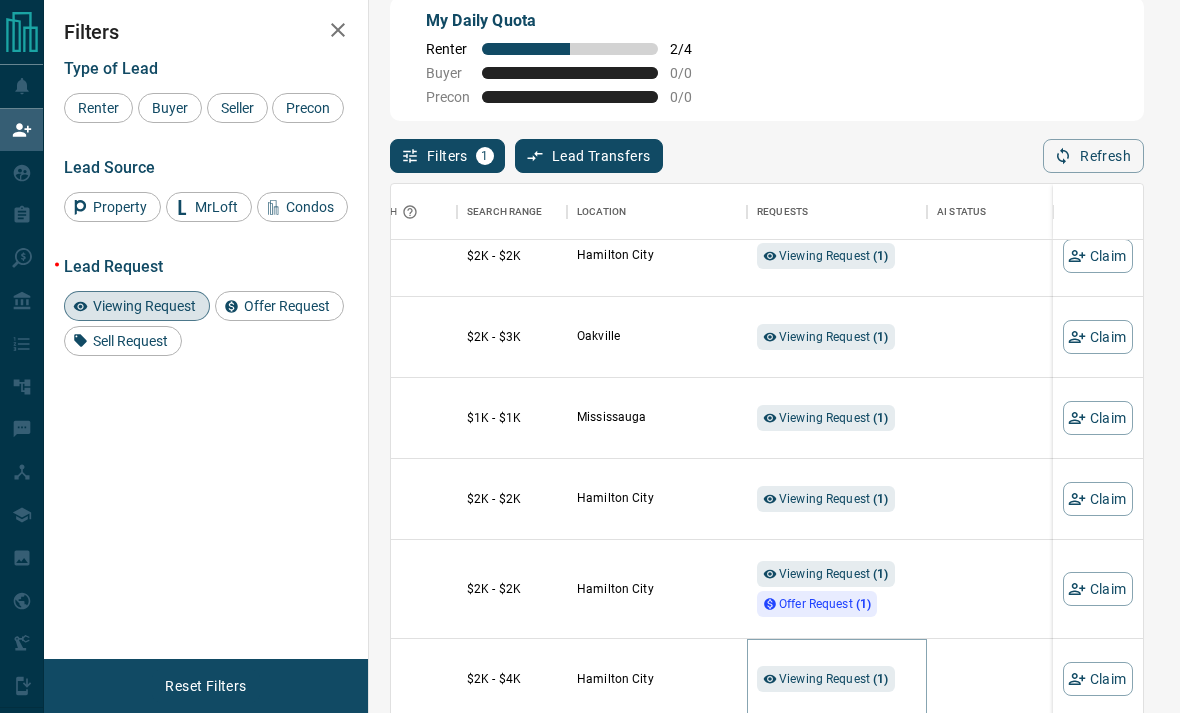 click on "Viewing Request   ( 1 )" at bounding box center (834, 679) 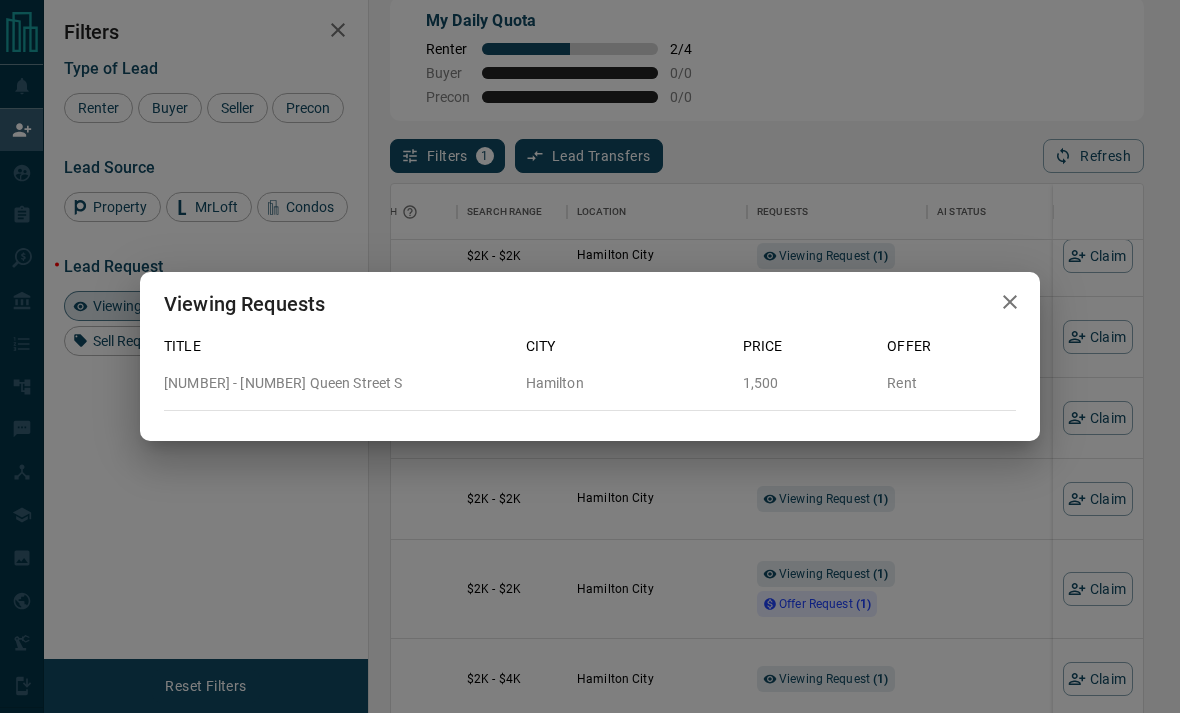 click on "Viewing Requests Title City Price Offer 1001 - 15 Queen Street S [CITY] 1,500 Rent" at bounding box center (590, 356) 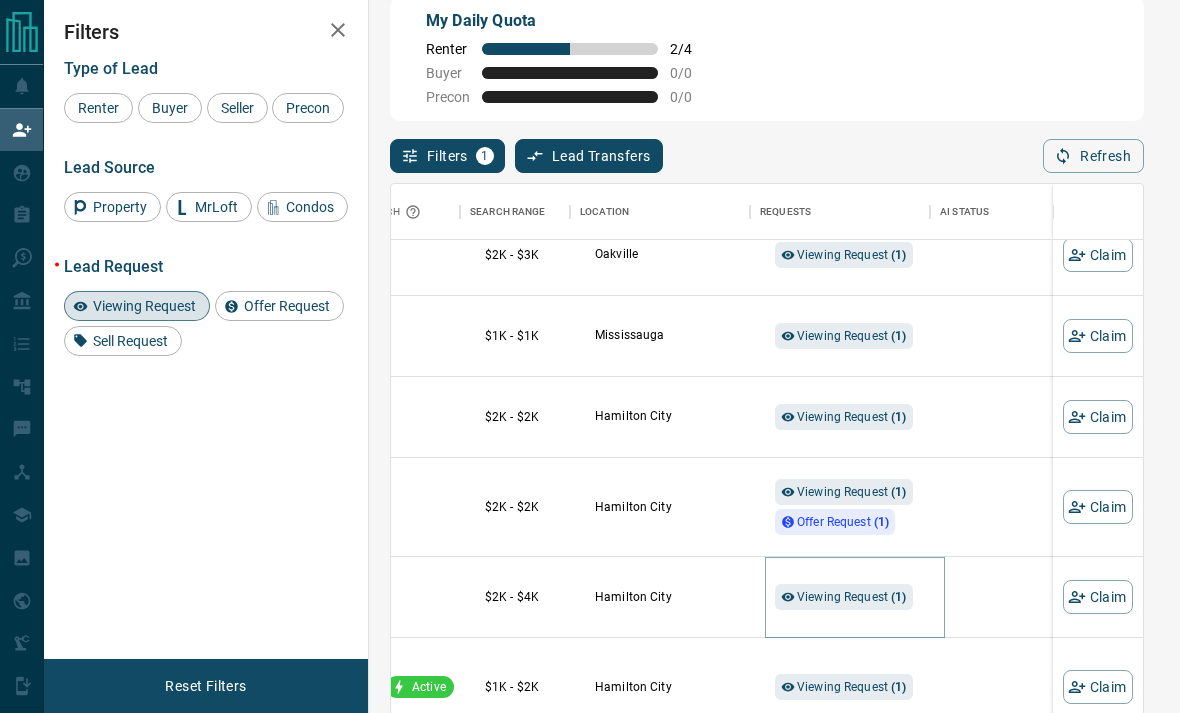 scroll, scrollTop: 1330, scrollLeft: 364, axis: both 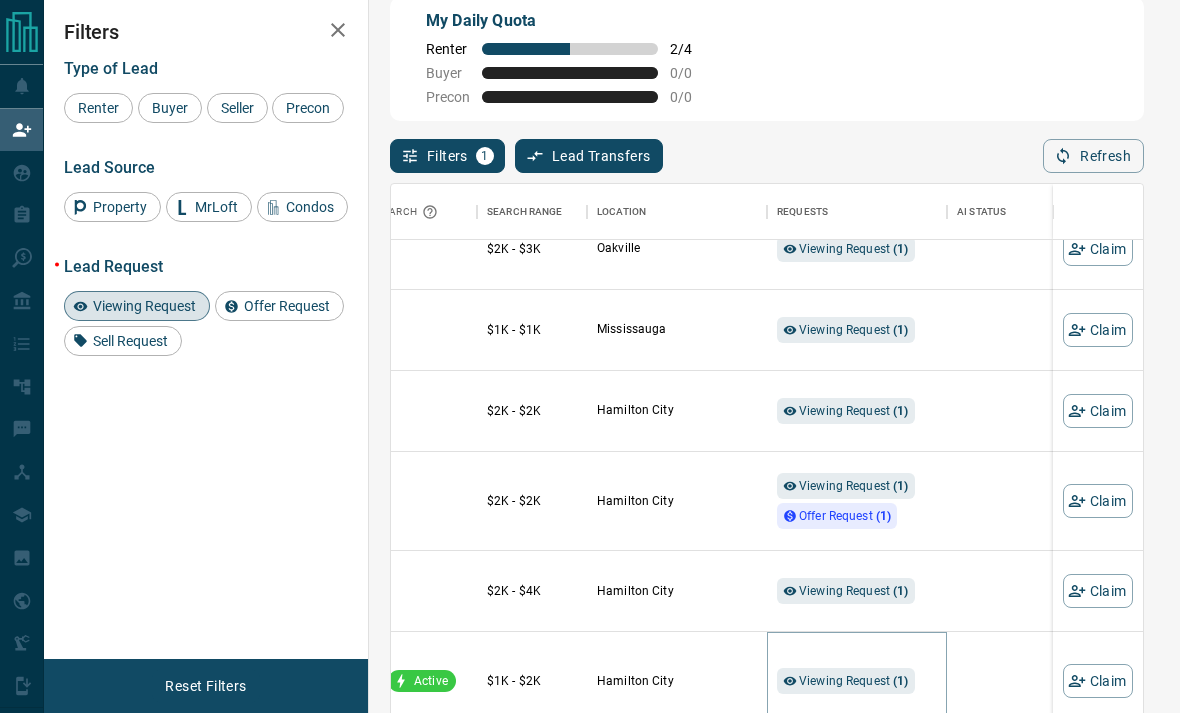 click on "Viewing Request   ( 1 )" at bounding box center (854, 681) 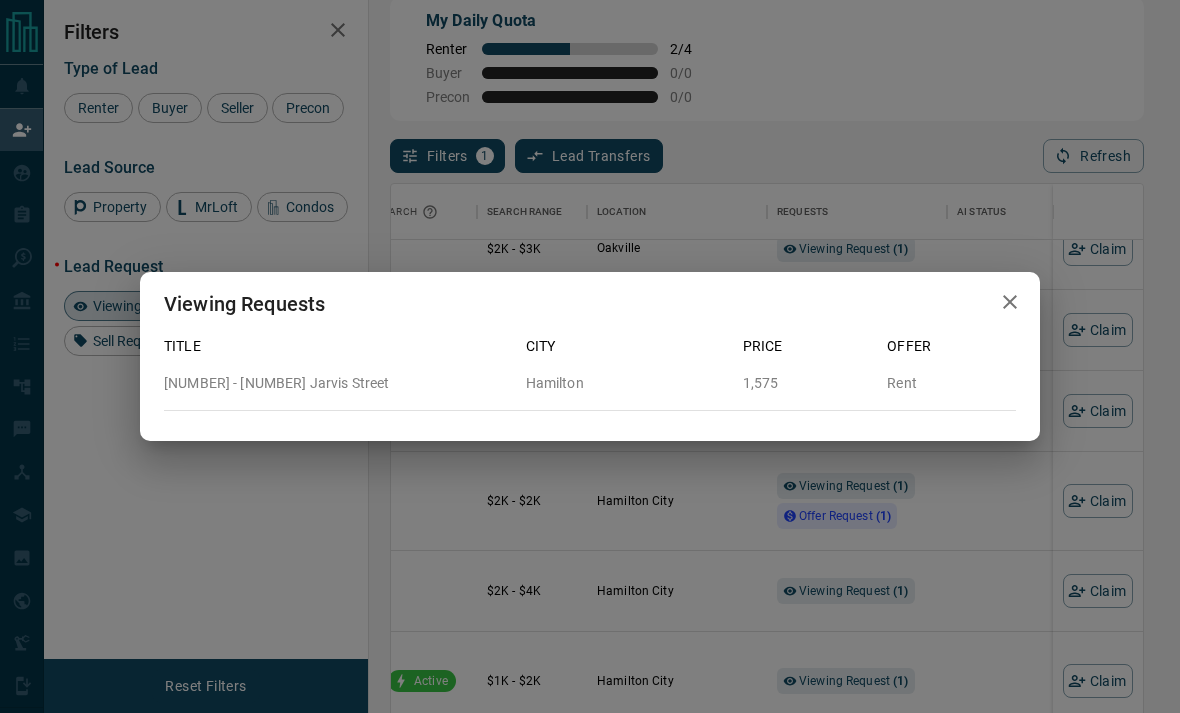 click on "Viewing Requests Title [CITY] Price Offer [NUMBER] - [NUMBER] Jarvis Street [CITY] [PRICE] Rent" at bounding box center [590, 356] 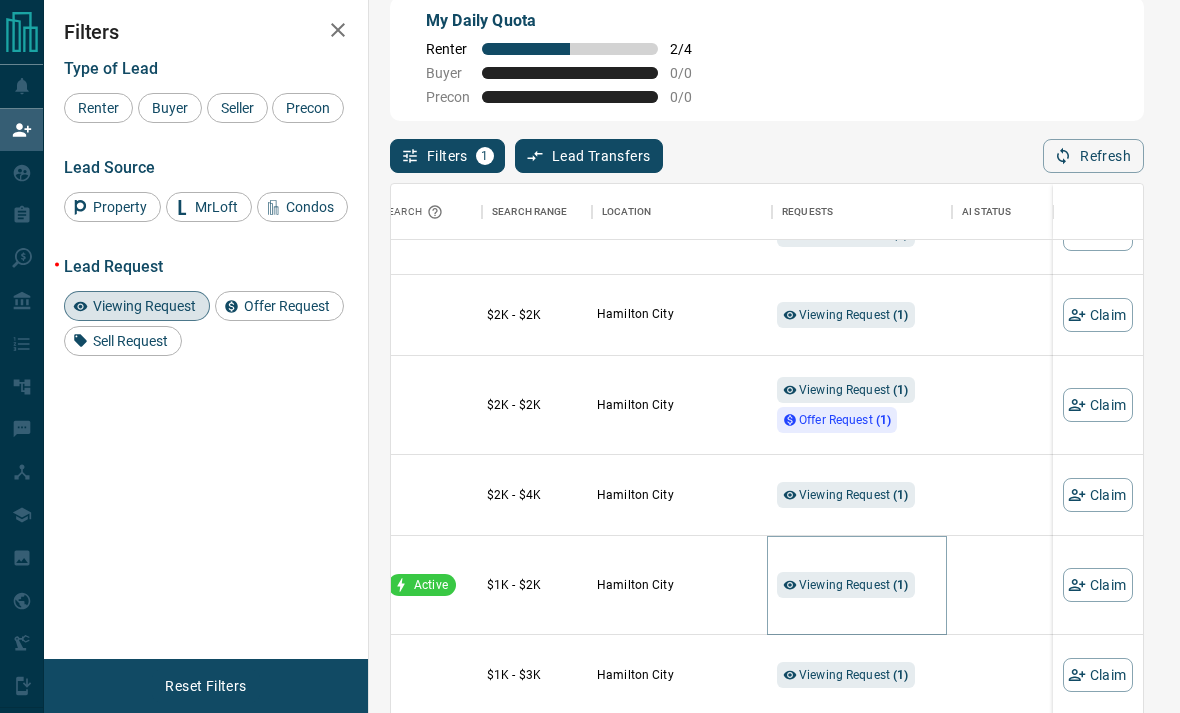 scroll, scrollTop: 1608, scrollLeft: 355, axis: both 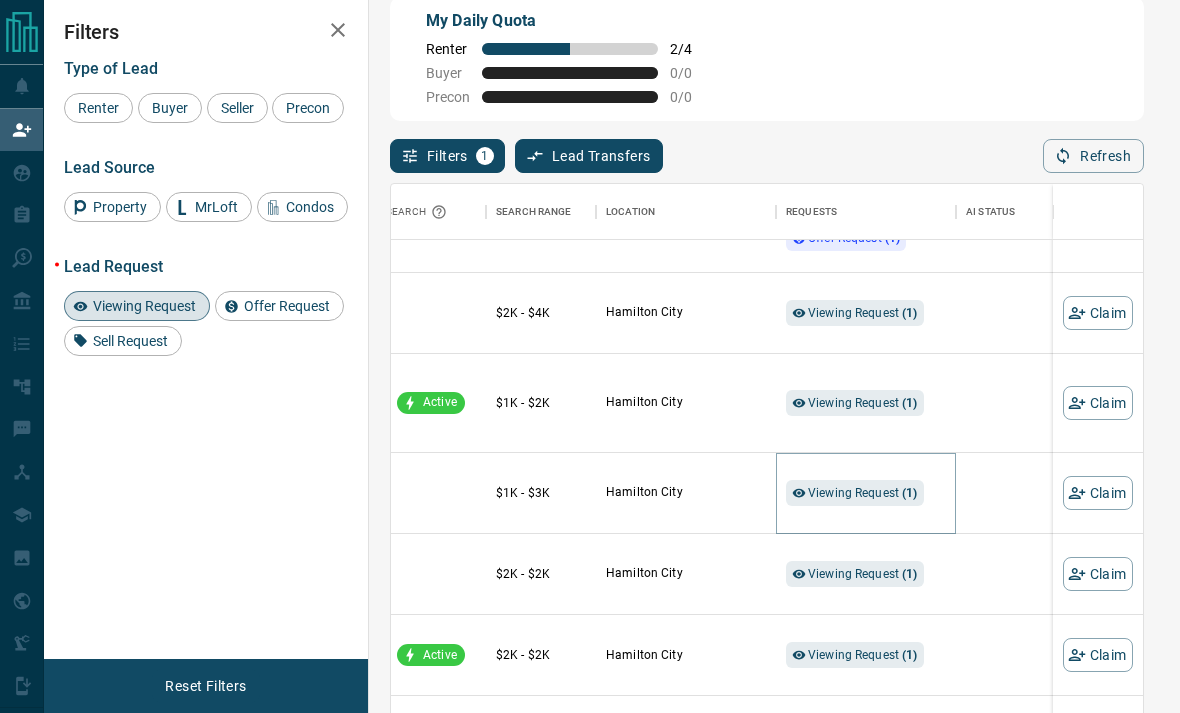 click on "Viewing Request   ( 1 )" at bounding box center (855, 493) 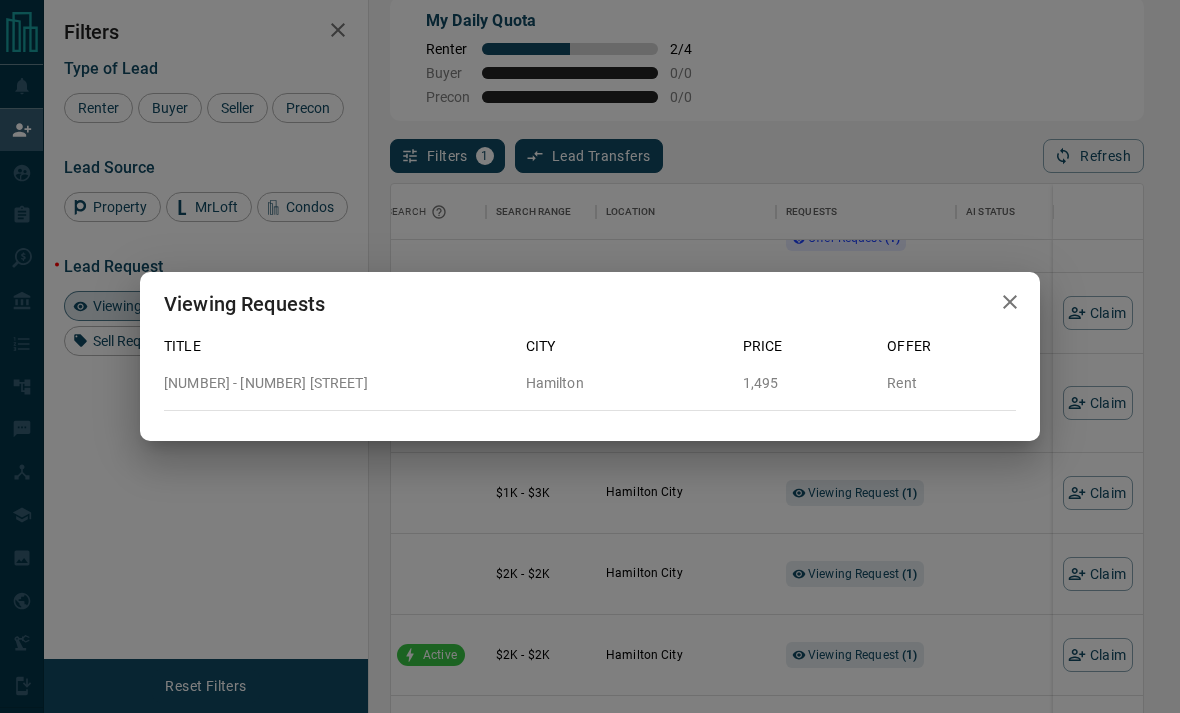click on "Viewing Requests Title City Price Offer 3 - 89 Carrick Avenue [CITY] 1,495 Rent" at bounding box center (590, 356) 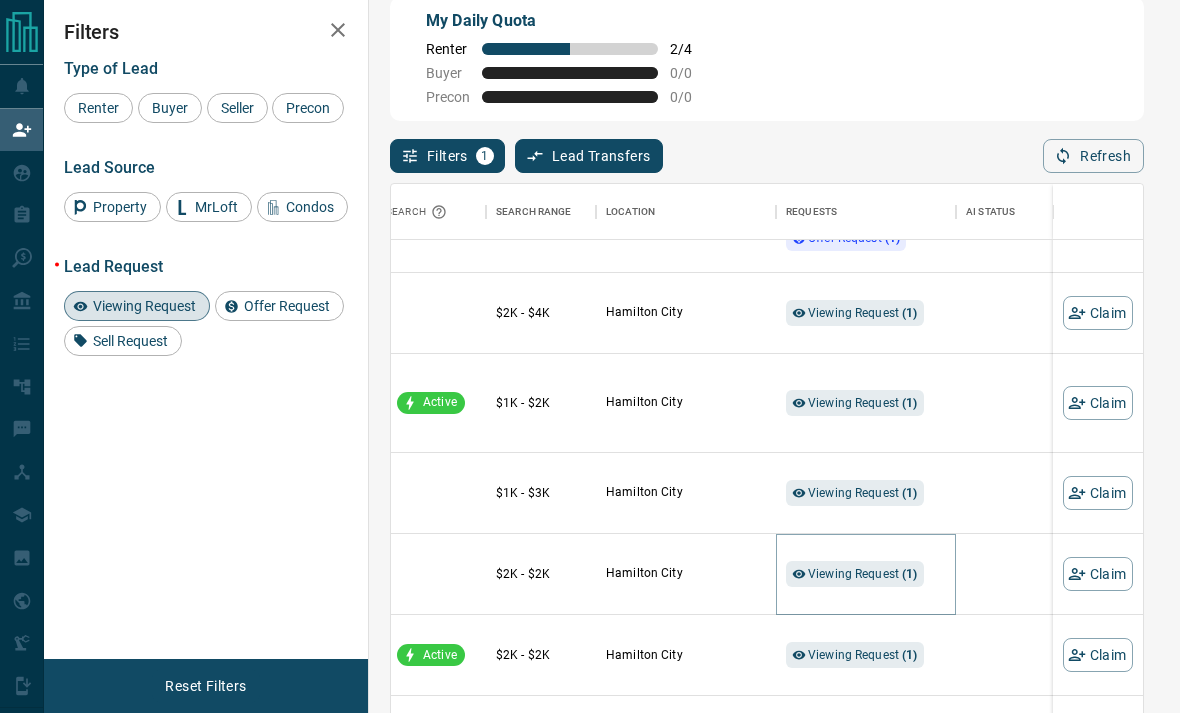 click on "( 1 )" at bounding box center (909, 574) 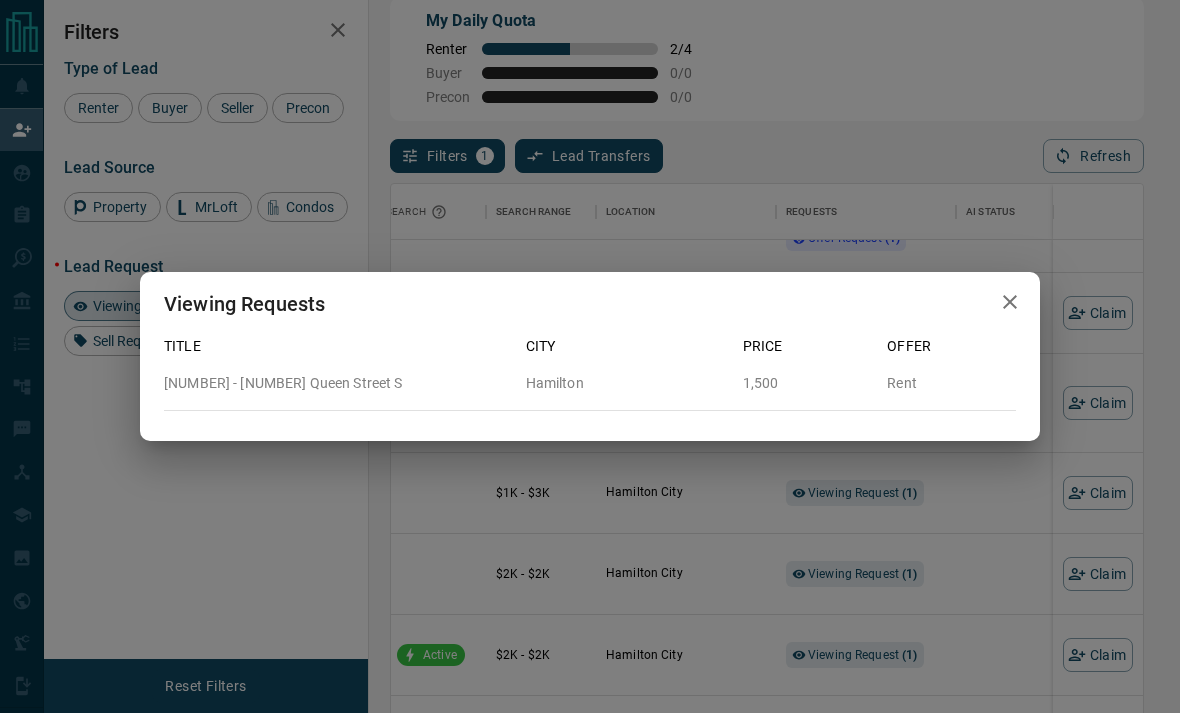 click on "Viewing Requests Title City Price Offer 1001 - 15 Queen Street S [CITY] 1,500 Rent" at bounding box center (590, 356) 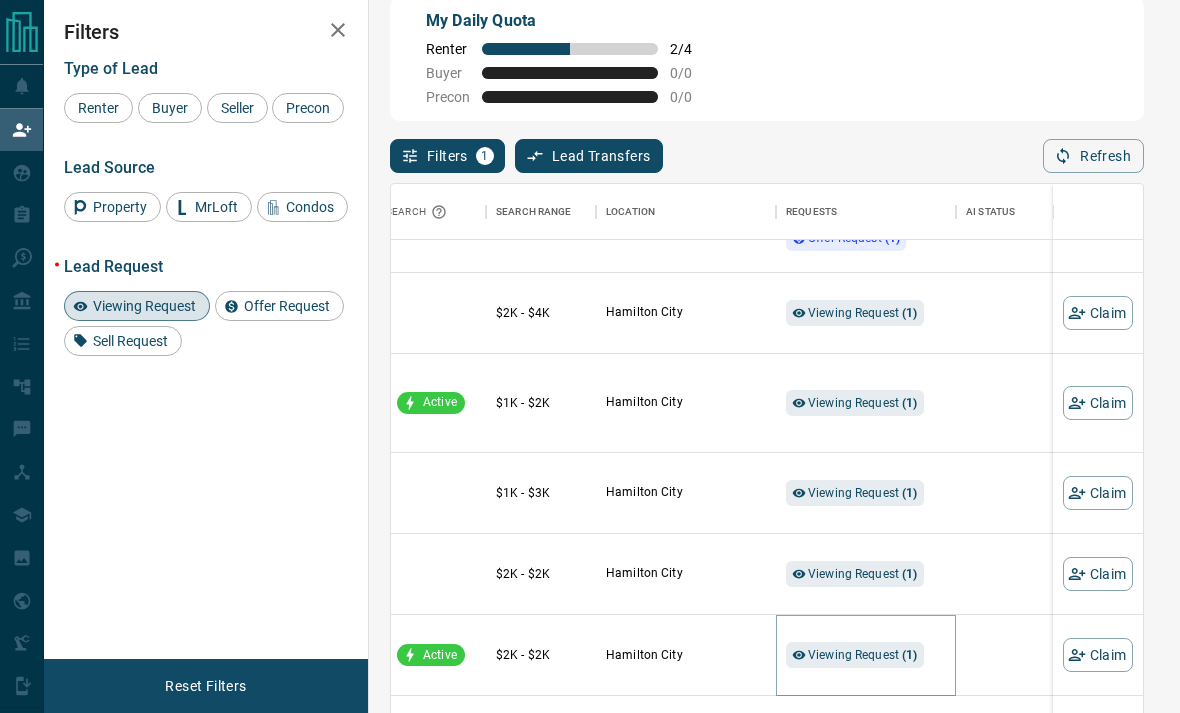 click on "Viewing Request   ( 1 )" at bounding box center (863, 655) 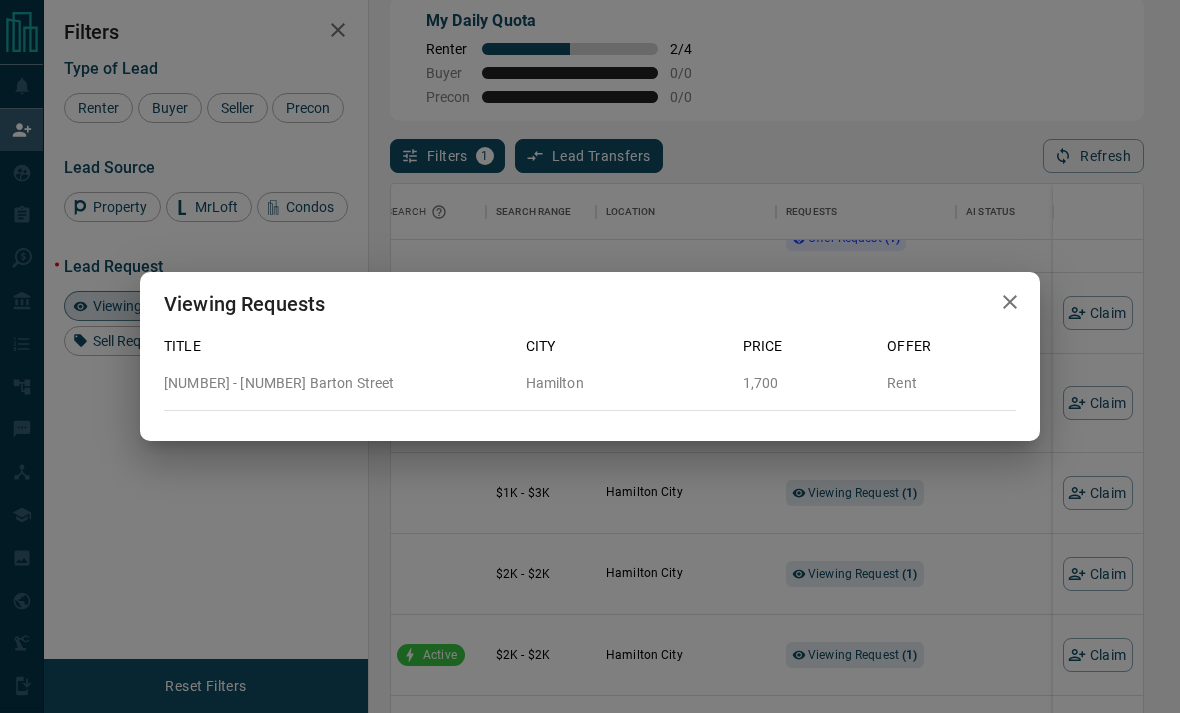 click on "Viewing Requests Title City Price Offer 411 - 2782 Barton Street [CITY] 1,700 Rent" at bounding box center (590, 356) 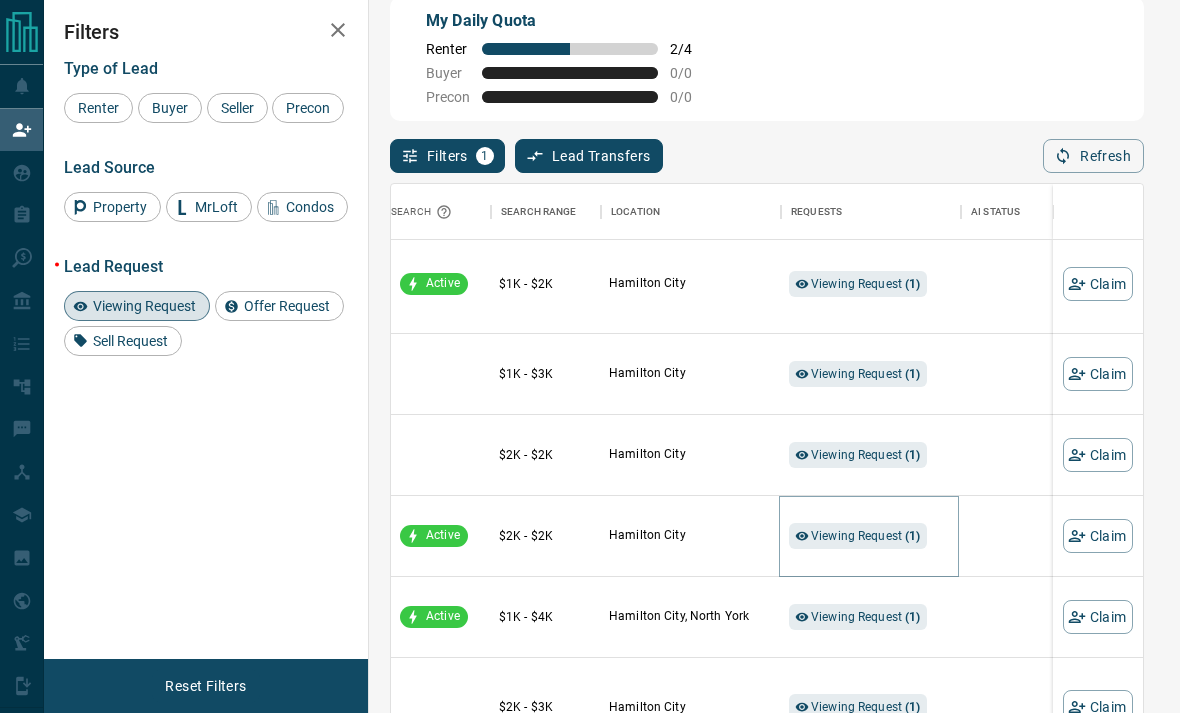 scroll, scrollTop: 1860, scrollLeft: 349, axis: both 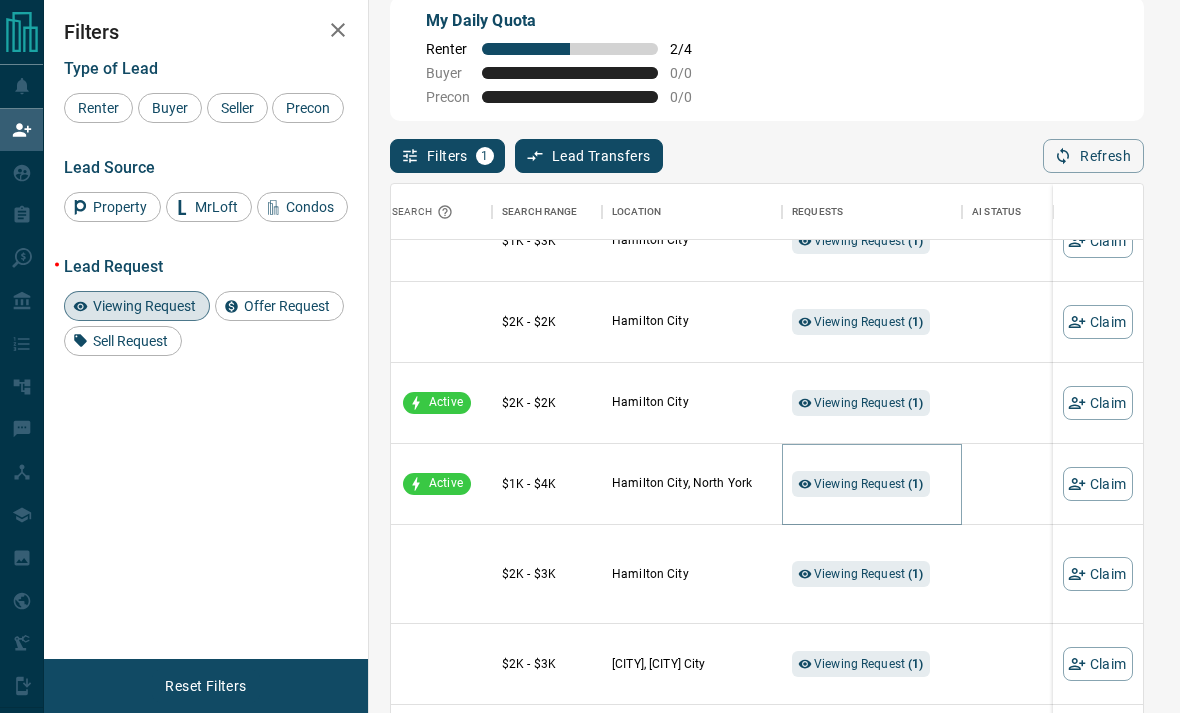 click on "Viewing Request   ( 1 )" at bounding box center (861, 484) 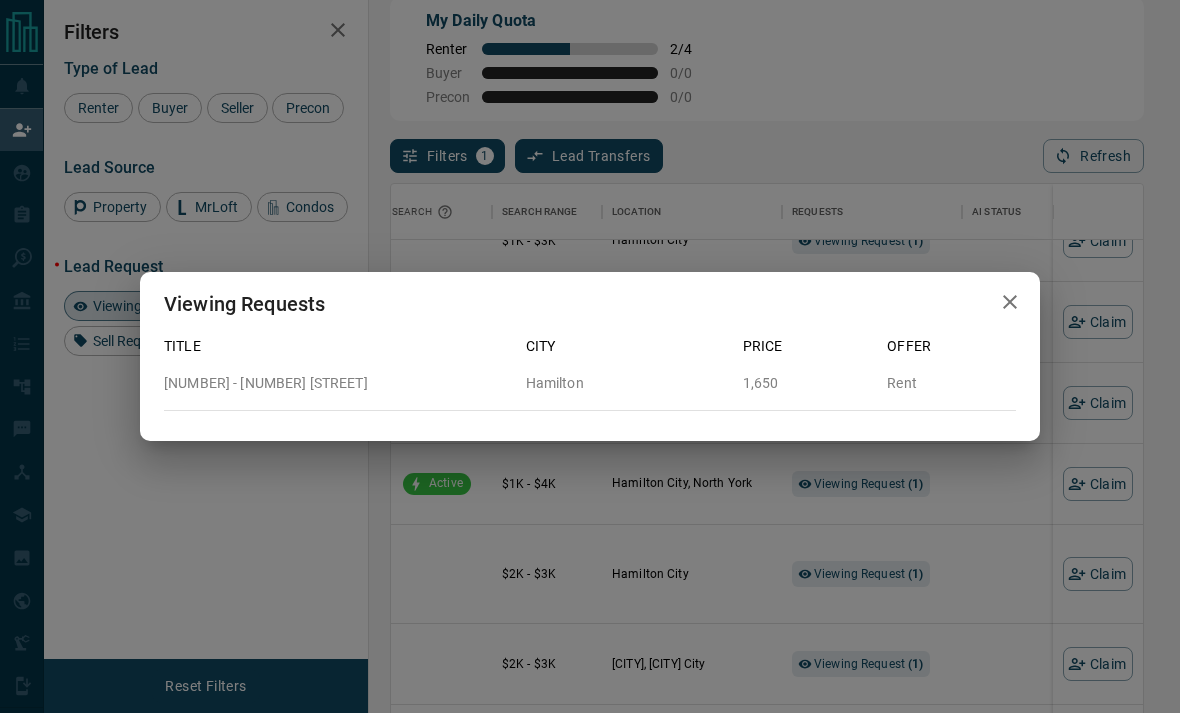 click on "Viewing Requests Title City Price Offer 1104 - 15 Queen Street [CITY] 1,650 Rent" at bounding box center (590, 356) 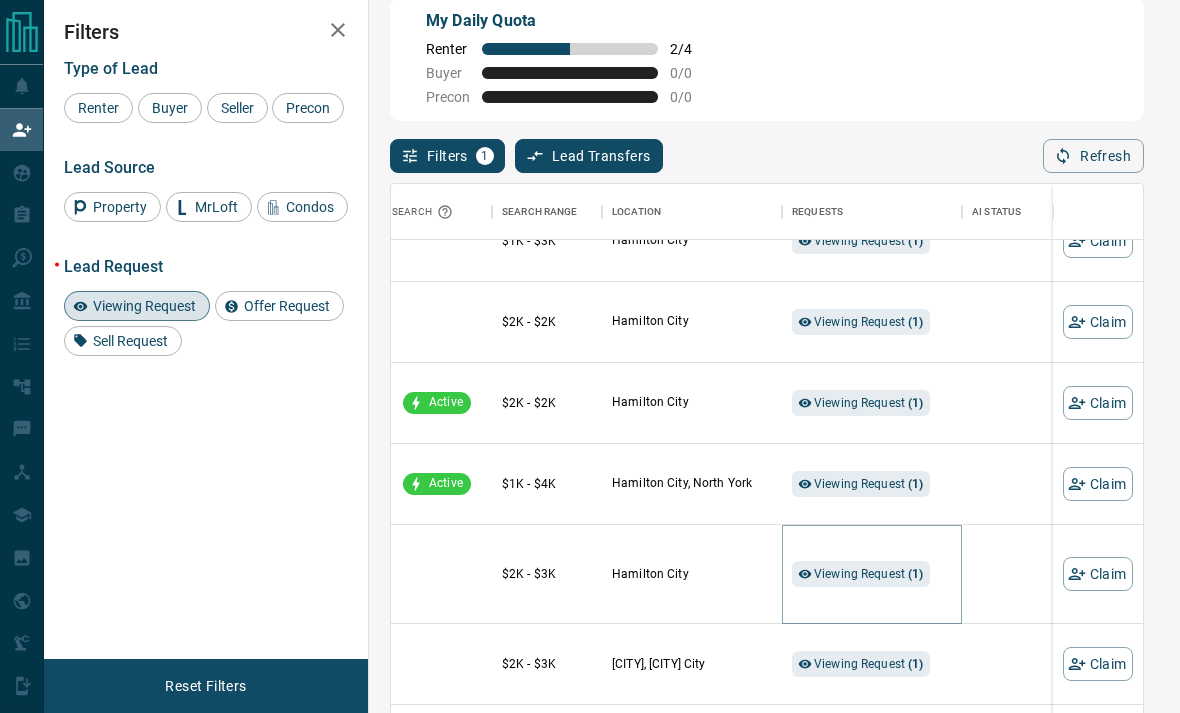 click on "Viewing Request   ( 1 )" at bounding box center (861, 574) 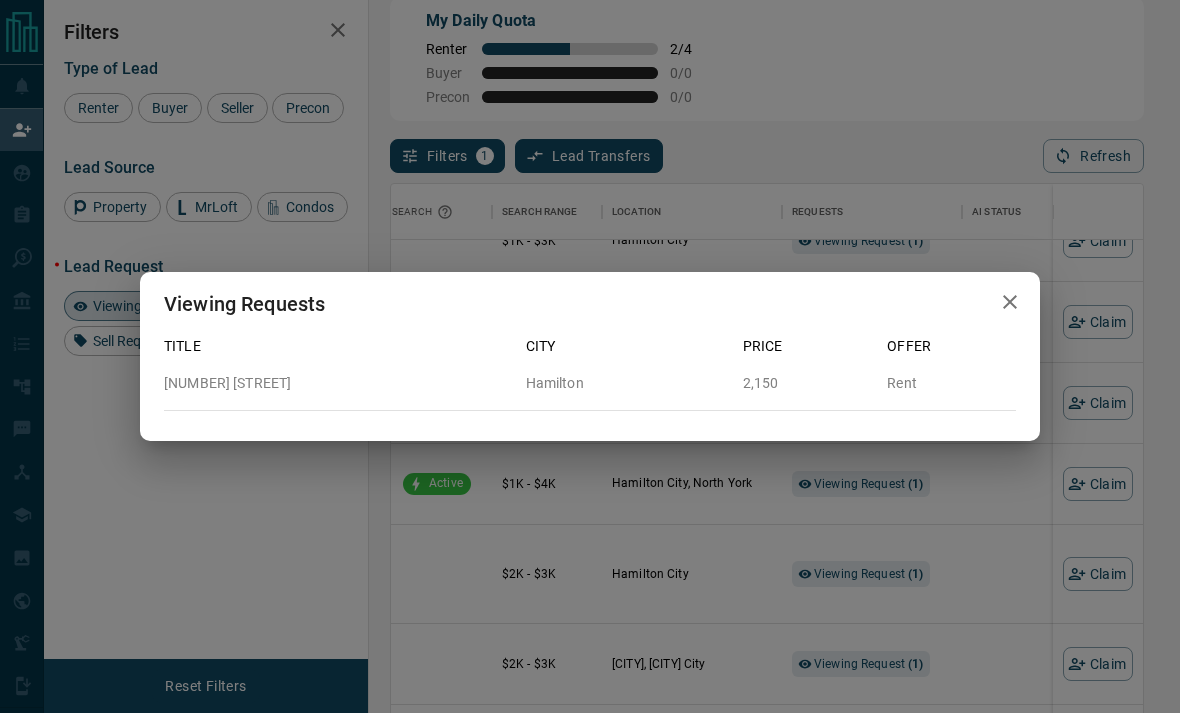 click on "Viewing Requests Title [CITY] Price Offer [NUMBER] LOWER - [NUMBER] King Street E [CITY] [PRICE] Rent" at bounding box center [590, 356] 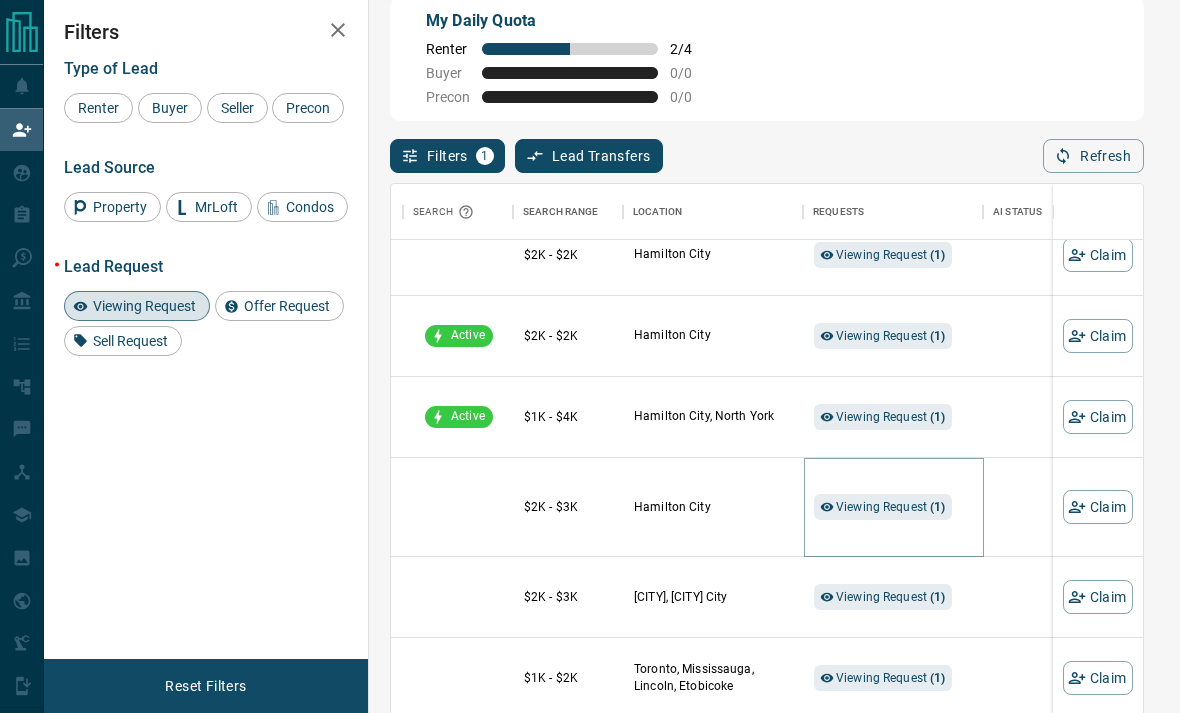 scroll, scrollTop: 1927, scrollLeft: 328, axis: both 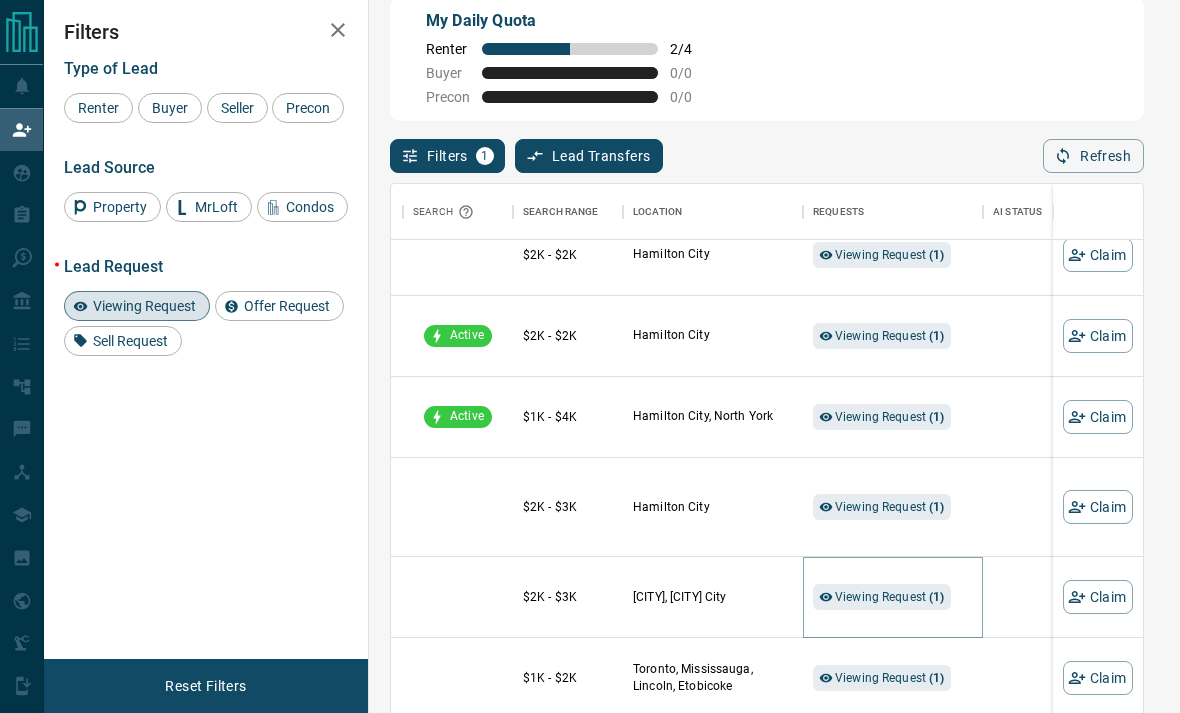 click on "Viewing Request   ( 1 )" at bounding box center (882, 597) 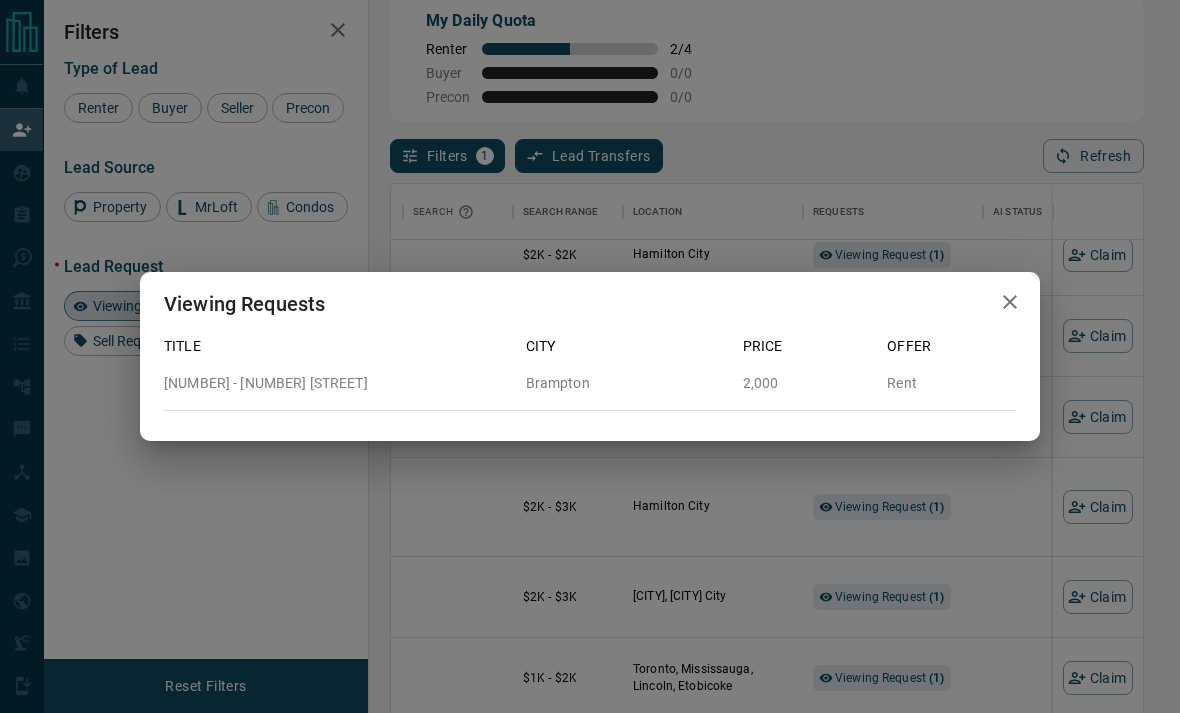 click on "Viewing Requests Title [CITY] Price Offer [NUMBER] - [NUMBER] Dayspring Circle [CITY] [PRICE] Rent" at bounding box center (590, 356) 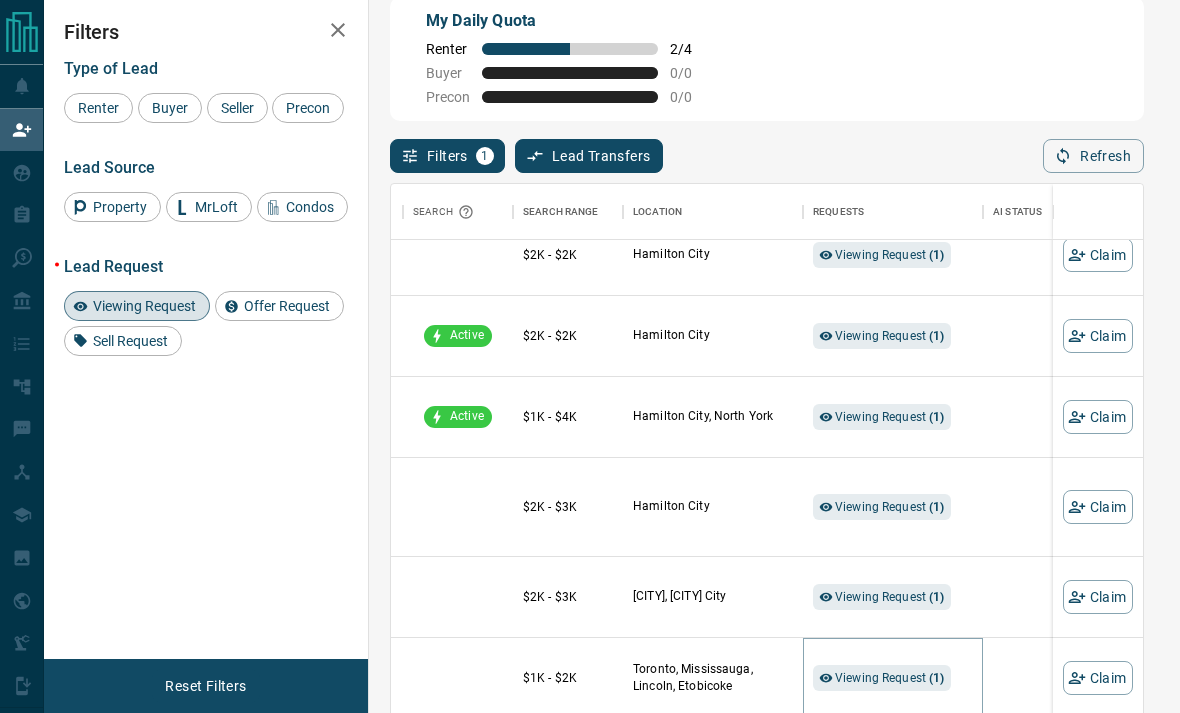 click on "( 1 )" at bounding box center (936, 678) 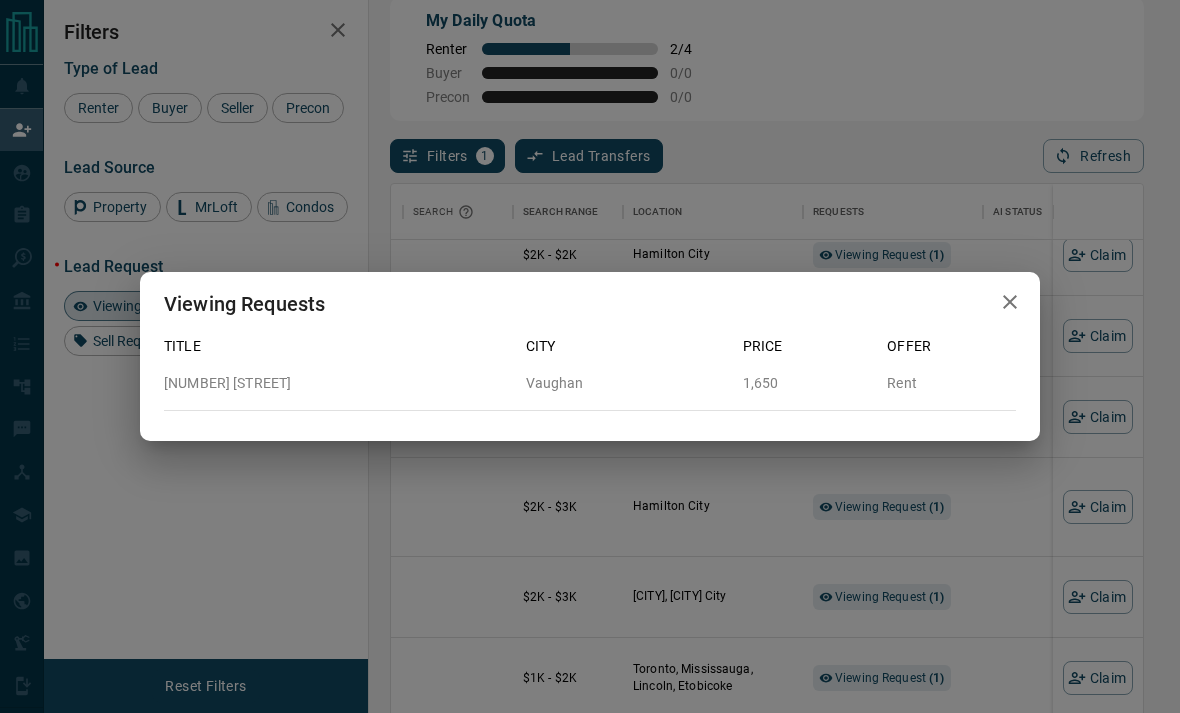 click on "Viewing Requests Title City Price Offer 11 Holyrood Crescent [CITY] 1,650 Rent" at bounding box center (590, 356) 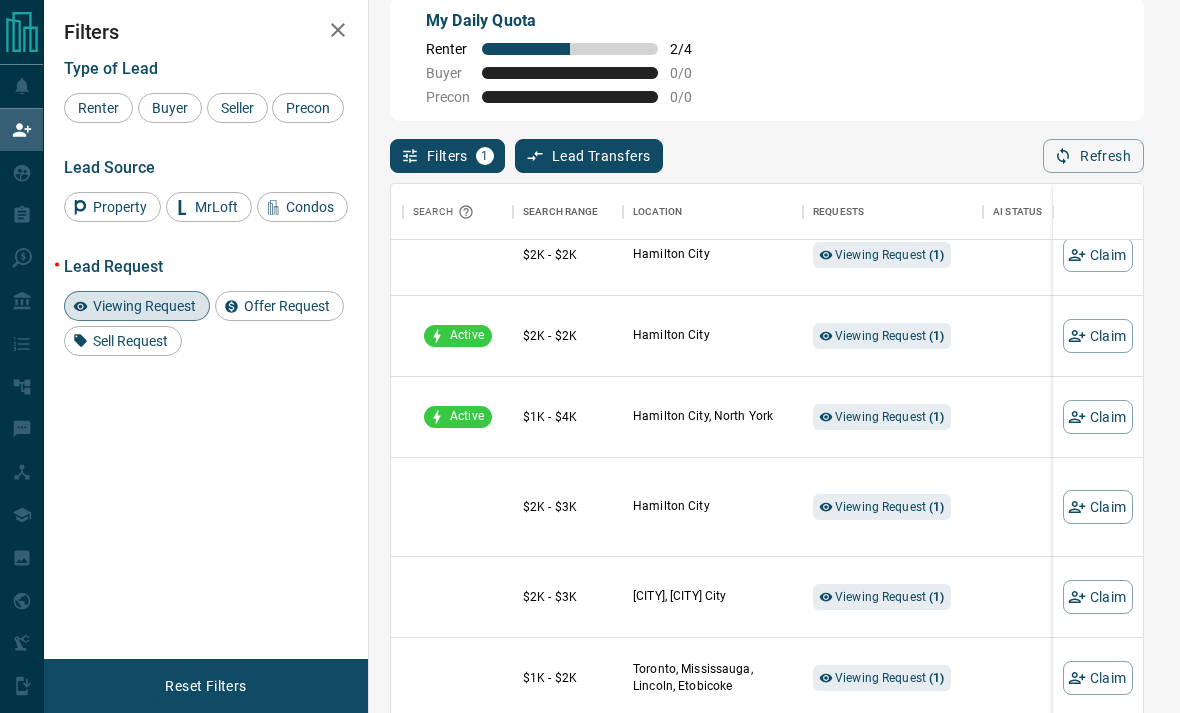 click on "( 2 )" at bounding box center (936, 759) 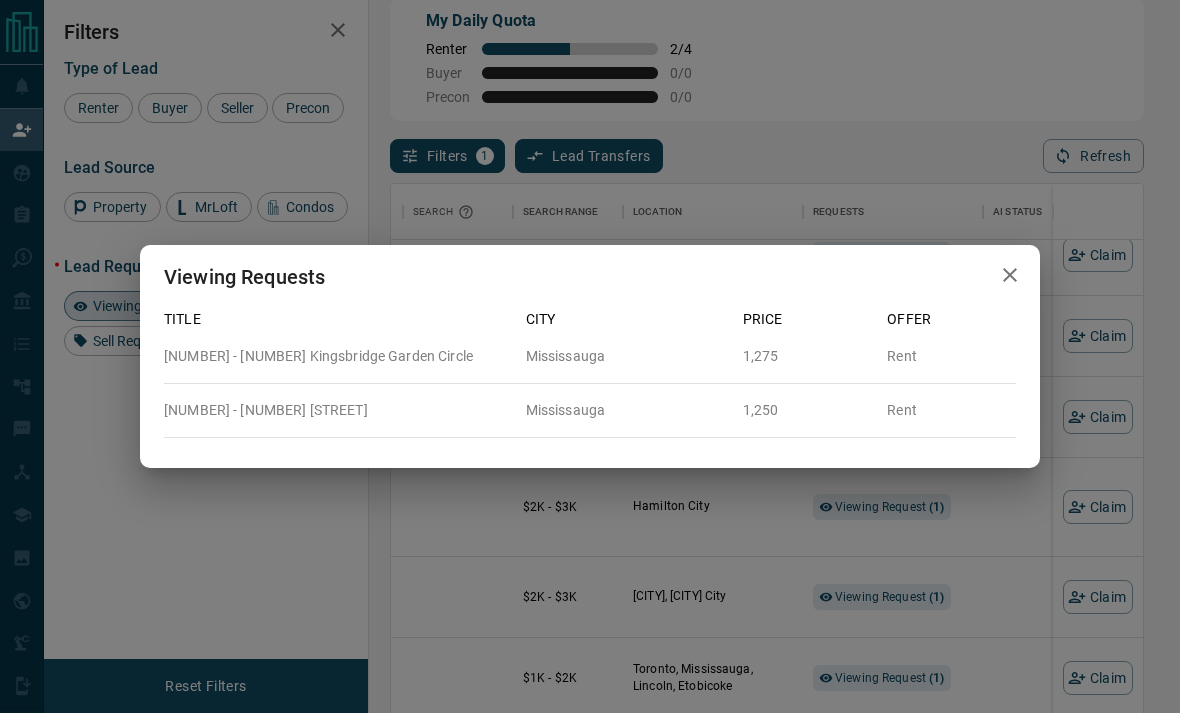 click on "Viewing Requests Title City Price Offer 1421 - 25 Kingsbridge Garden Circle [CITY] 1,275 Rent 409 - 550 Webb Drive [CITY] 1,250 Rent" at bounding box center [590, 356] 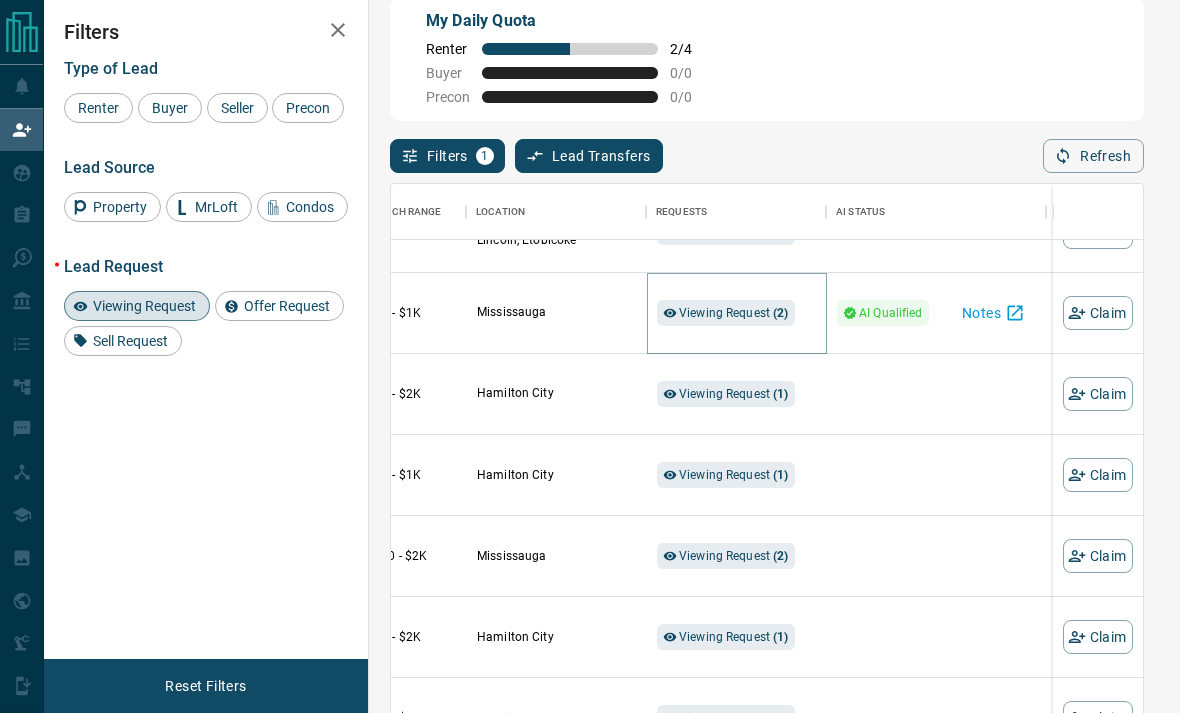 scroll, scrollTop: 2373, scrollLeft: 485, axis: both 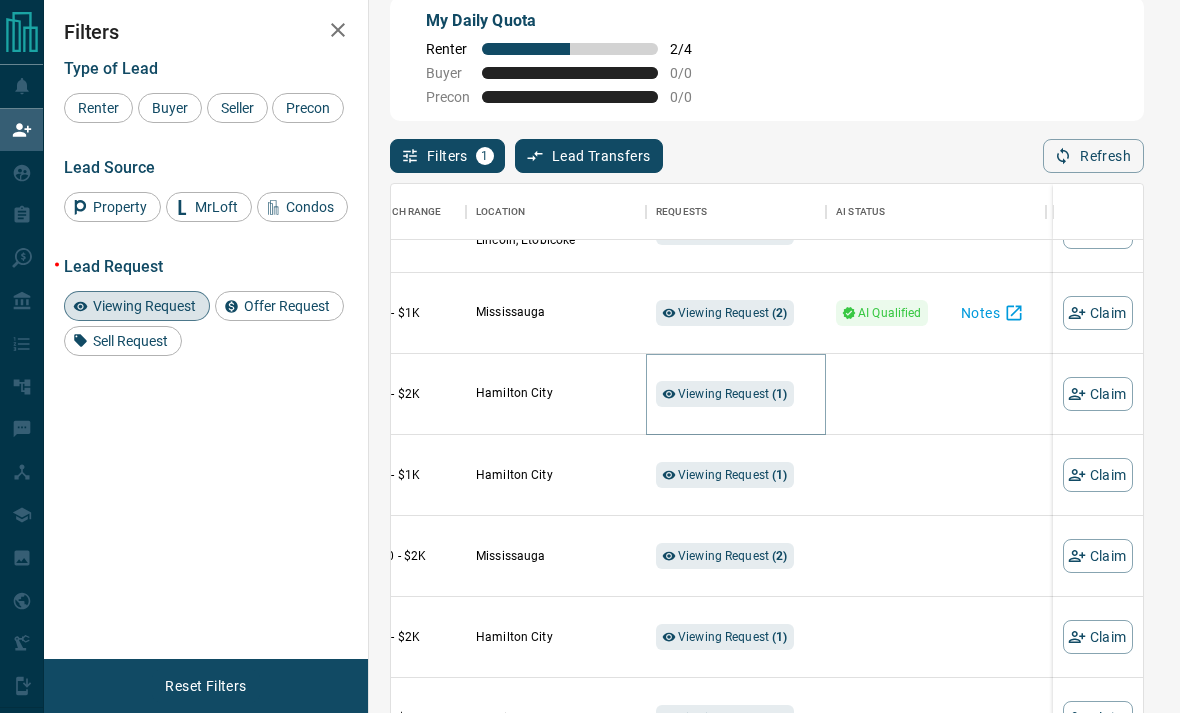 click on "Viewing Request   ( 1 )" at bounding box center [725, 394] 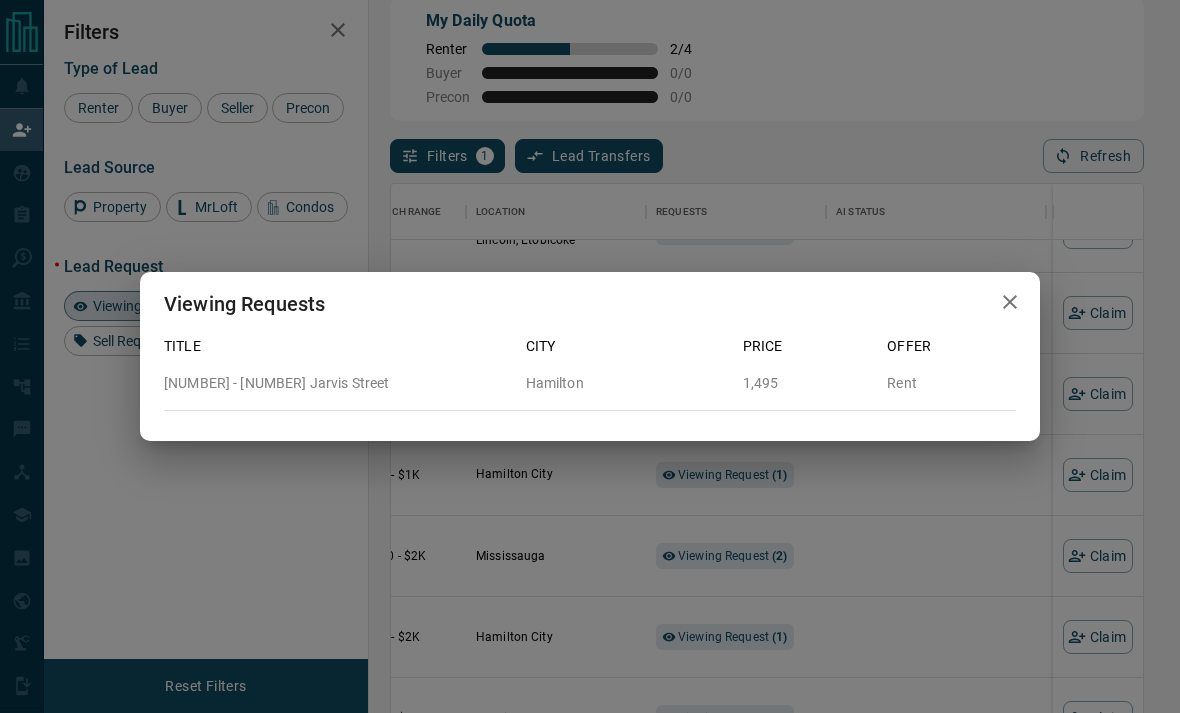 click on "Viewing Requests Title [CITY] Price Offer [NUMBER] - [NUMBER] Jarvis Street [CITY] [PRICE] Rent" at bounding box center (590, 356) 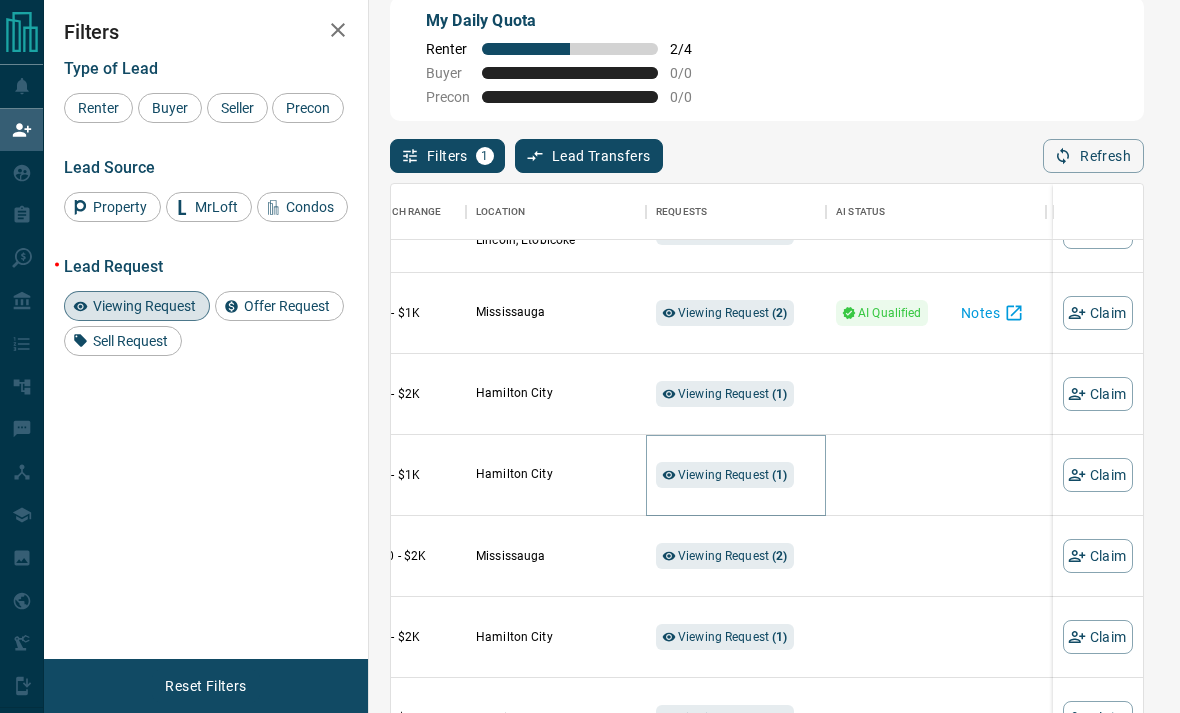 click on "Viewing Request   ( 1 )" at bounding box center (733, 475) 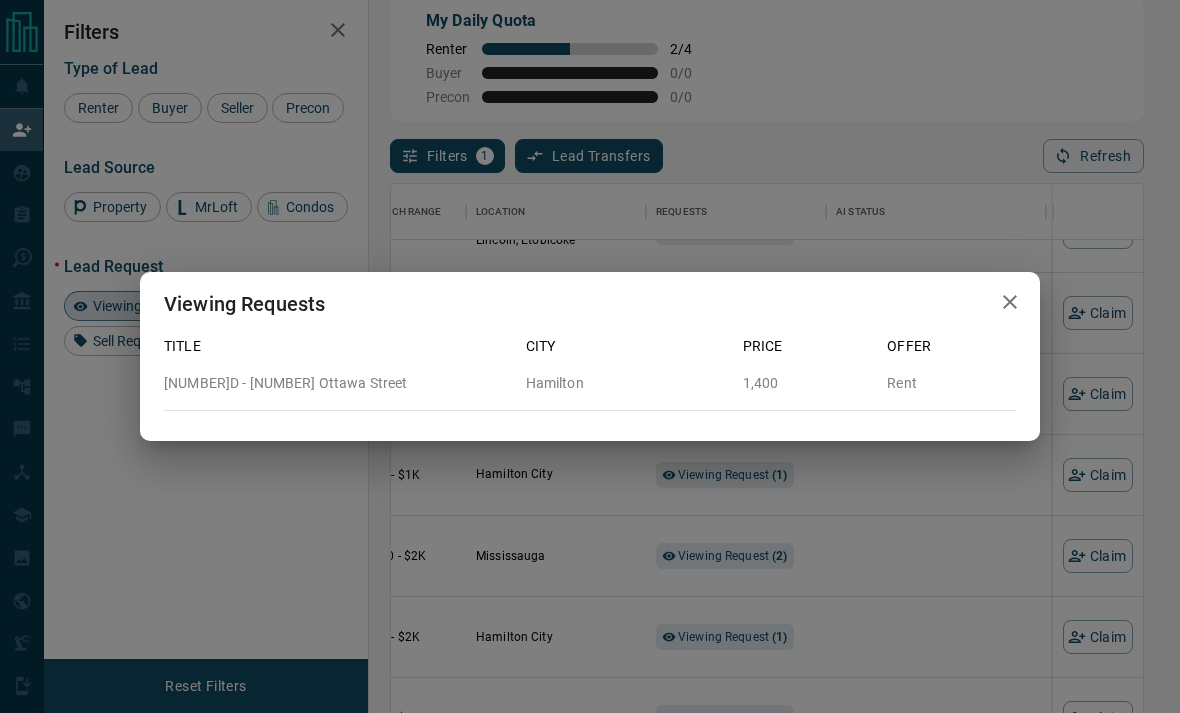 click on "Viewing Requests Title City Price Offer 339D - 468 Ottawa Street [CITY] 1,400 Rent" at bounding box center [590, 356] 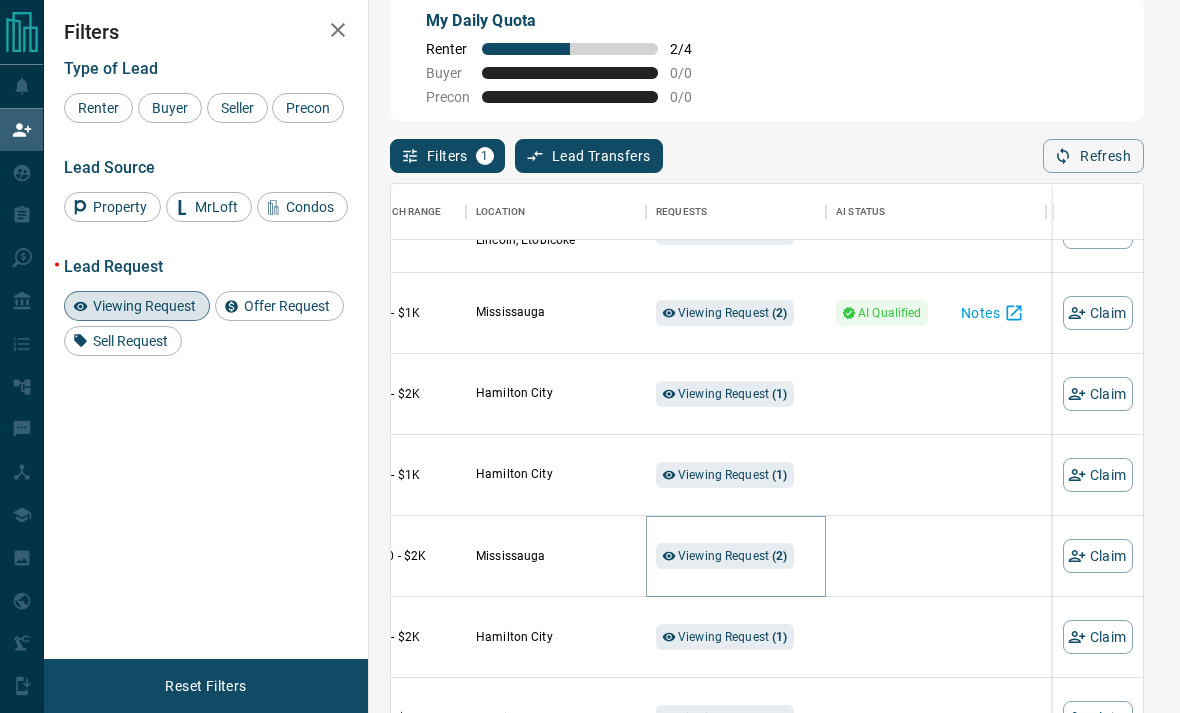 click on "Viewing Request   ( 2 )" at bounding box center (733, 556) 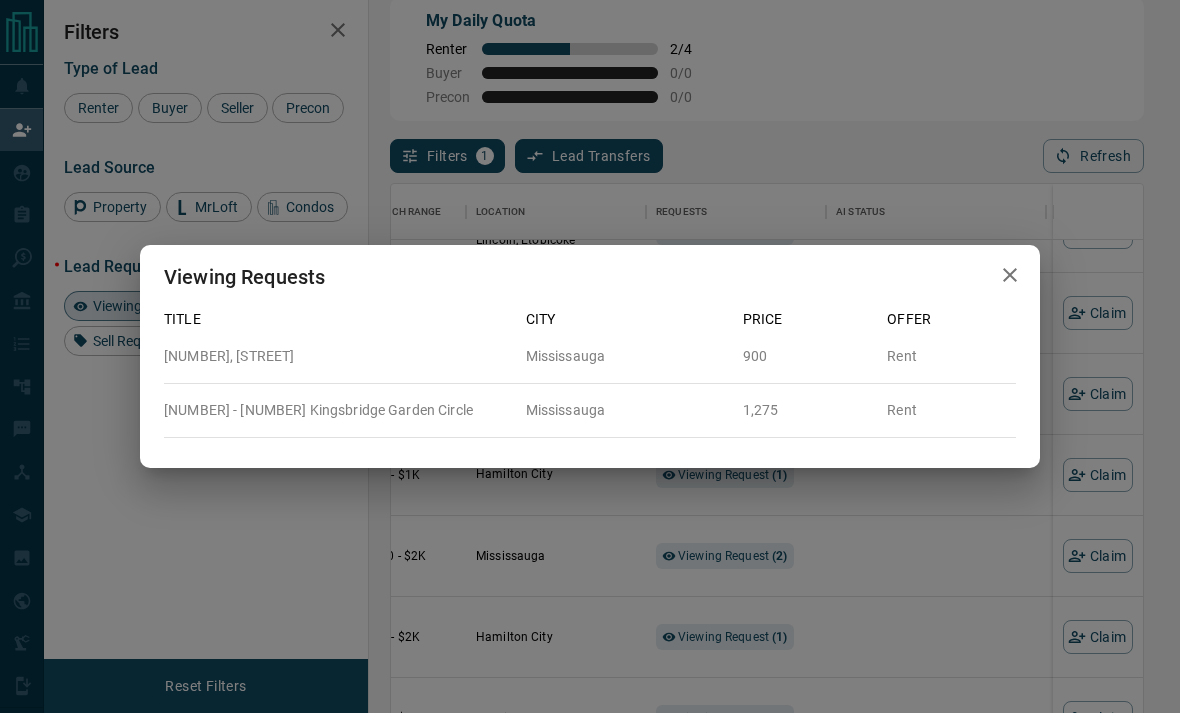 click on "Viewing Requests Title City Price Offer 53, Upper RM1 - 2955 Thomas Street Mississauga 900 Rent 1421 - 25 Kingsbridge Garden Circle Mississauga 1,275 Rent" at bounding box center (590, 356) 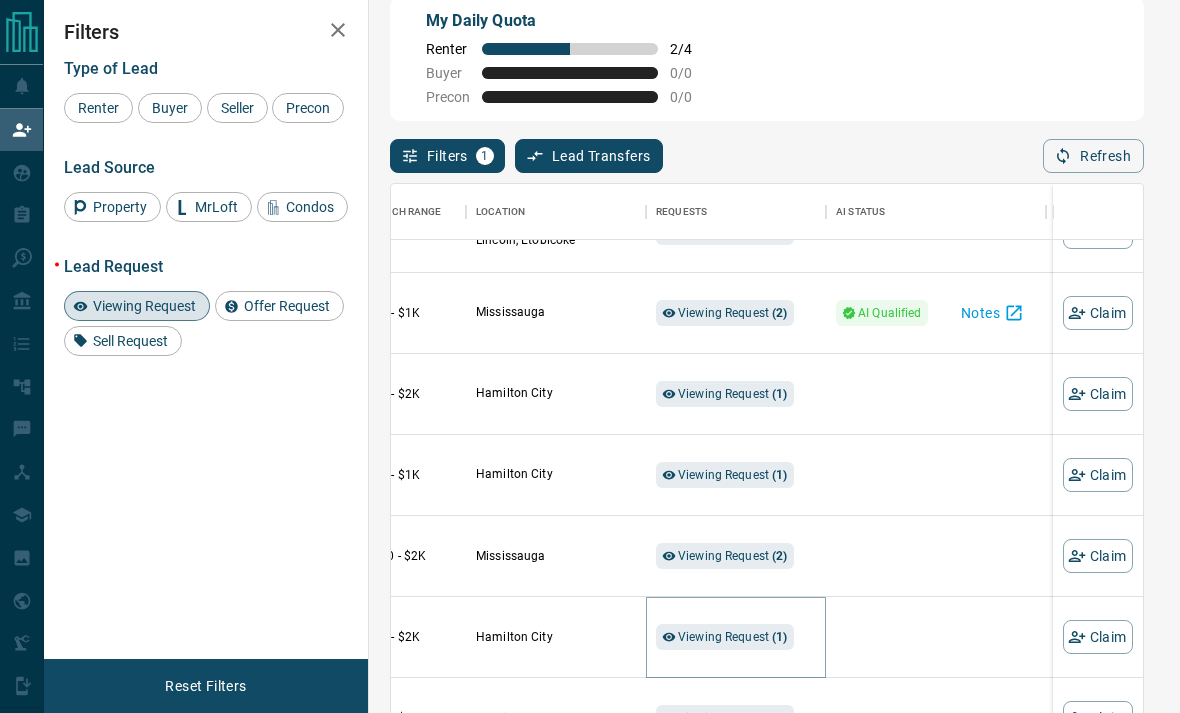 click on "Viewing Request   ( 1 )" at bounding box center (733, 637) 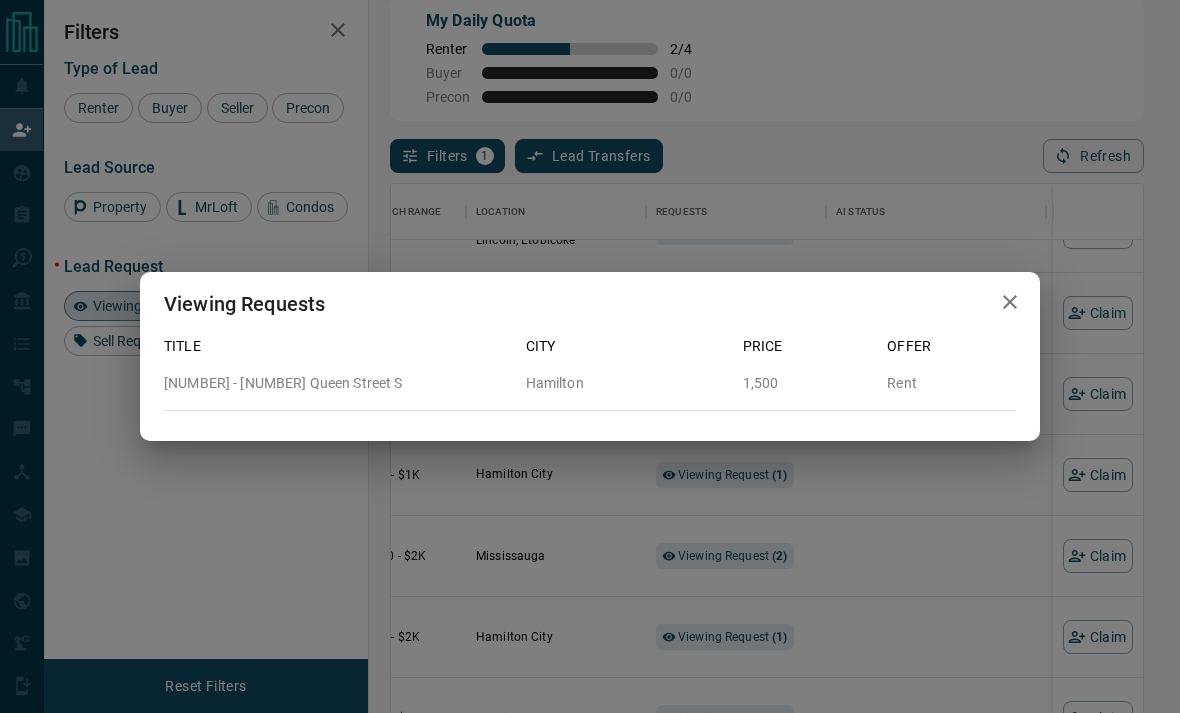 click on "Viewing Requests Title City Price Offer 1001 - 15 Queen Street S [CITY] 1,500 Rent" at bounding box center (590, 356) 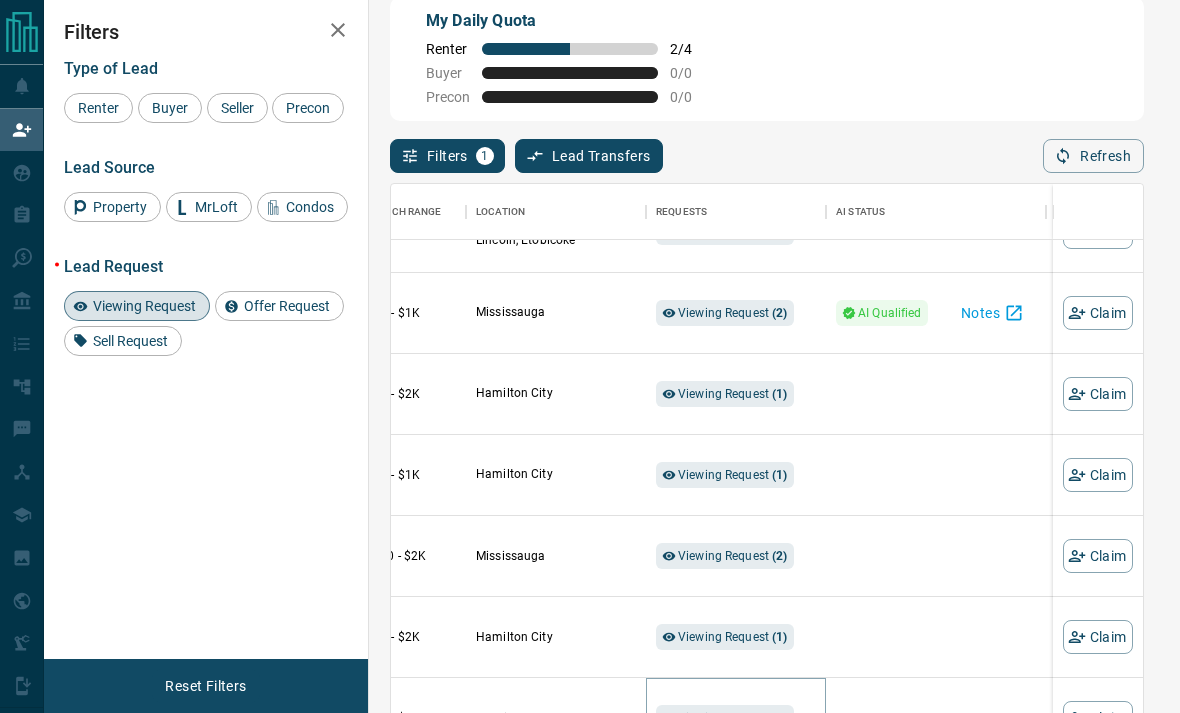 click on "Viewing Request   ( 1 )" at bounding box center (733, 718) 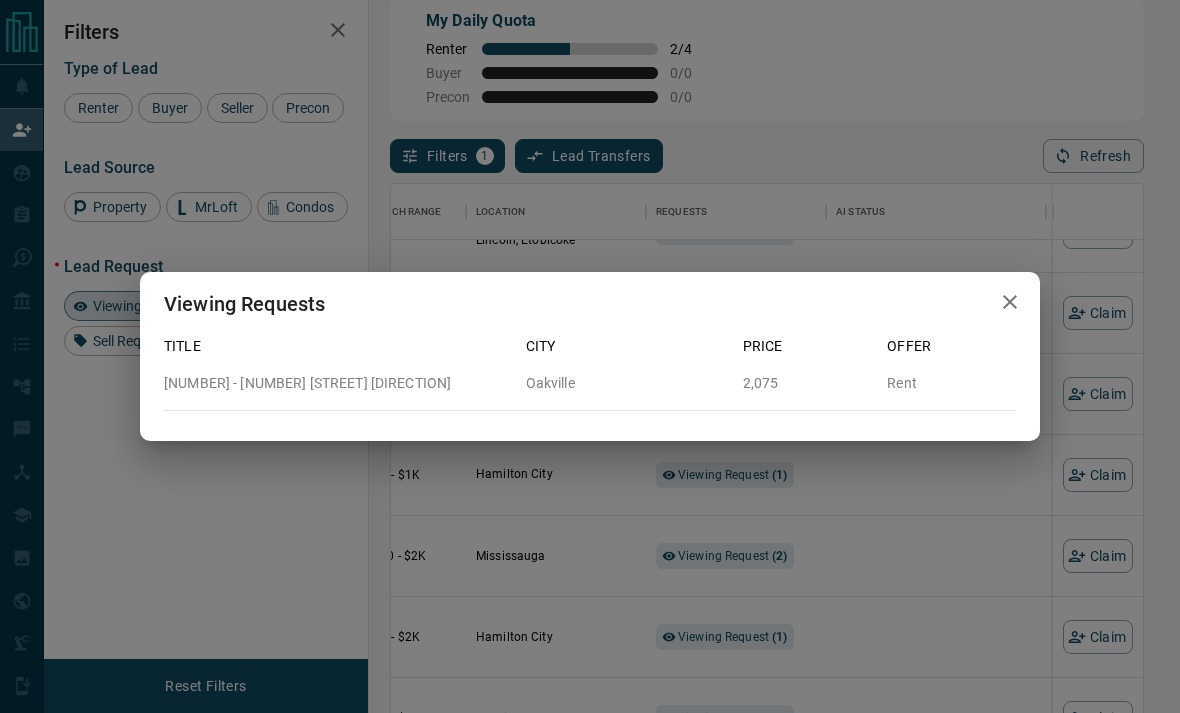 click on "Viewing Requests Title City Price Offer 106 - 73 Washington Avenue NW [CITY] 2,075 Rent" at bounding box center (590, 356) 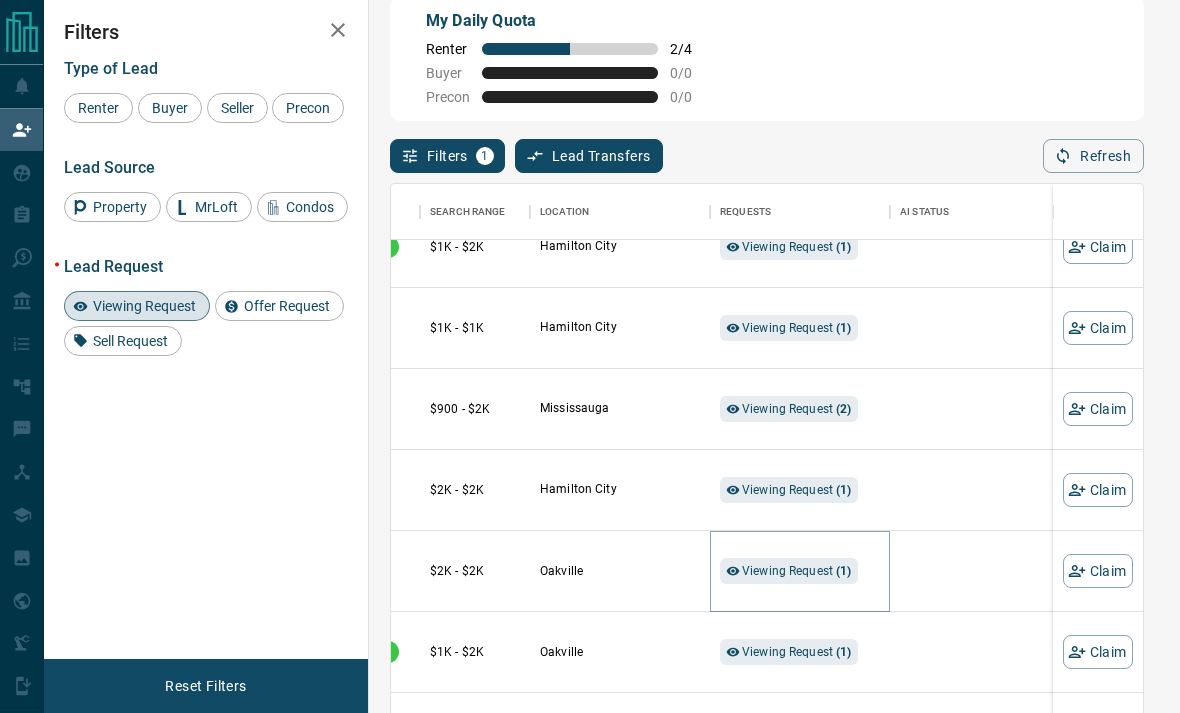 scroll, scrollTop: 2520, scrollLeft: 421, axis: both 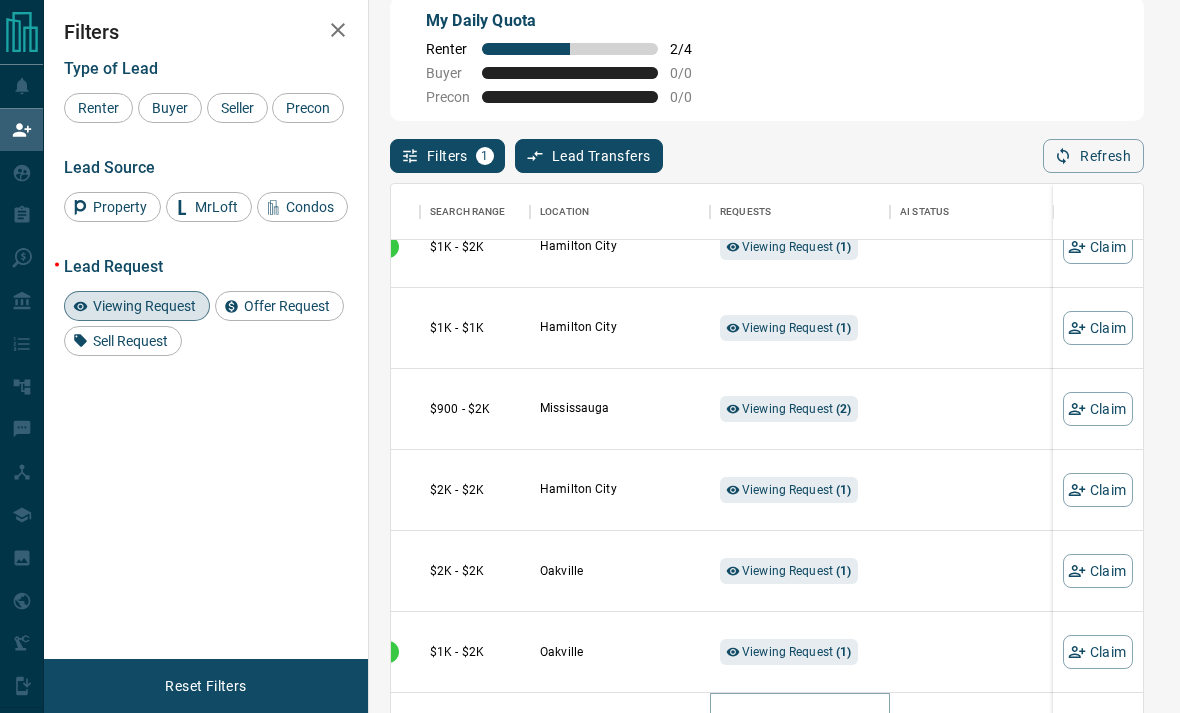 click on "Viewing Request   ( 6 )" at bounding box center (797, 733) 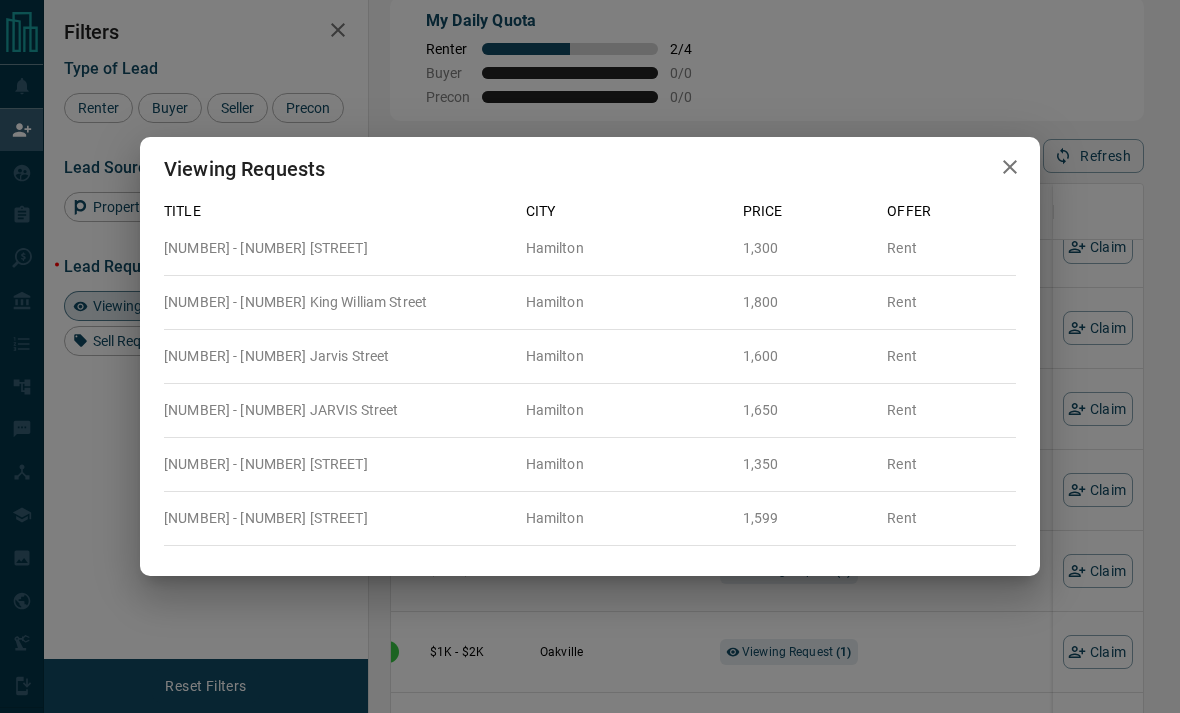 click on "Viewing Requests Title City Price Offer 2 - 683 Main Street E [CITY] 1,300 Rent 1310 - 212 King William Street [CITY] 1,800 Rent 719 - 1 Jarvis Street [CITY] 1,600 Rent 907 - 1 JARVIS Street [CITY] 1,650 Rent 4 - 801 Main Street E [CITY] 1,350 Rent 309 - 1 Jarvis Street [CITY] 1,599 Rent" at bounding box center (590, 356) 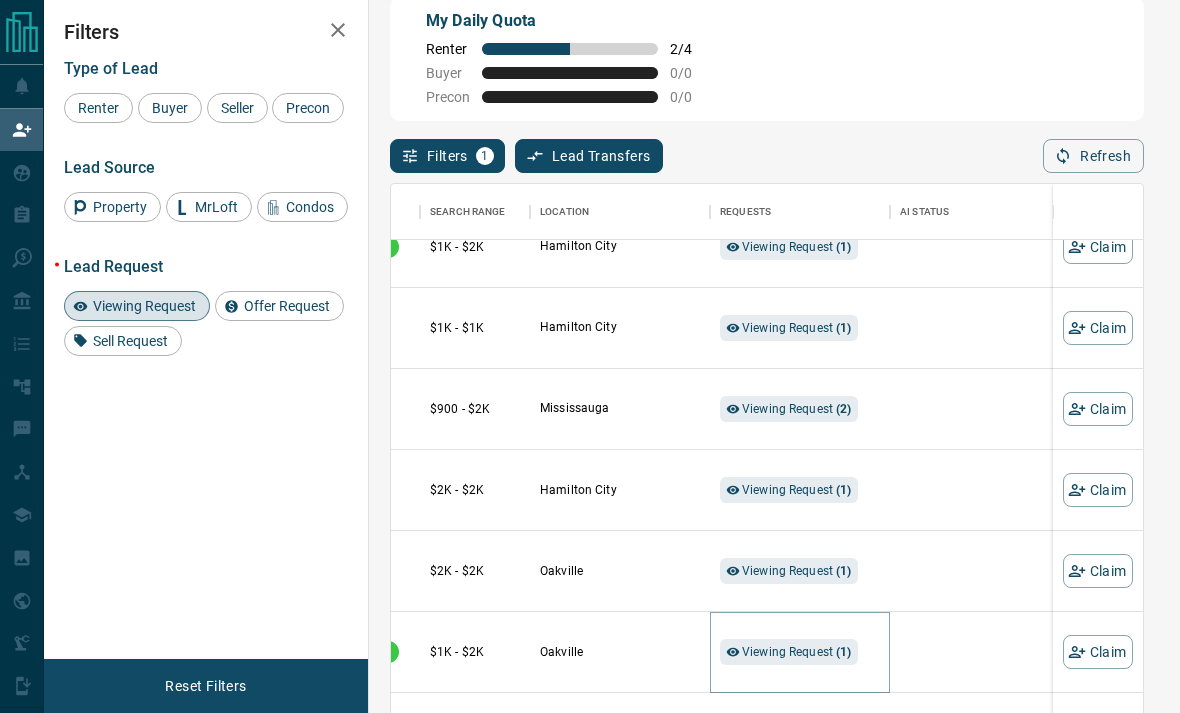 click on "( 1 )" at bounding box center [843, 652] 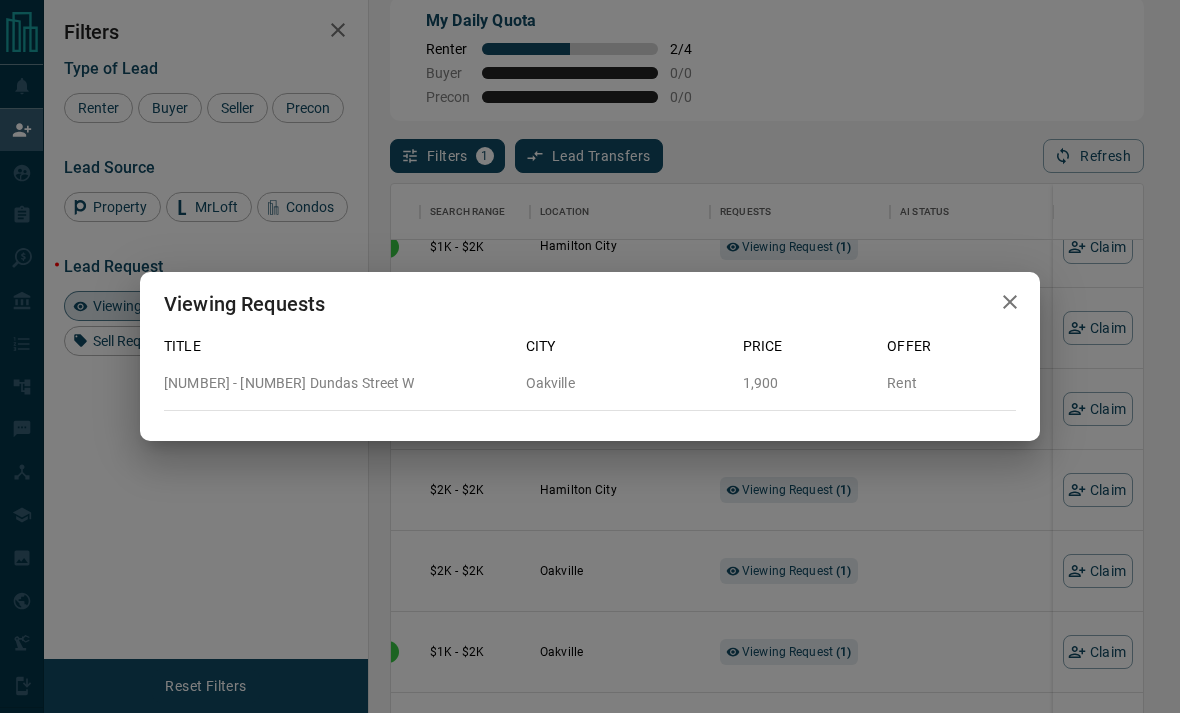 click on "Viewing Requests Title [CITY] Price Offer [NUMBER] - [NUMBER] Dundas Street W [CITY] [PRICE] Rent" at bounding box center (590, 356) 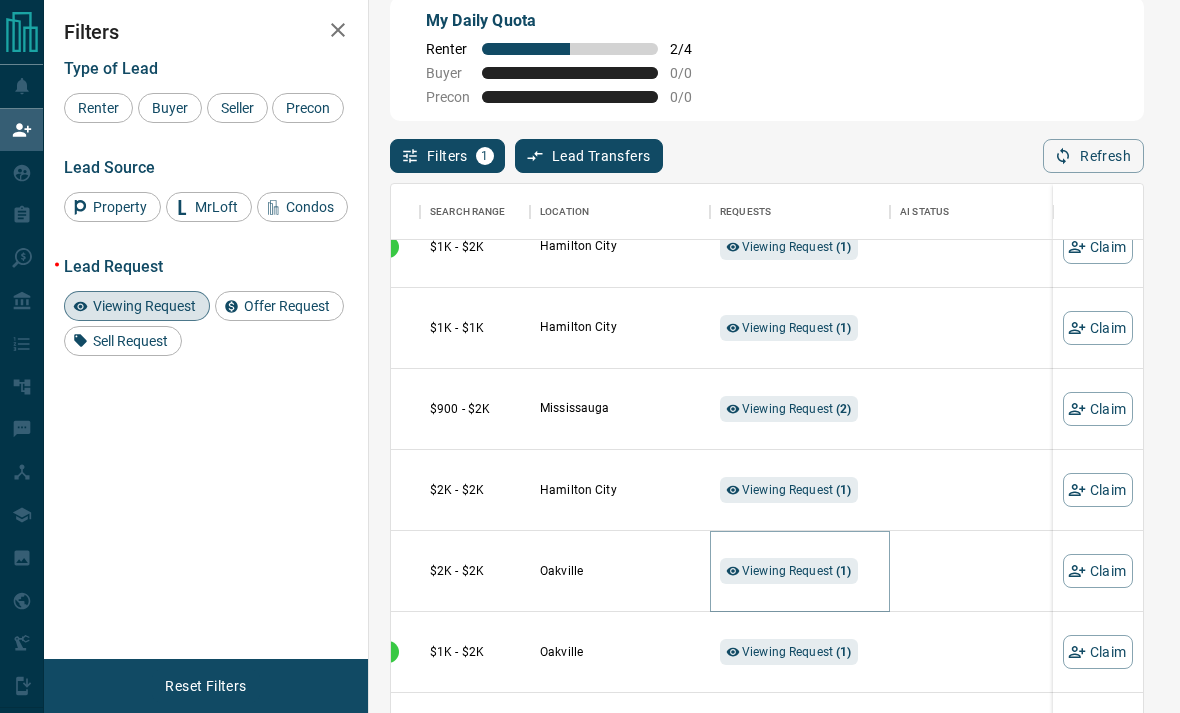 click on "Viewing Request   ( 1 )" at bounding box center (797, 571) 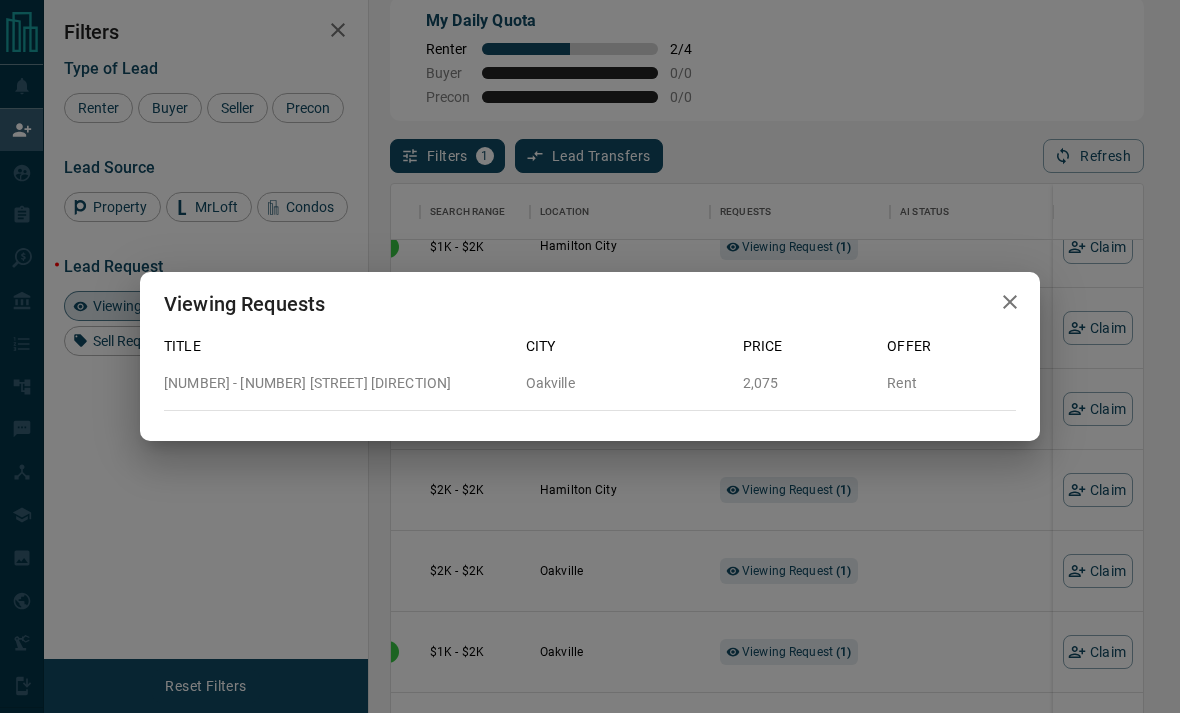 click on "Viewing Requests Title City Price Offer 106 - 73 Washington Avenue NW [CITY] 2,075 Rent" at bounding box center [590, 356] 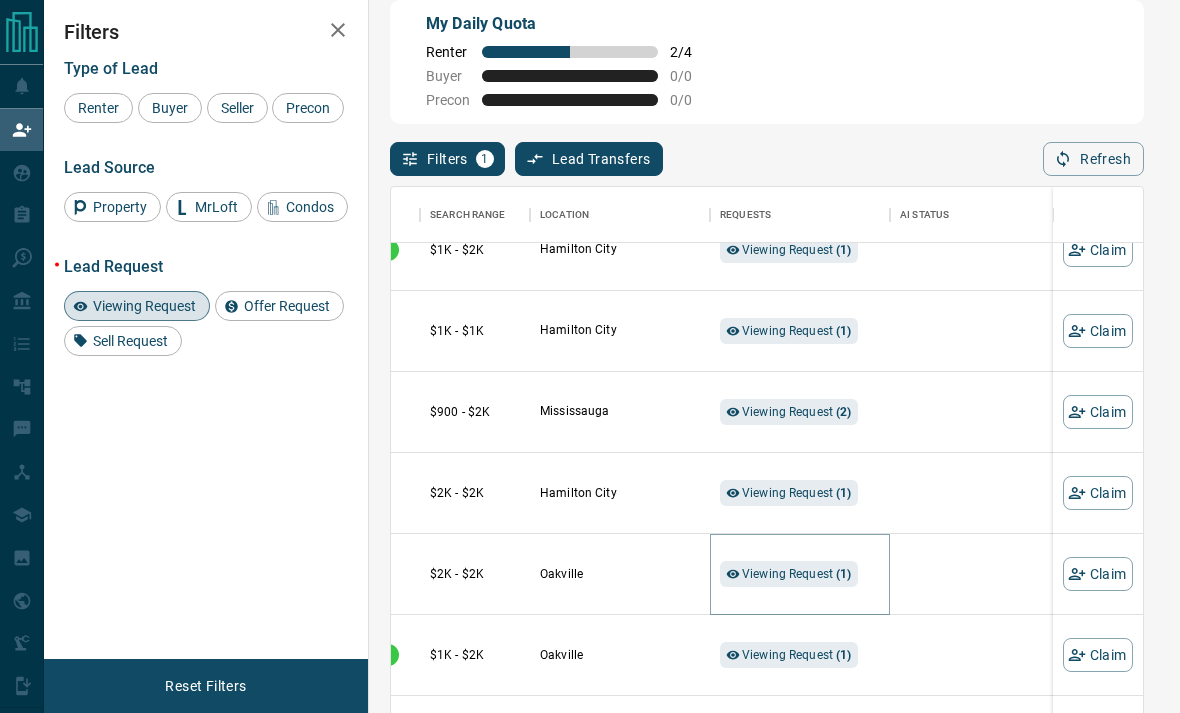 scroll, scrollTop: 39, scrollLeft: 0, axis: vertical 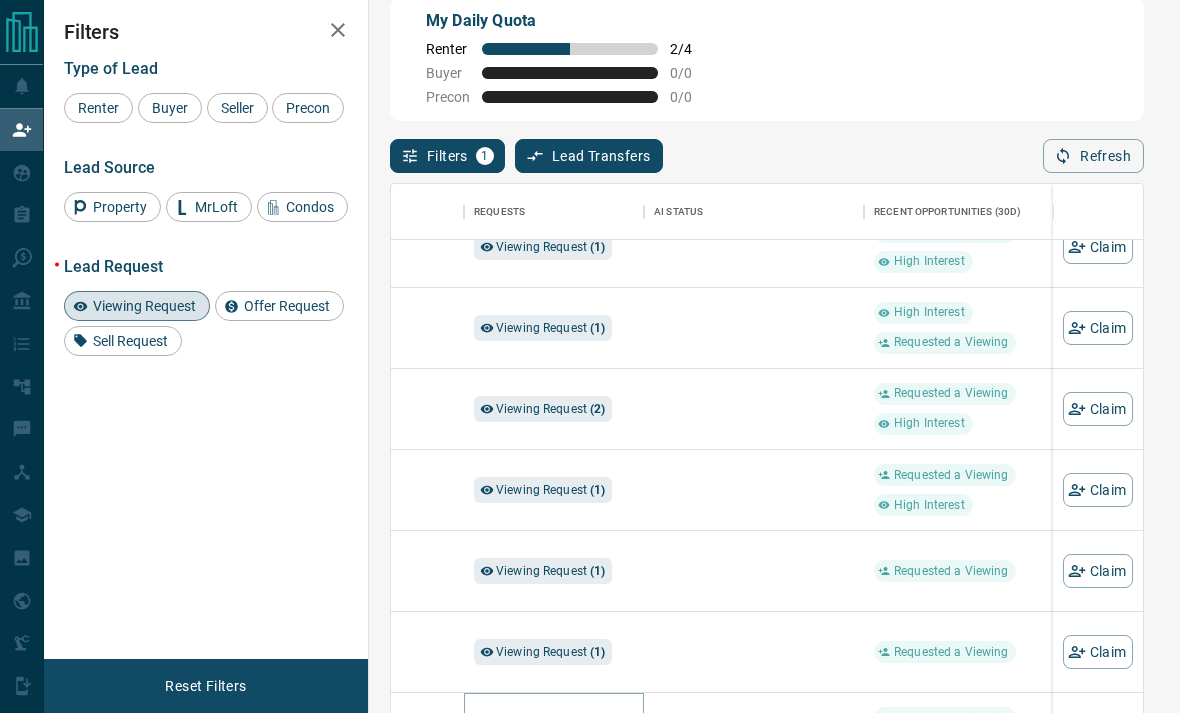 click on "Viewing Request   ( 6 )" at bounding box center [551, 733] 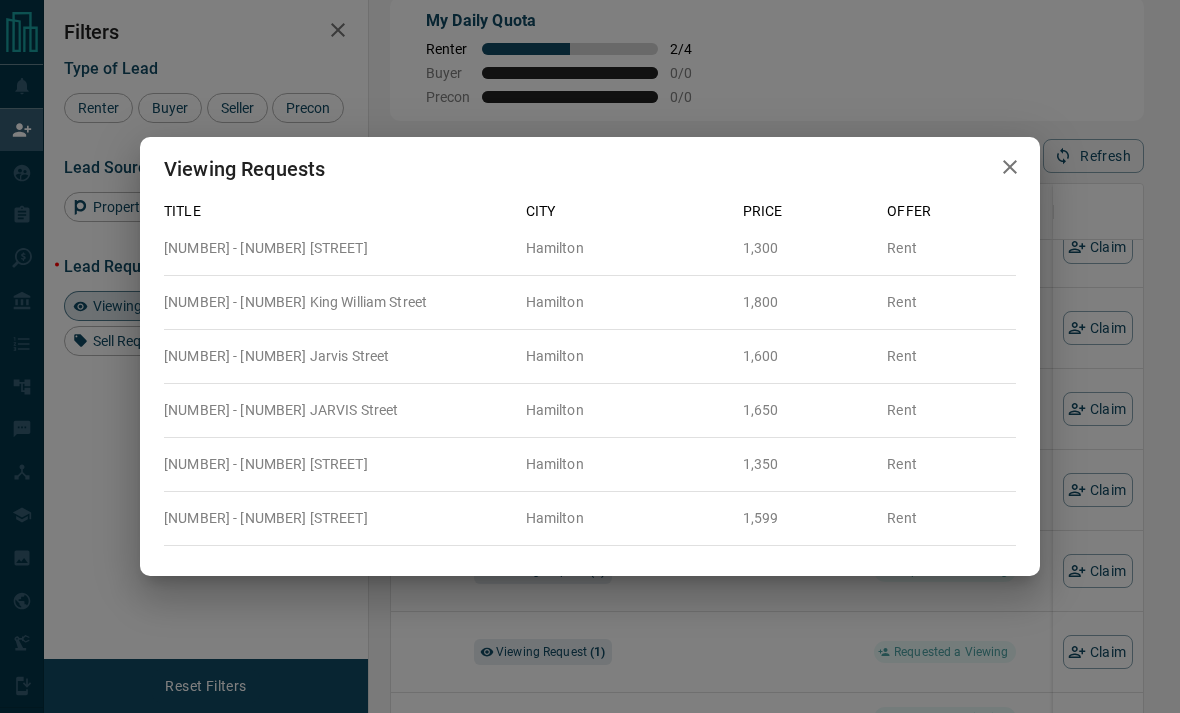 click on "Viewing Requests Title City Price Offer 2 - 683 Main Street E [CITY] 1,300 Rent 1310 - 212 King William Street [CITY] 1,800 Rent 719 - 1 Jarvis Street [CITY] 1,600 Rent 907 - 1 JARVIS Street [CITY] 1,650 Rent 4 - 801 Main Street E [CITY] 1,350 Rent 309 - 1 Jarvis Street [CITY] 1,599 Rent" at bounding box center (590, 356) 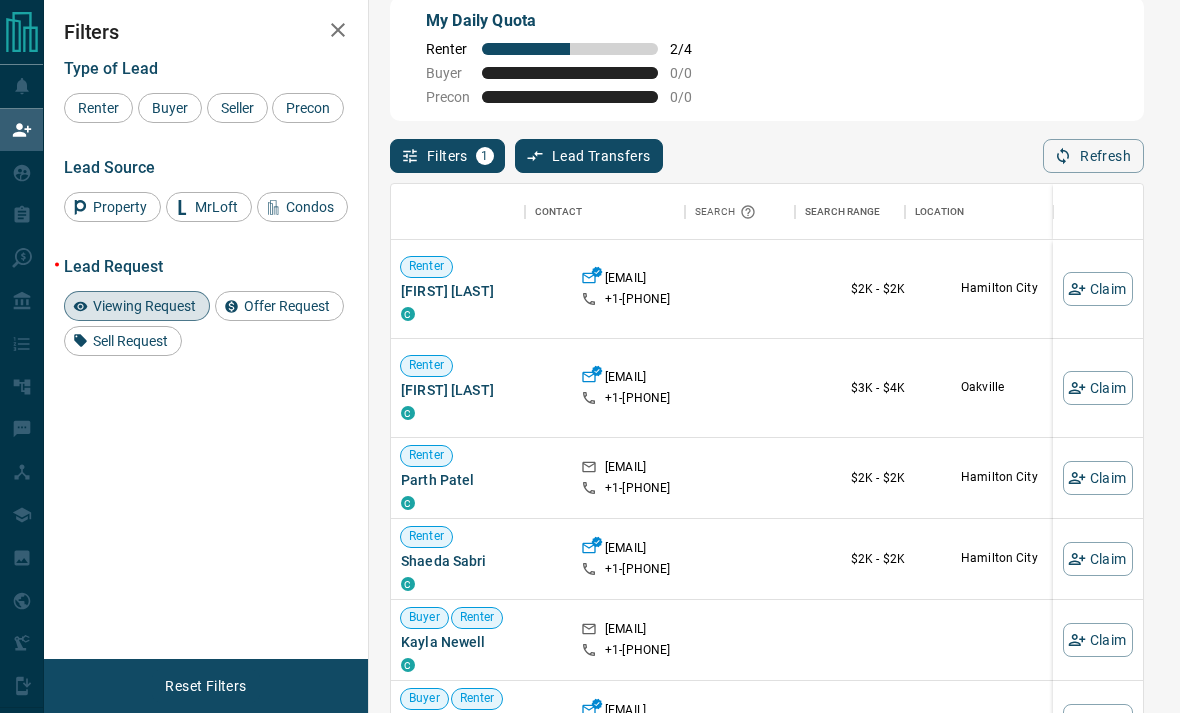 scroll, scrollTop: 0, scrollLeft: 0, axis: both 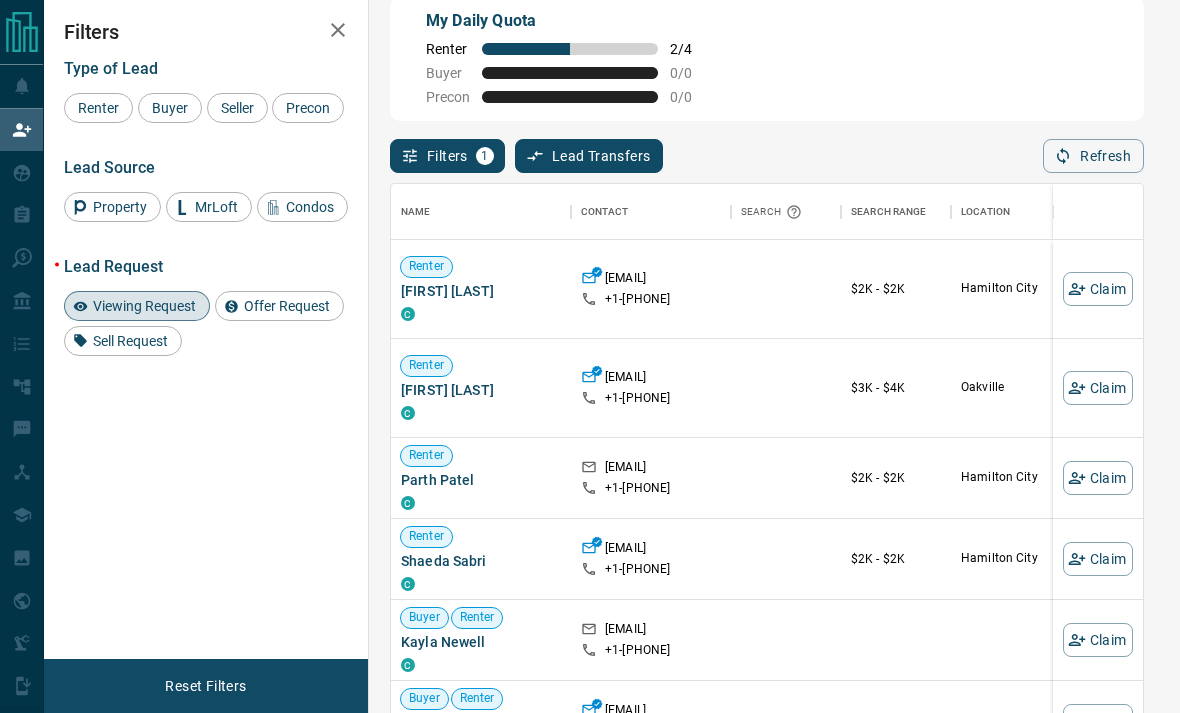 click on "Viewing Request" at bounding box center (144, 306) 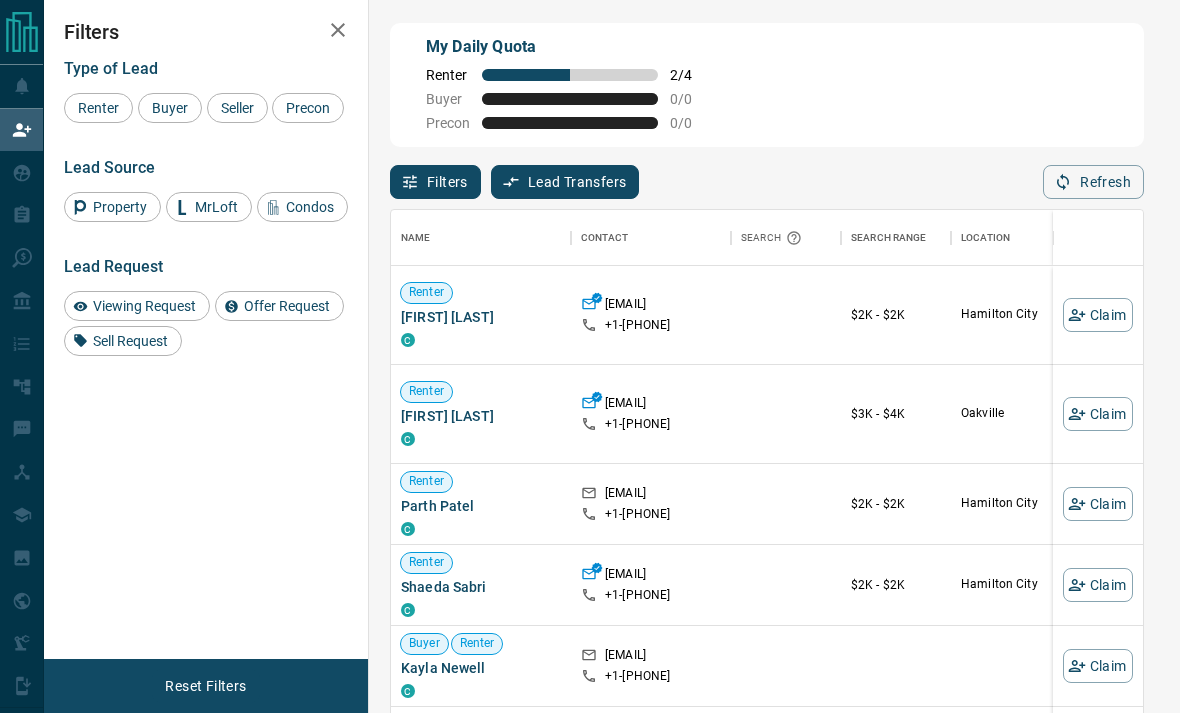 scroll, scrollTop: 0, scrollLeft: 0, axis: both 